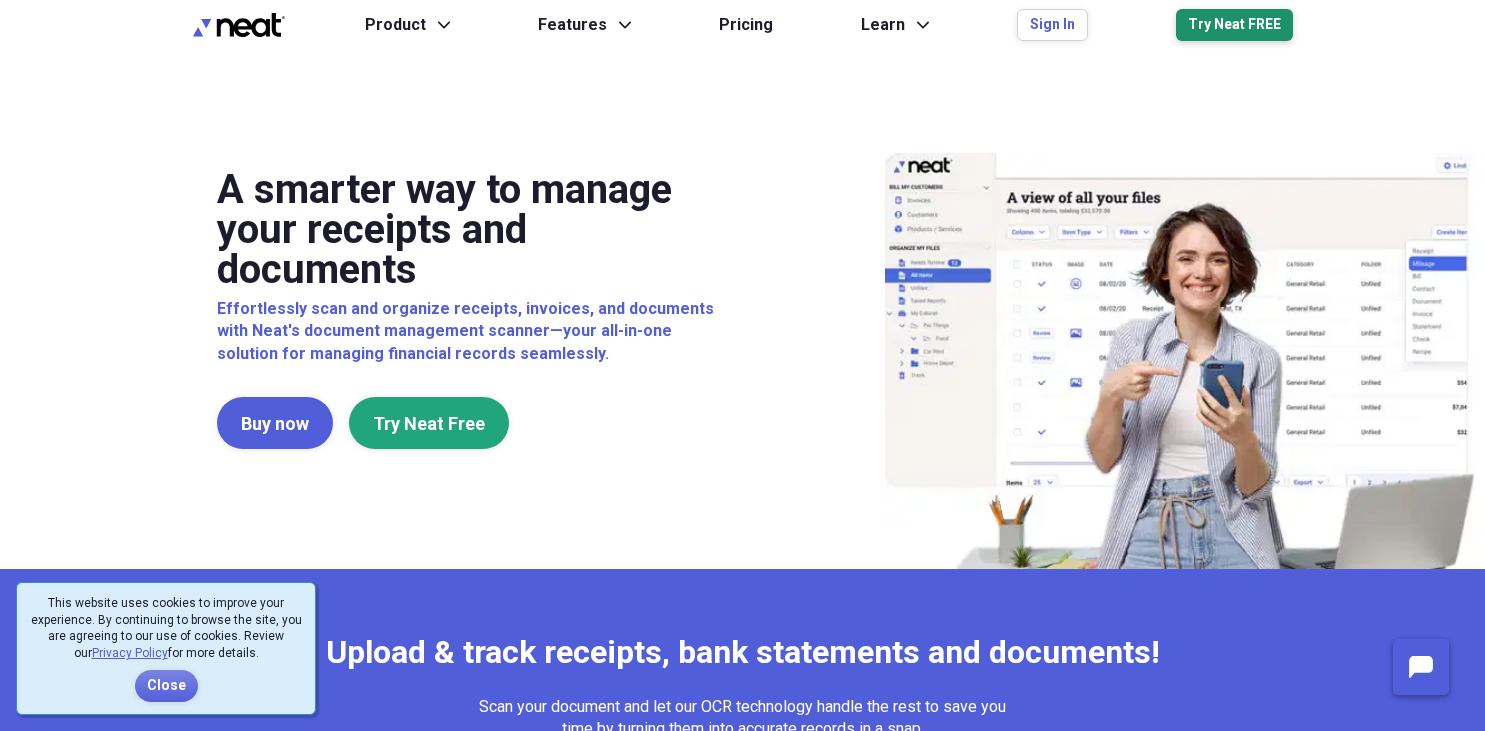 scroll, scrollTop: 0, scrollLeft: 0, axis: both 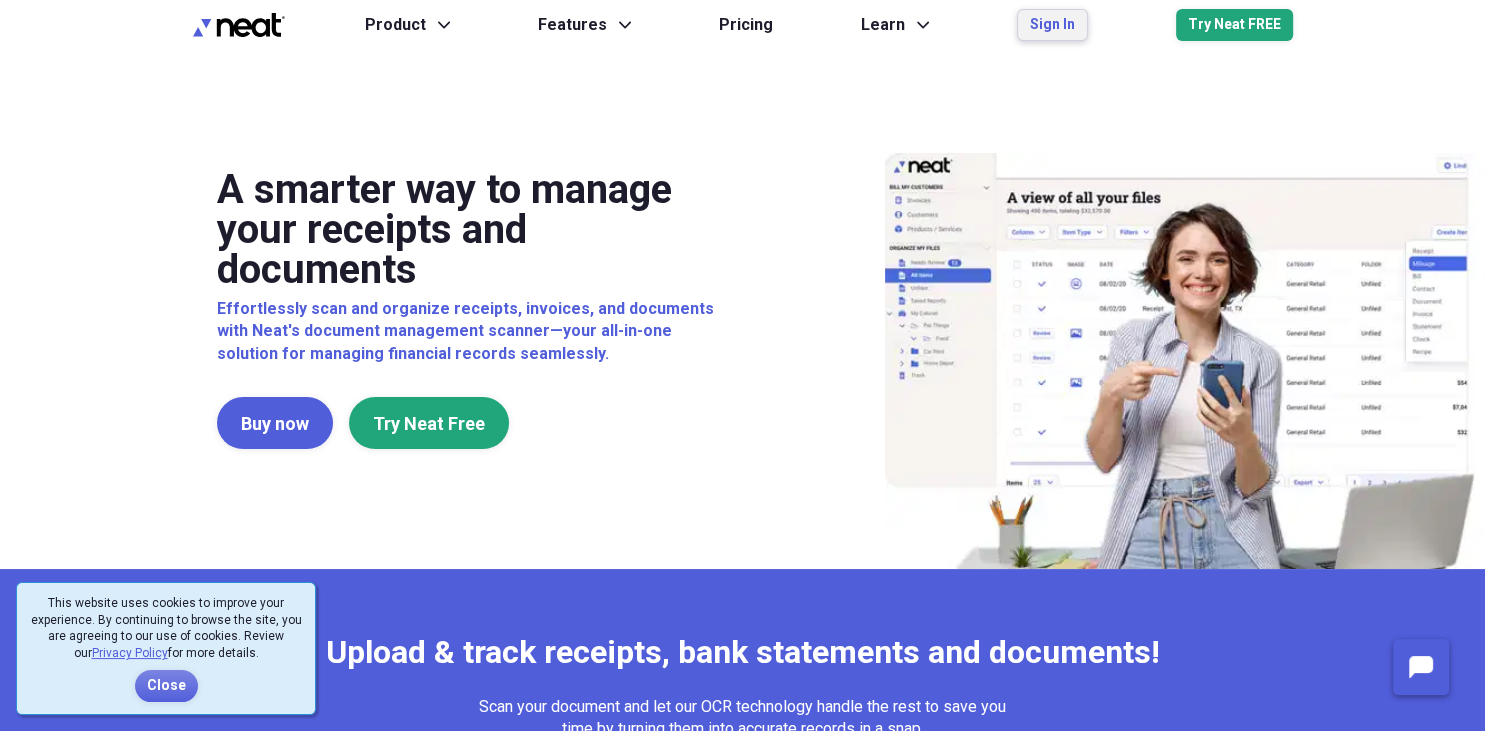 click on "Sign In" at bounding box center (1052, 25) 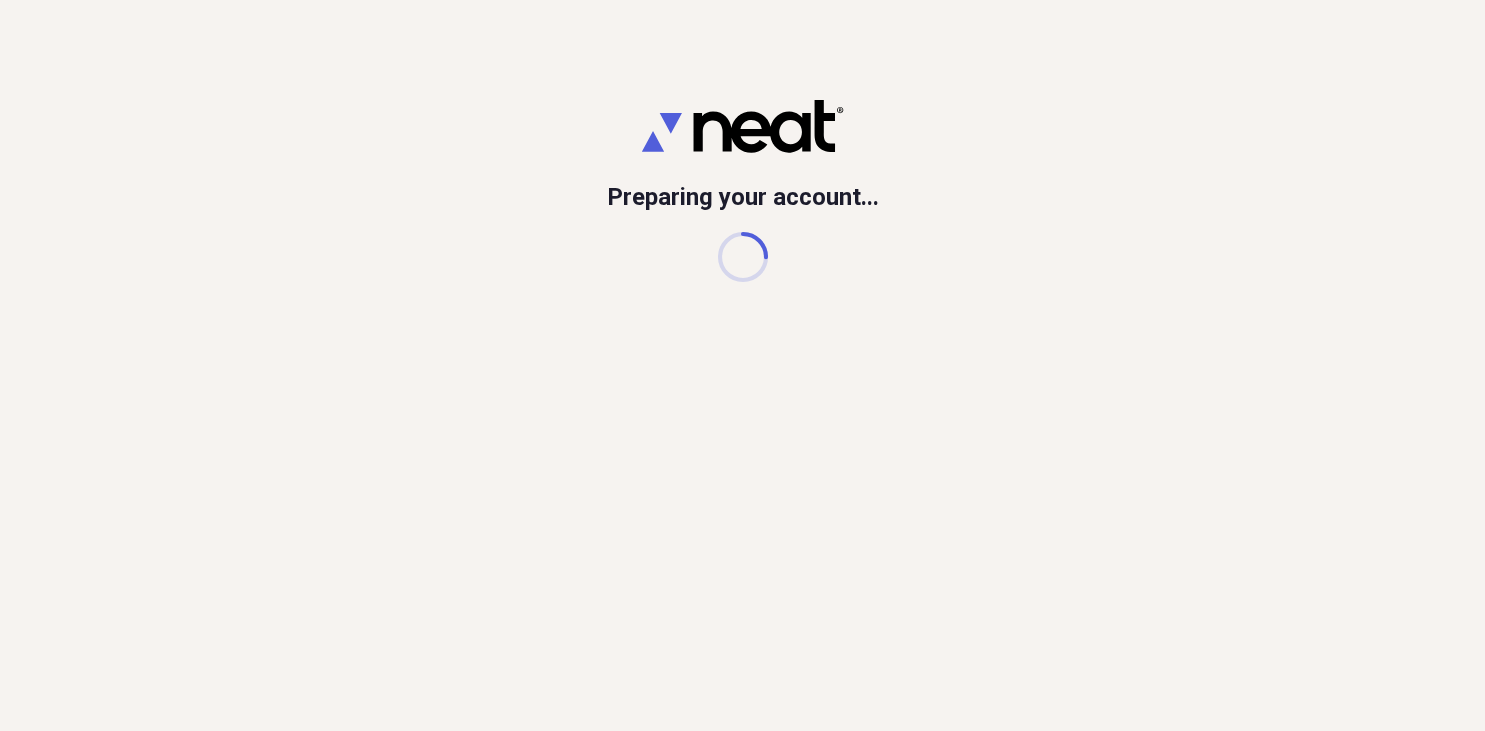 scroll, scrollTop: 0, scrollLeft: 0, axis: both 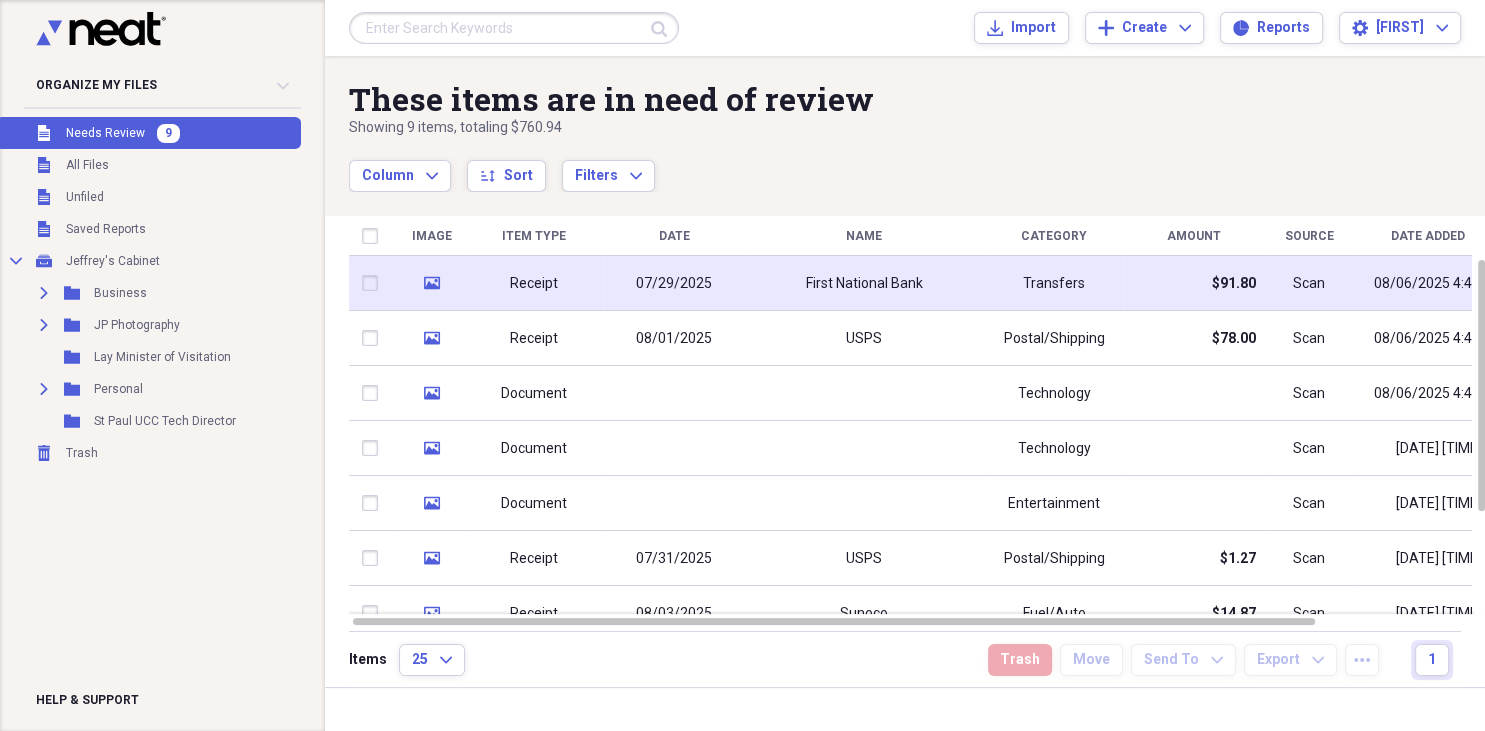 click on "07/29/2025" at bounding box center [674, 284] 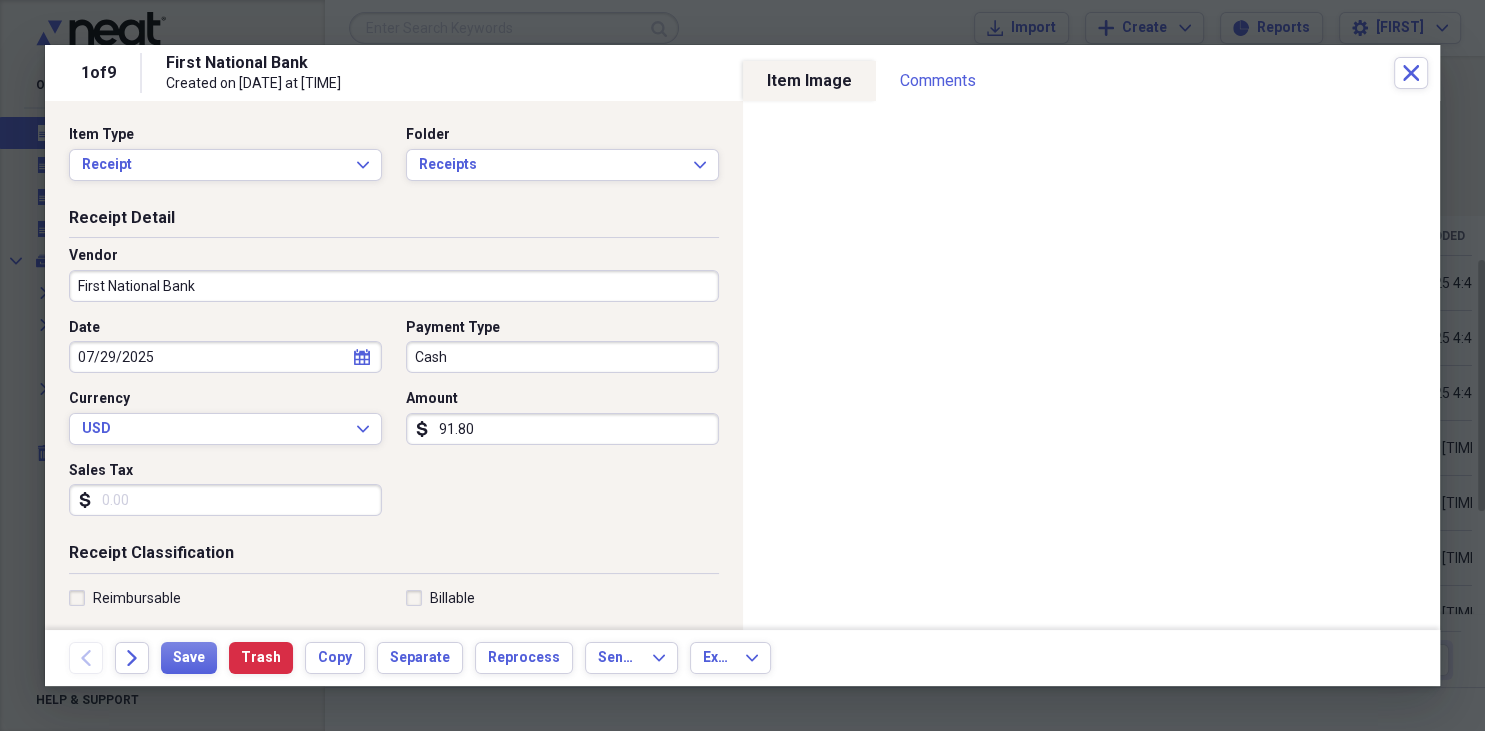 click on "First National Bank" at bounding box center [394, 286] 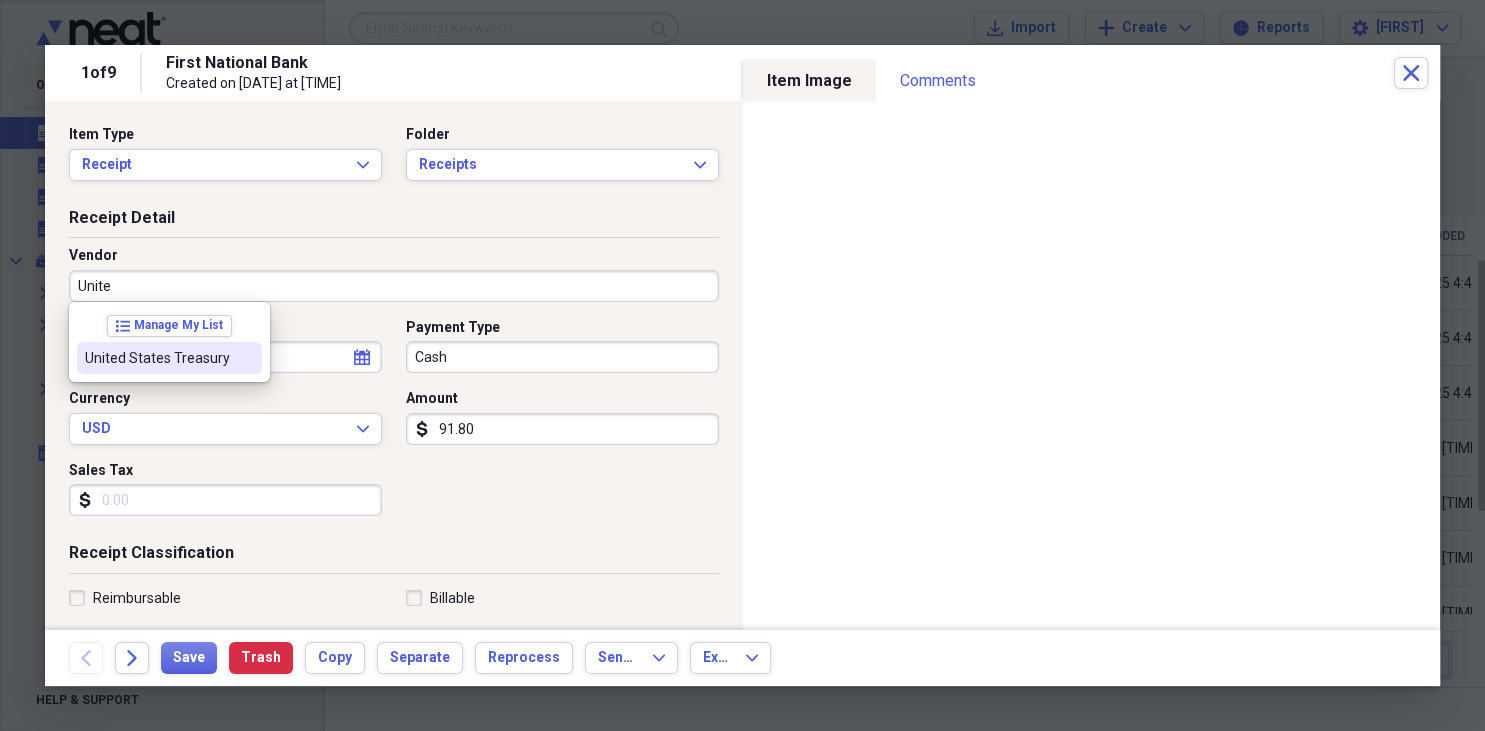 click on "United States Treasury" at bounding box center [157, 358] 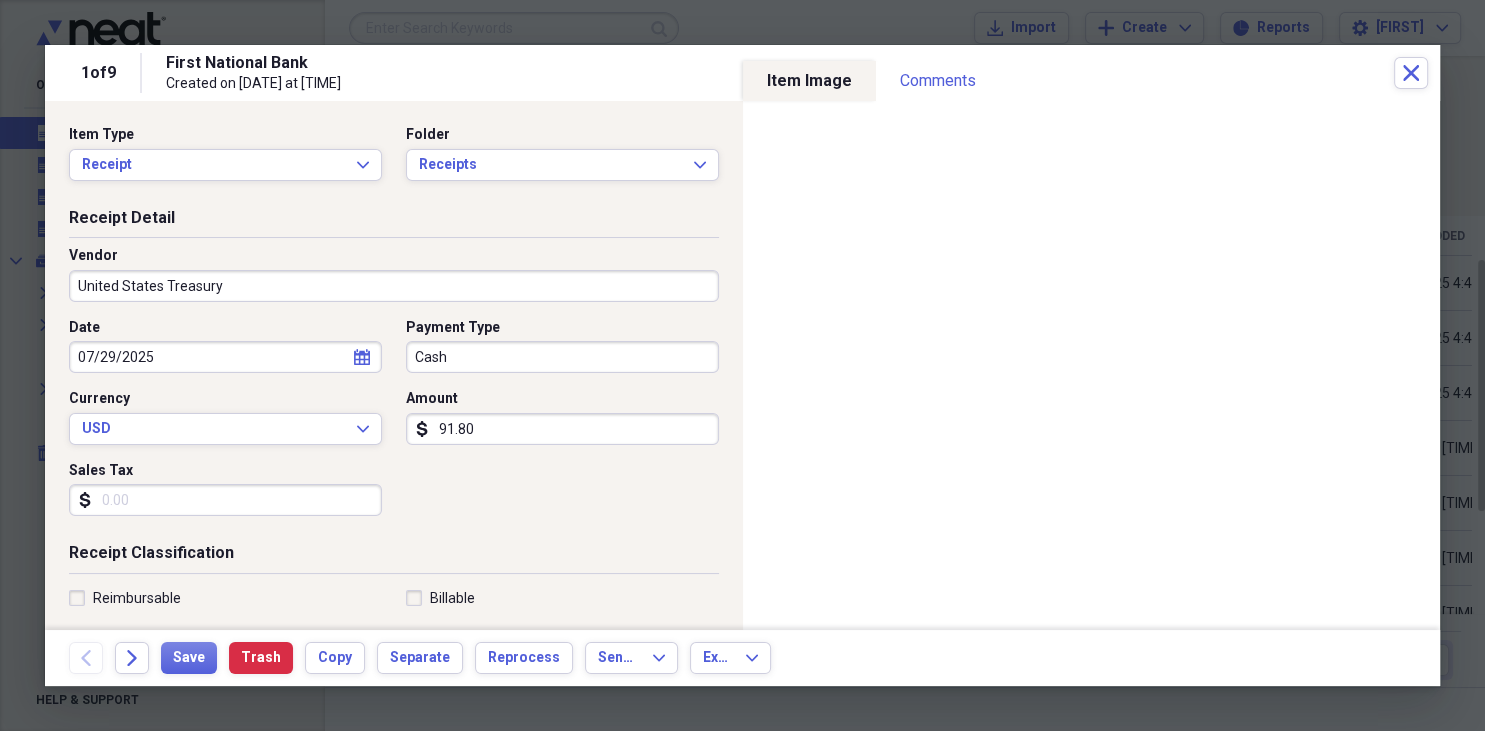 type on "Taxes" 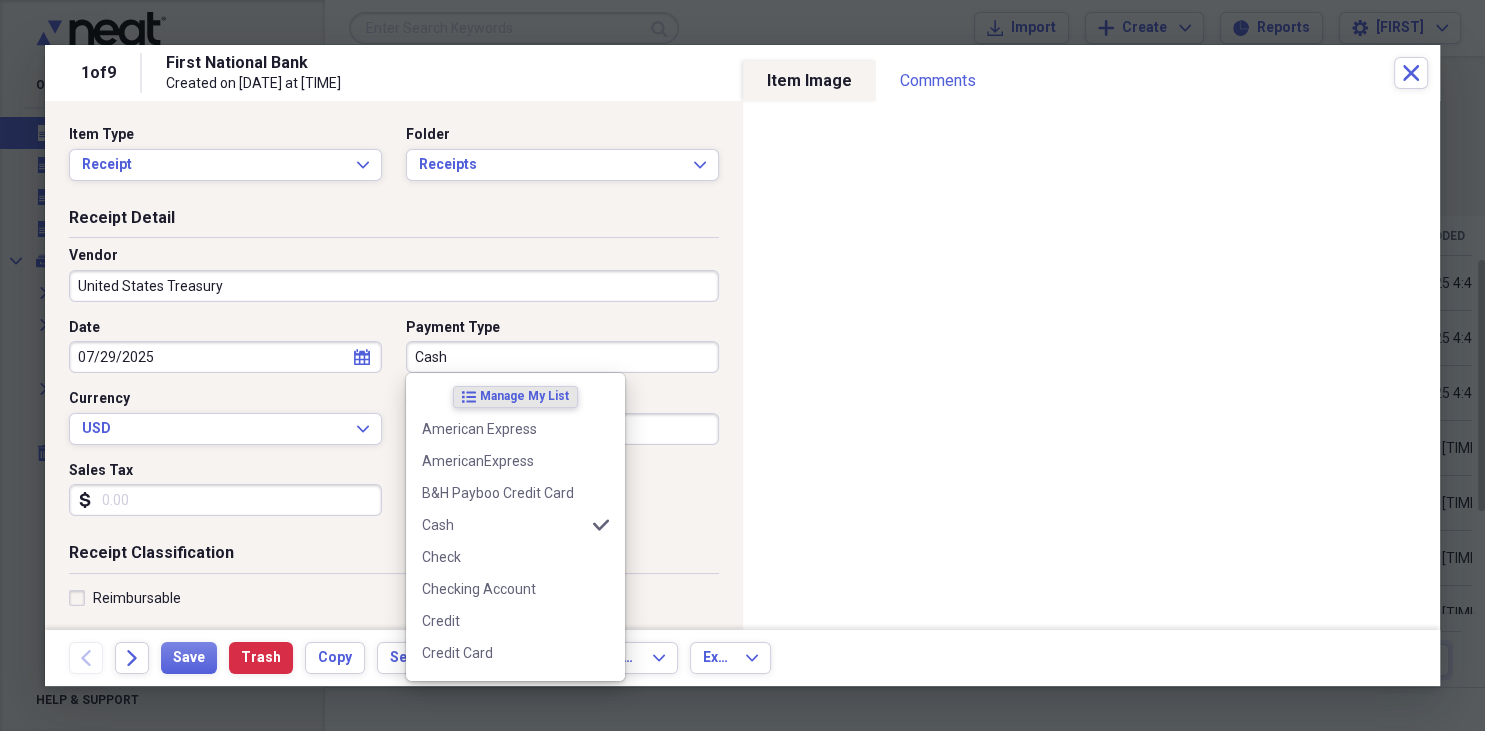 click on "Cash" at bounding box center [562, 357] 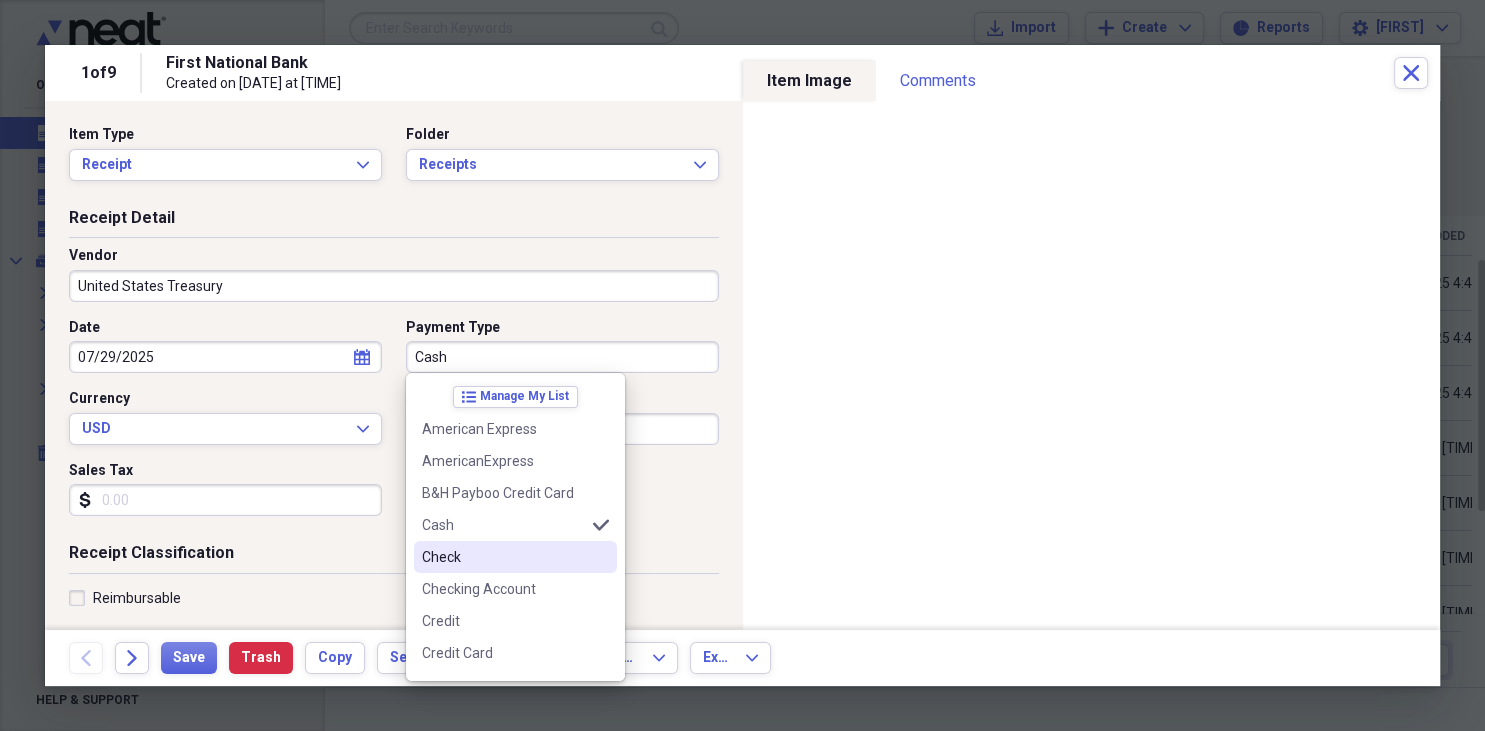 click on "Check" at bounding box center [503, 557] 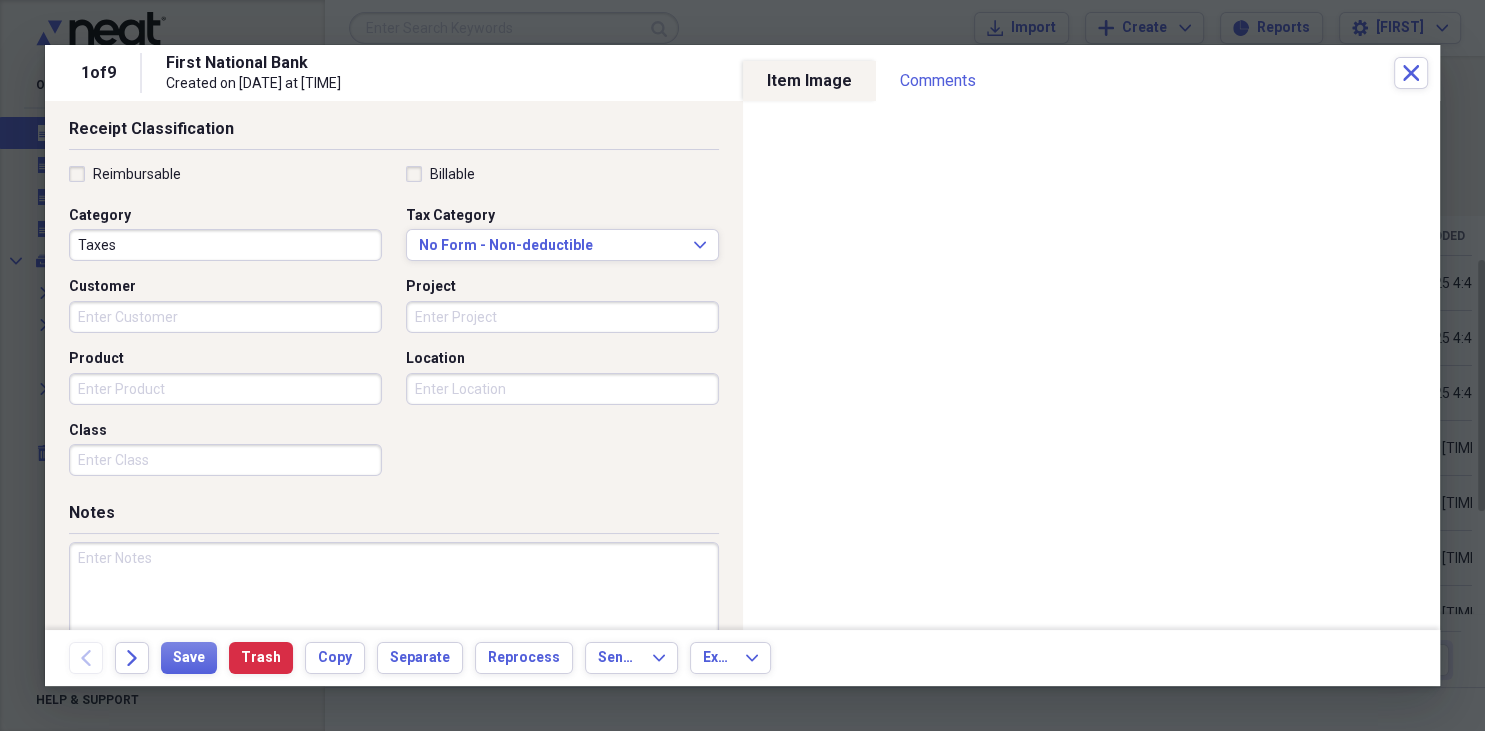 scroll, scrollTop: 490, scrollLeft: 0, axis: vertical 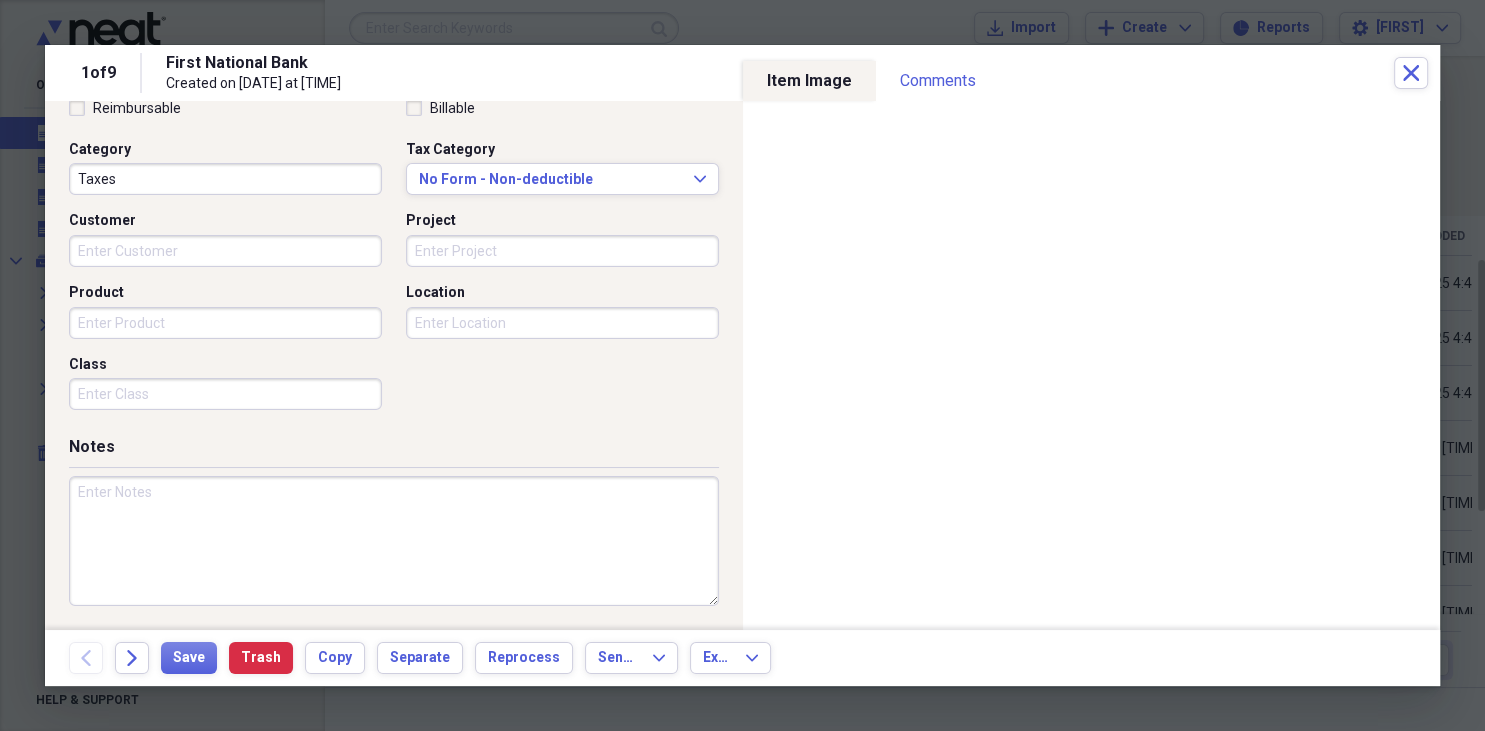click at bounding box center (394, 541) 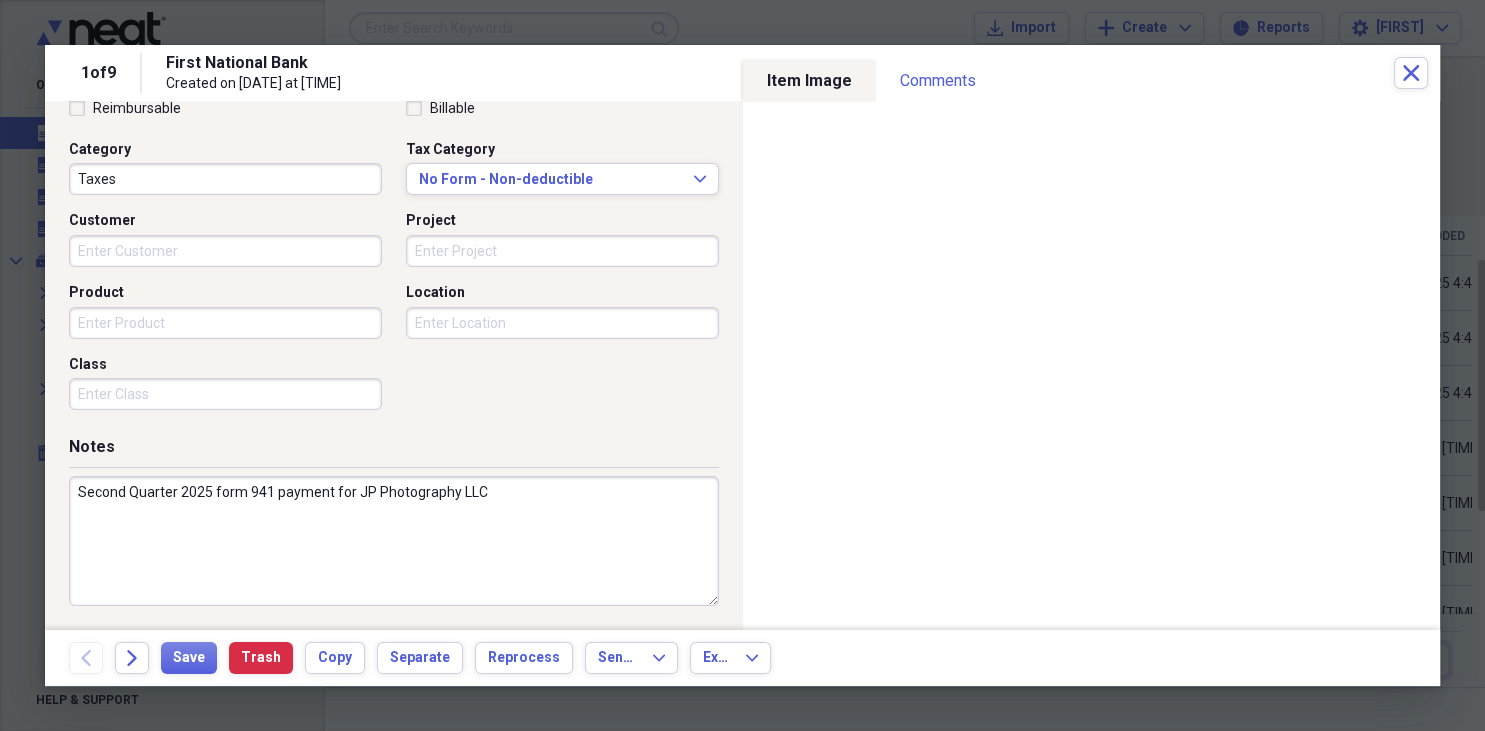 type on "Second Quarter 2025 form 941 payment for JP Photography LLC" 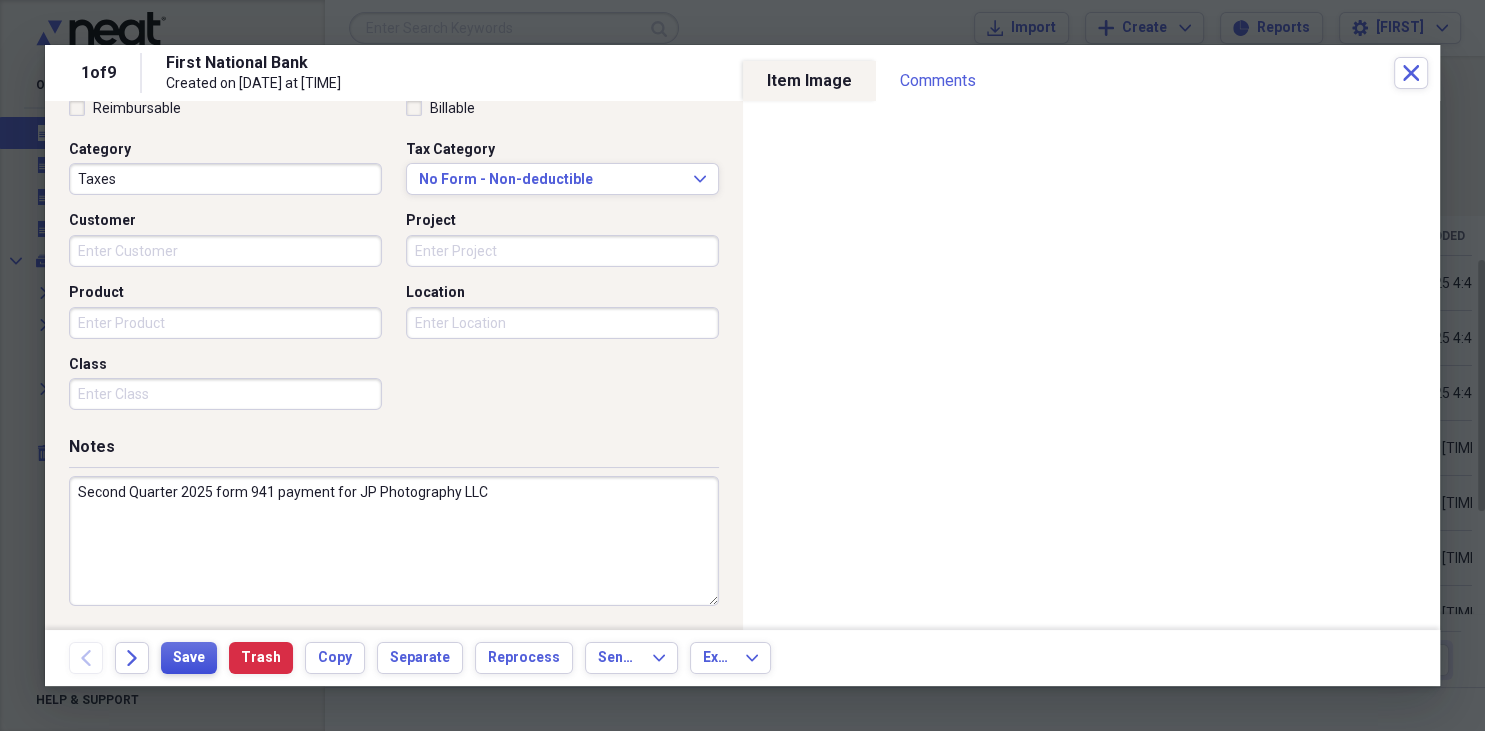 click on "Save" at bounding box center (189, 658) 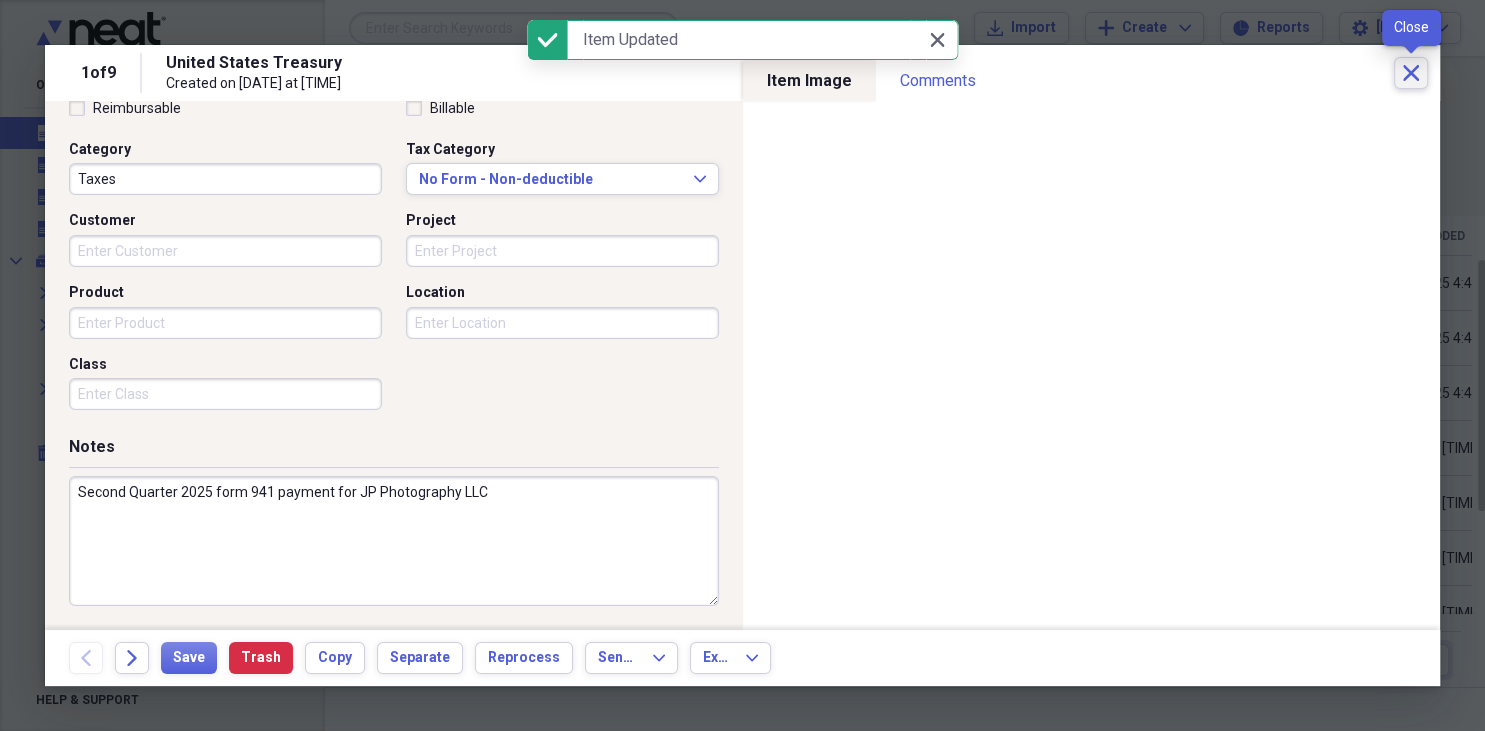 click on "Close" at bounding box center (1411, 73) 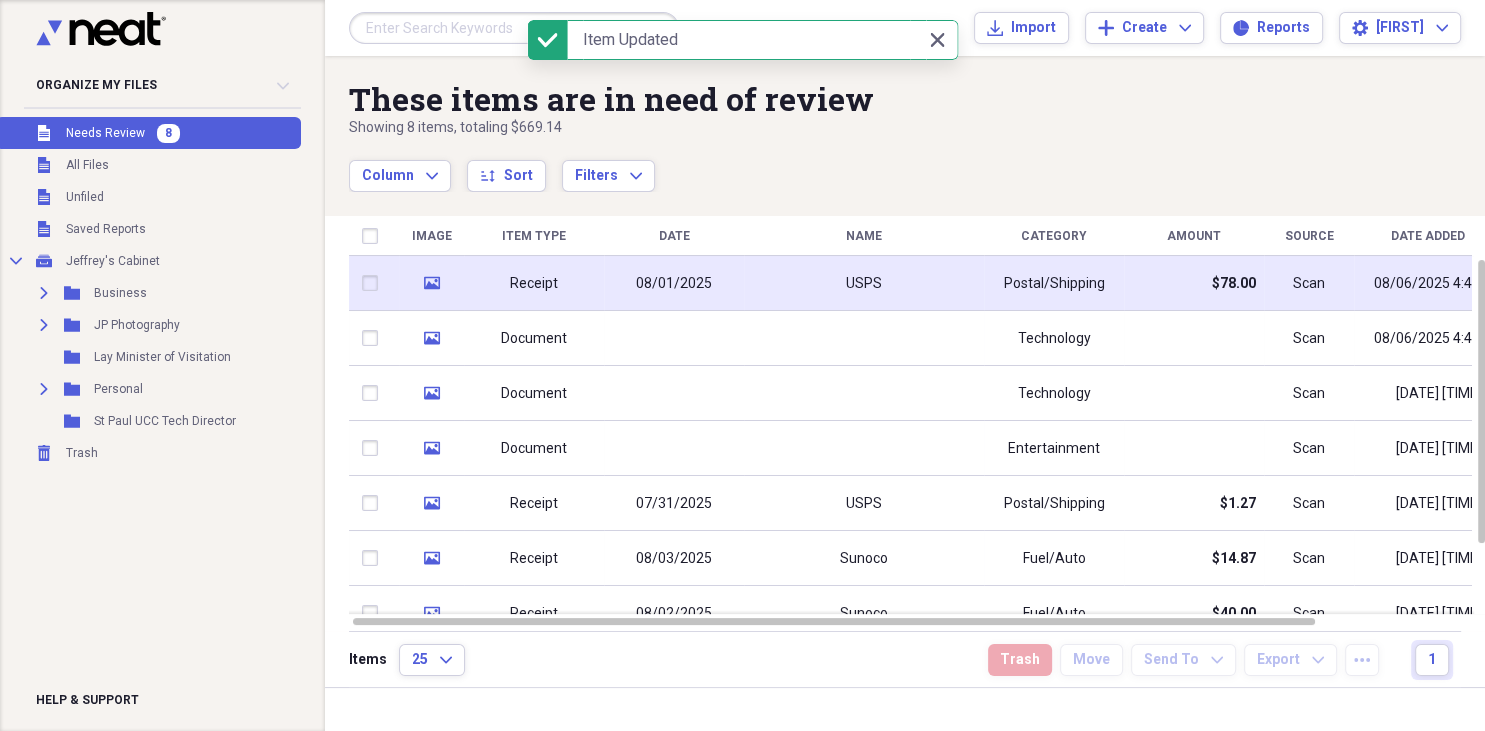 click on "Receipt" at bounding box center (534, 284) 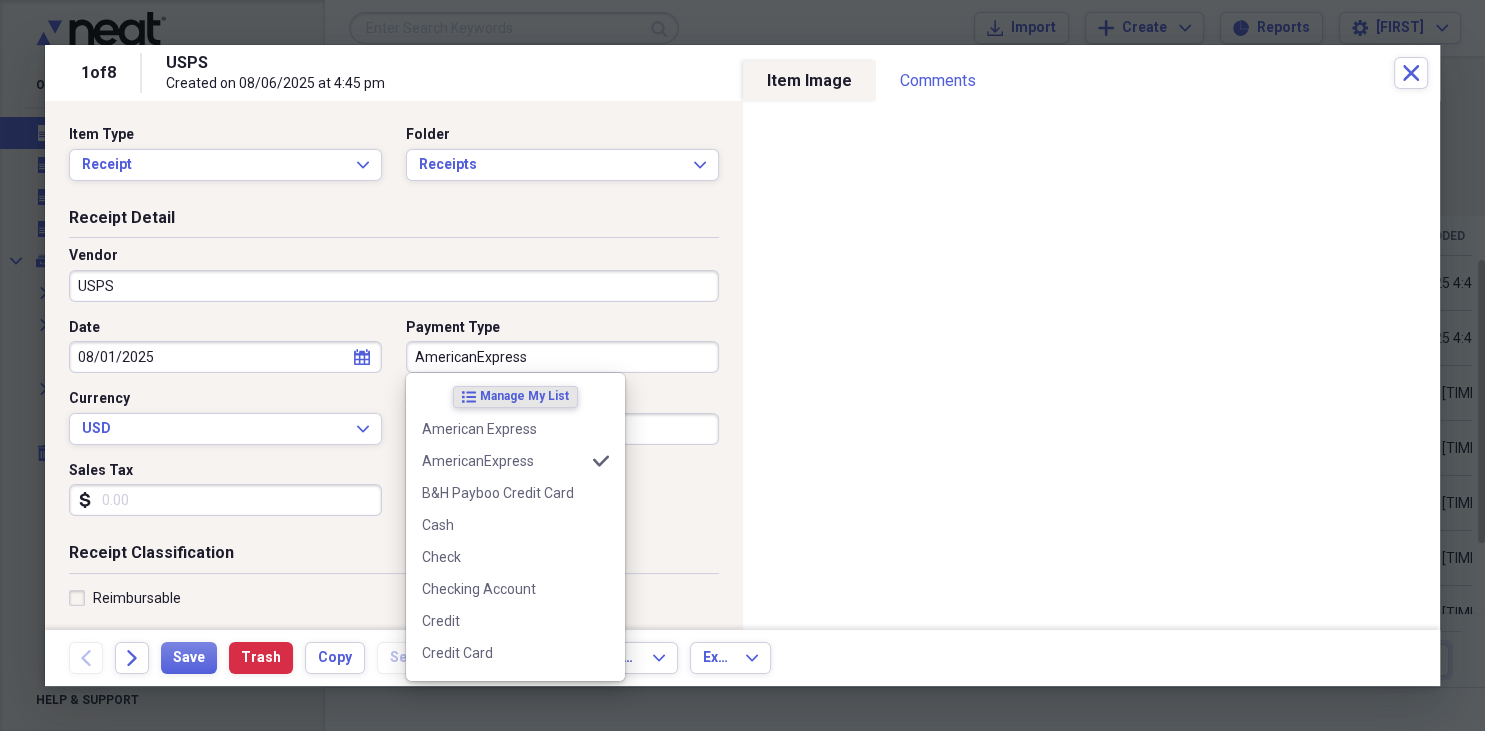 click on "AmericanExpress" at bounding box center (562, 357) 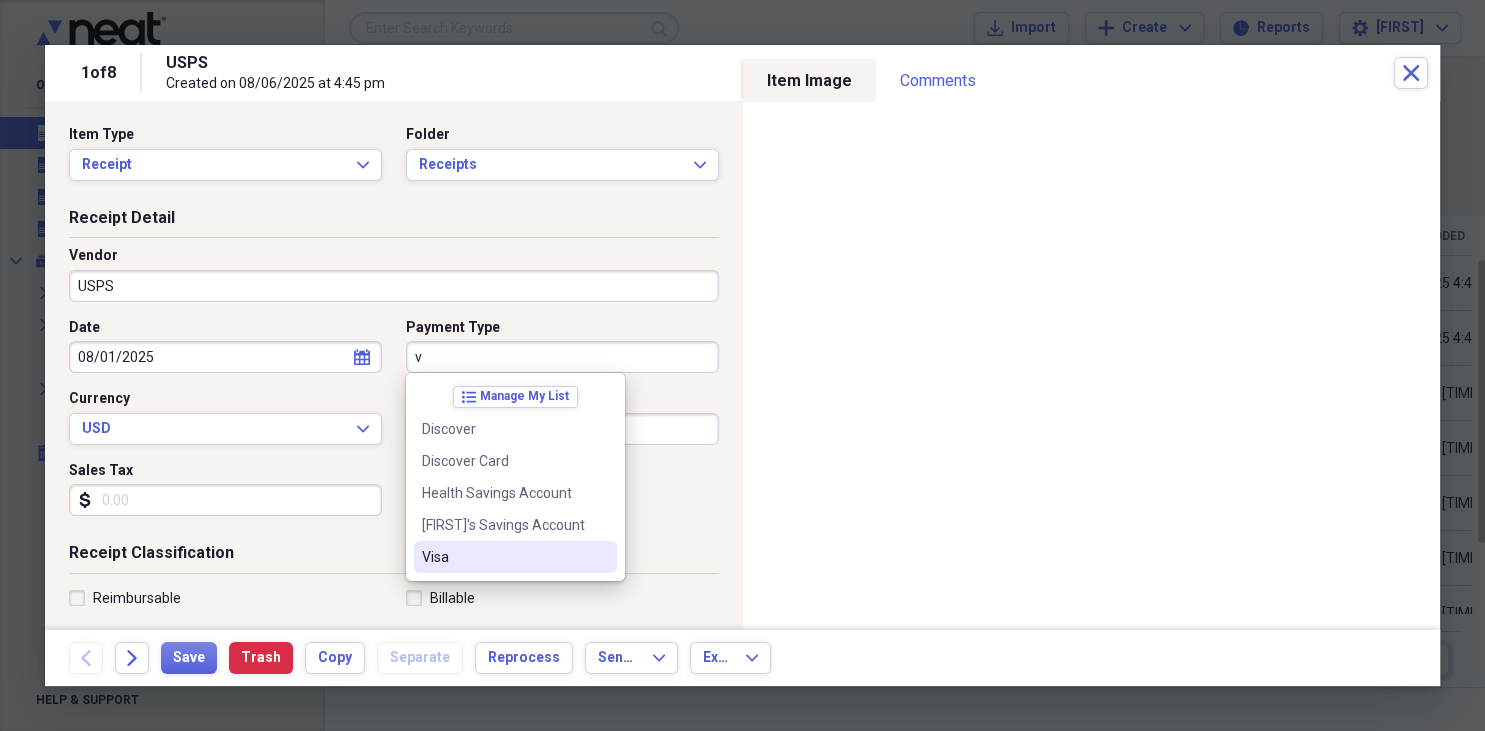 click on "Visa" at bounding box center (503, 557) 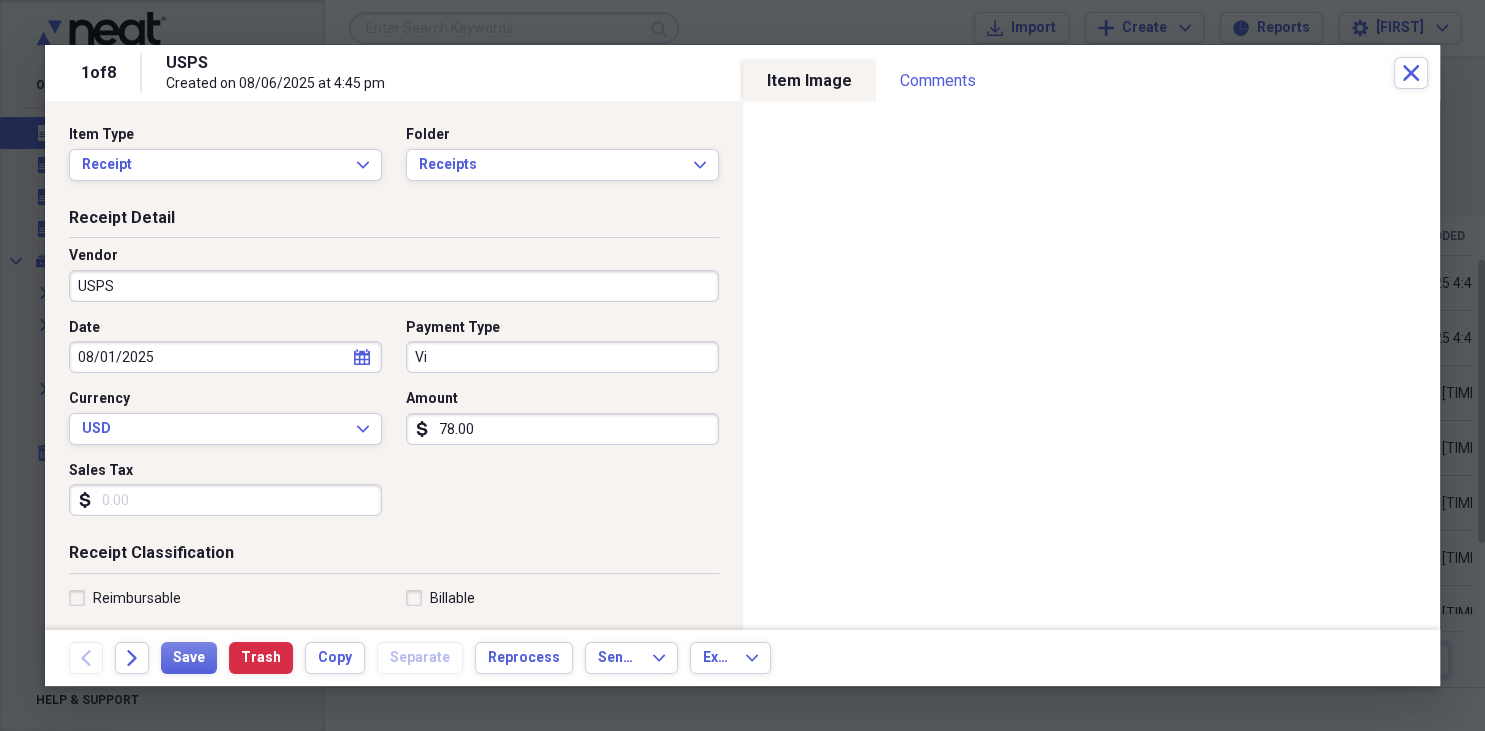 type on "V" 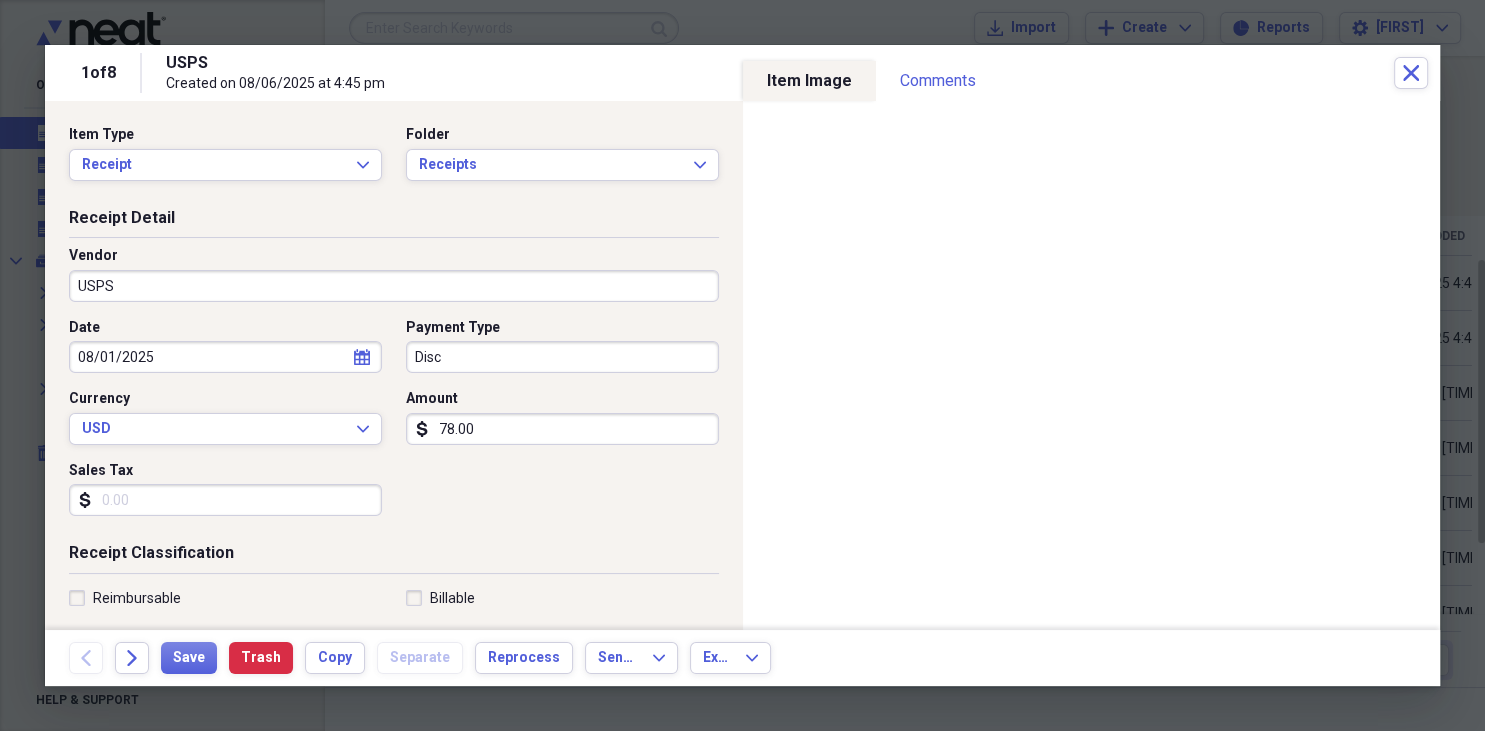 click on "Disc" at bounding box center [562, 357] 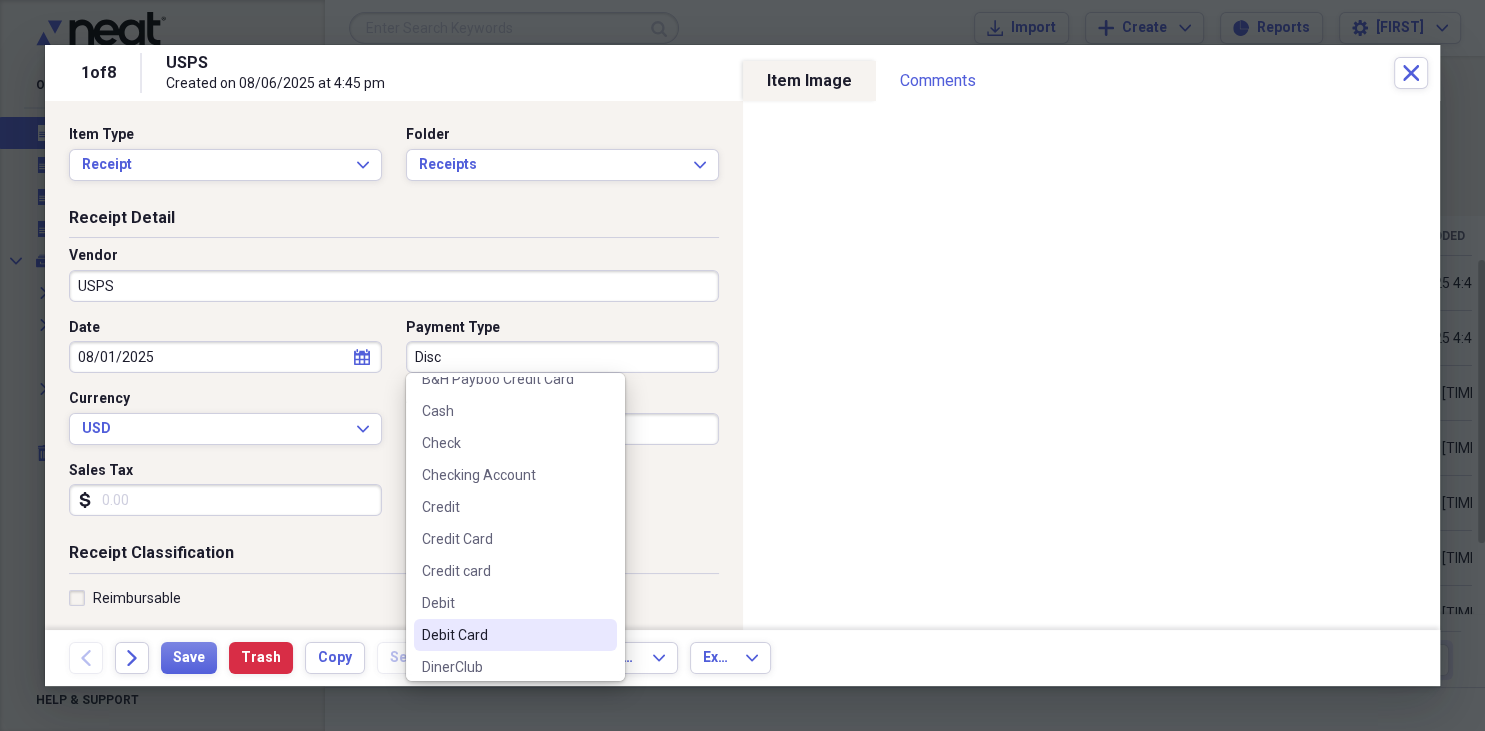 scroll, scrollTop: 230, scrollLeft: 0, axis: vertical 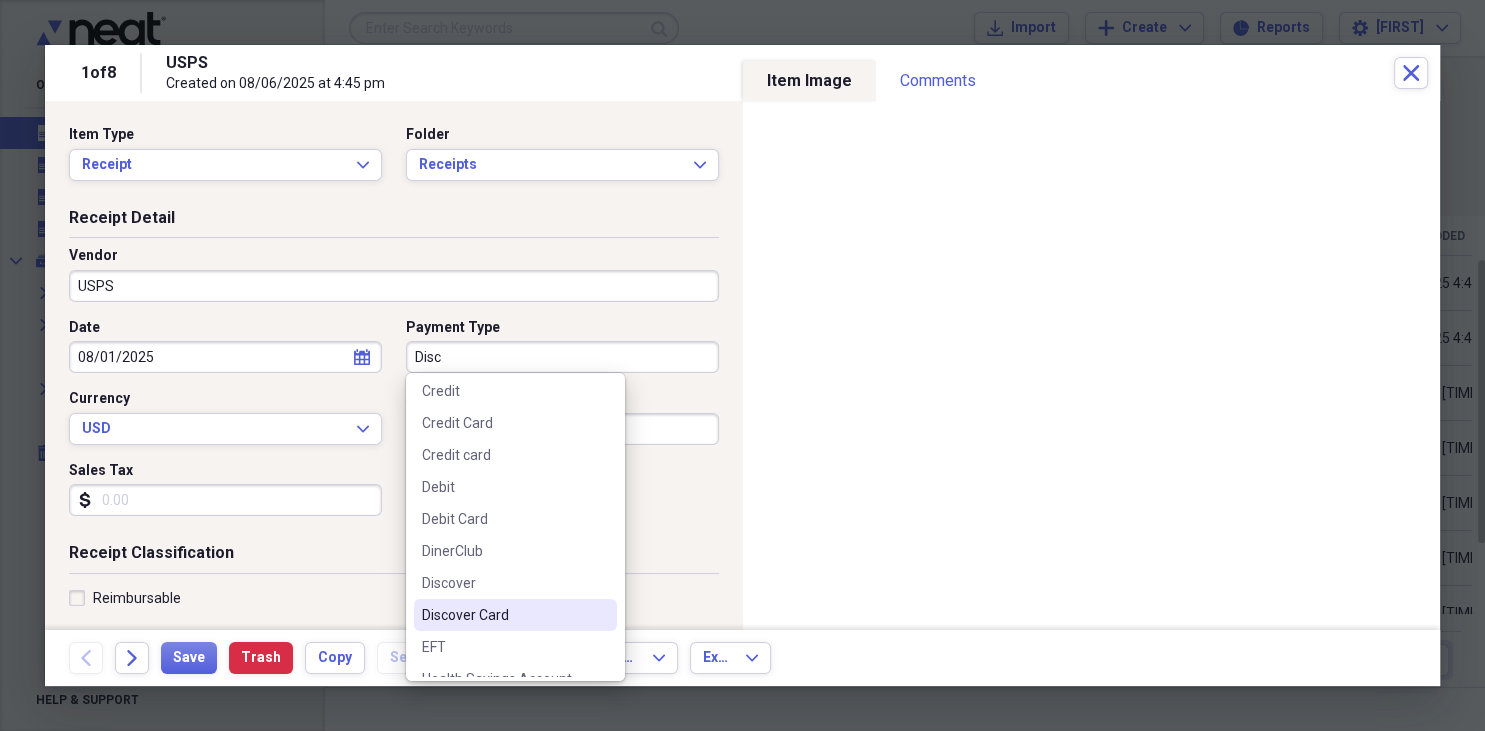 click on "Discover Card" at bounding box center (503, 615) 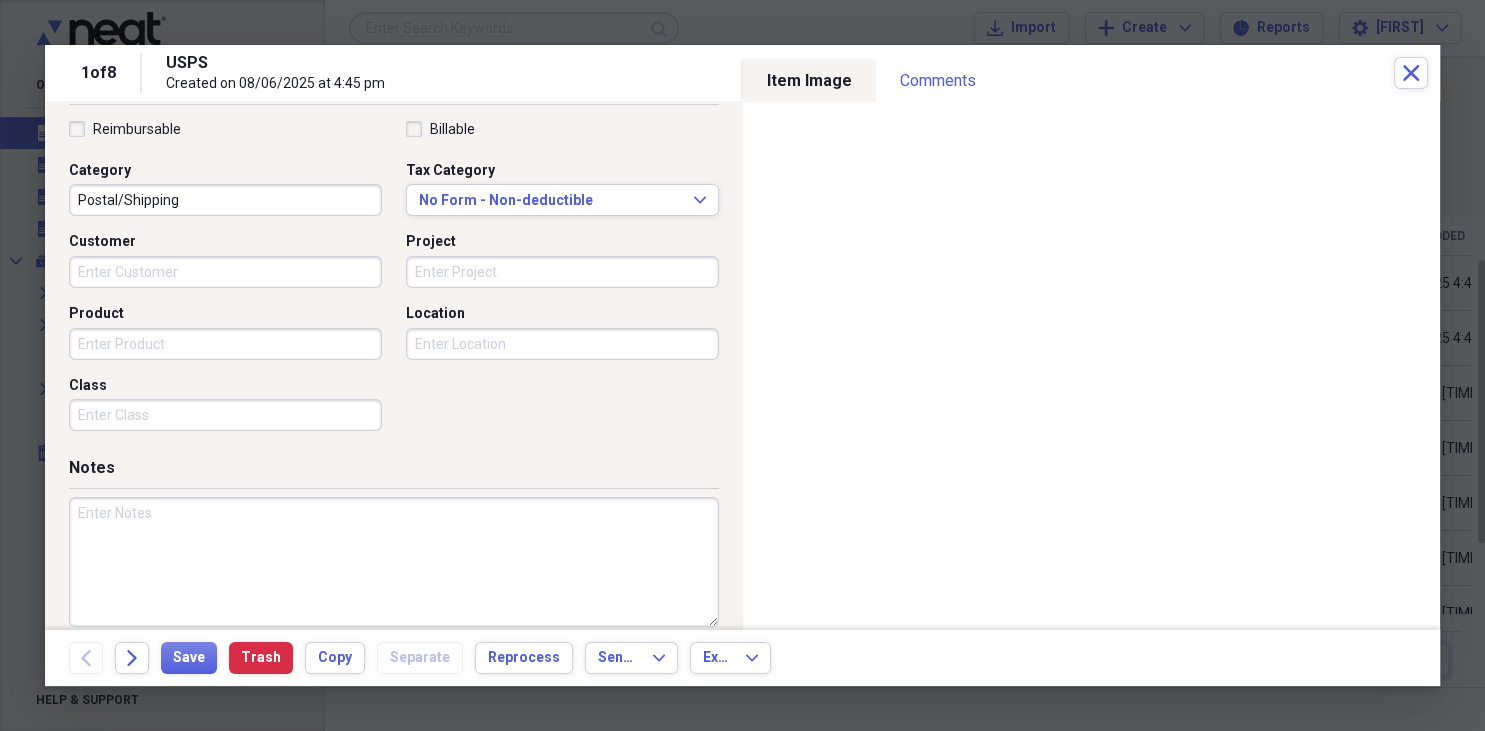 scroll, scrollTop: 490, scrollLeft: 0, axis: vertical 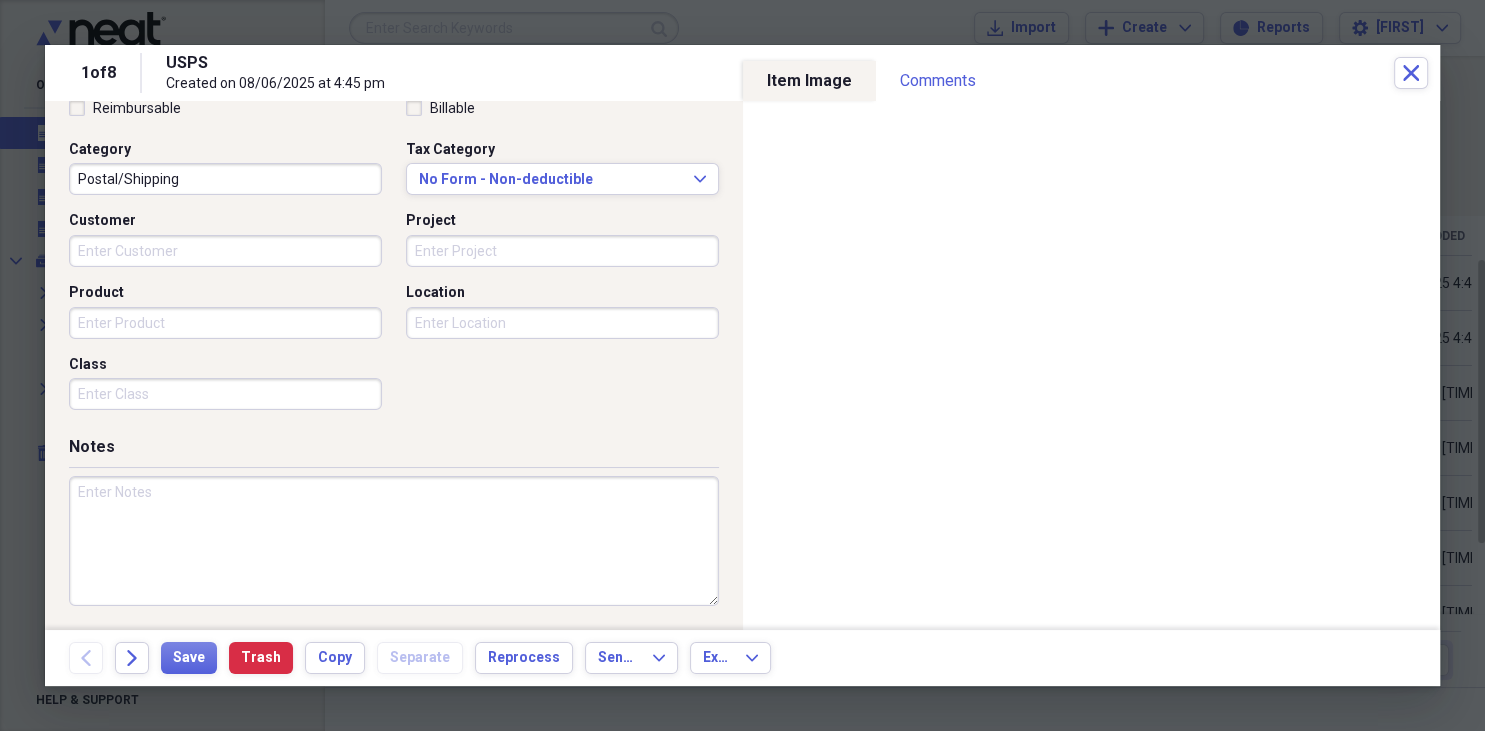 click at bounding box center [394, 541] 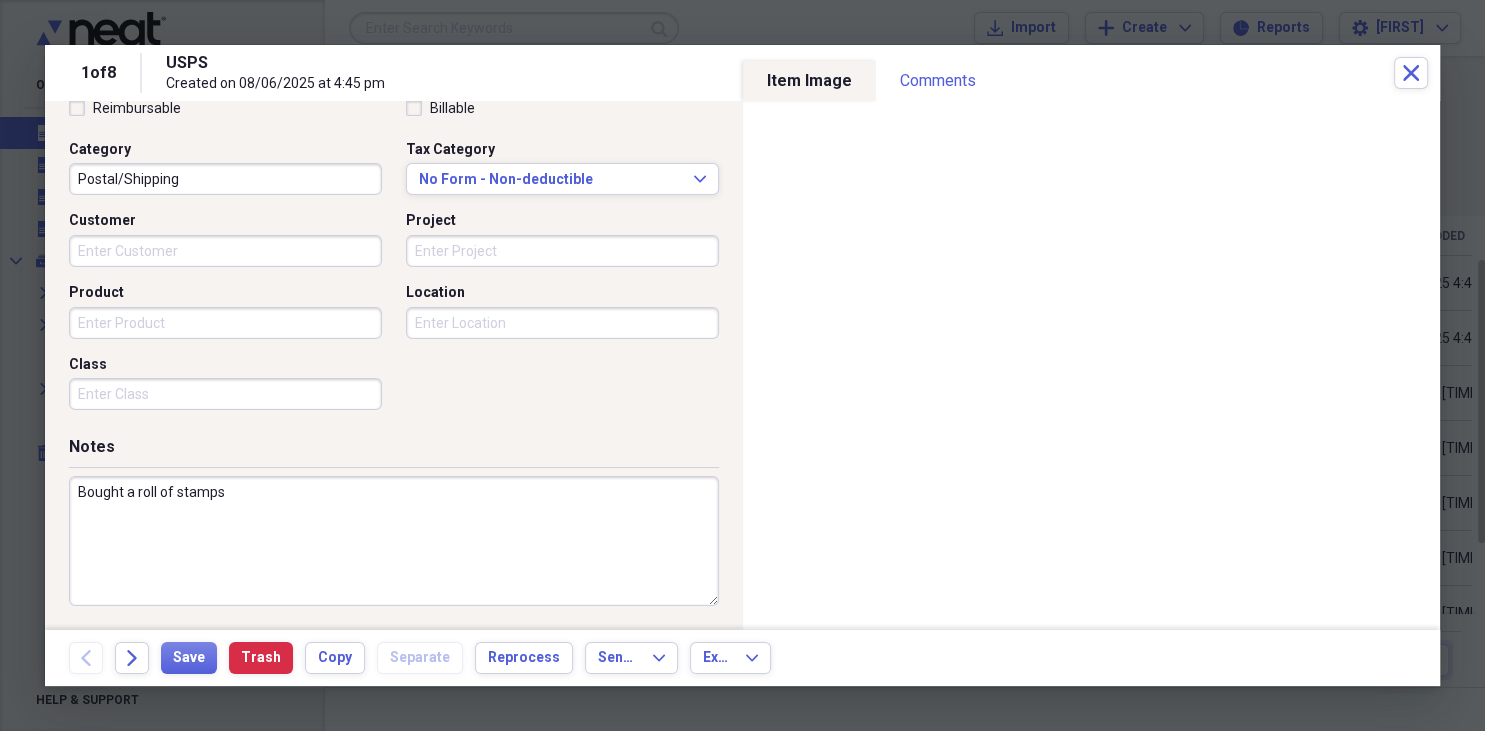 type on "Bought a roll of stamps" 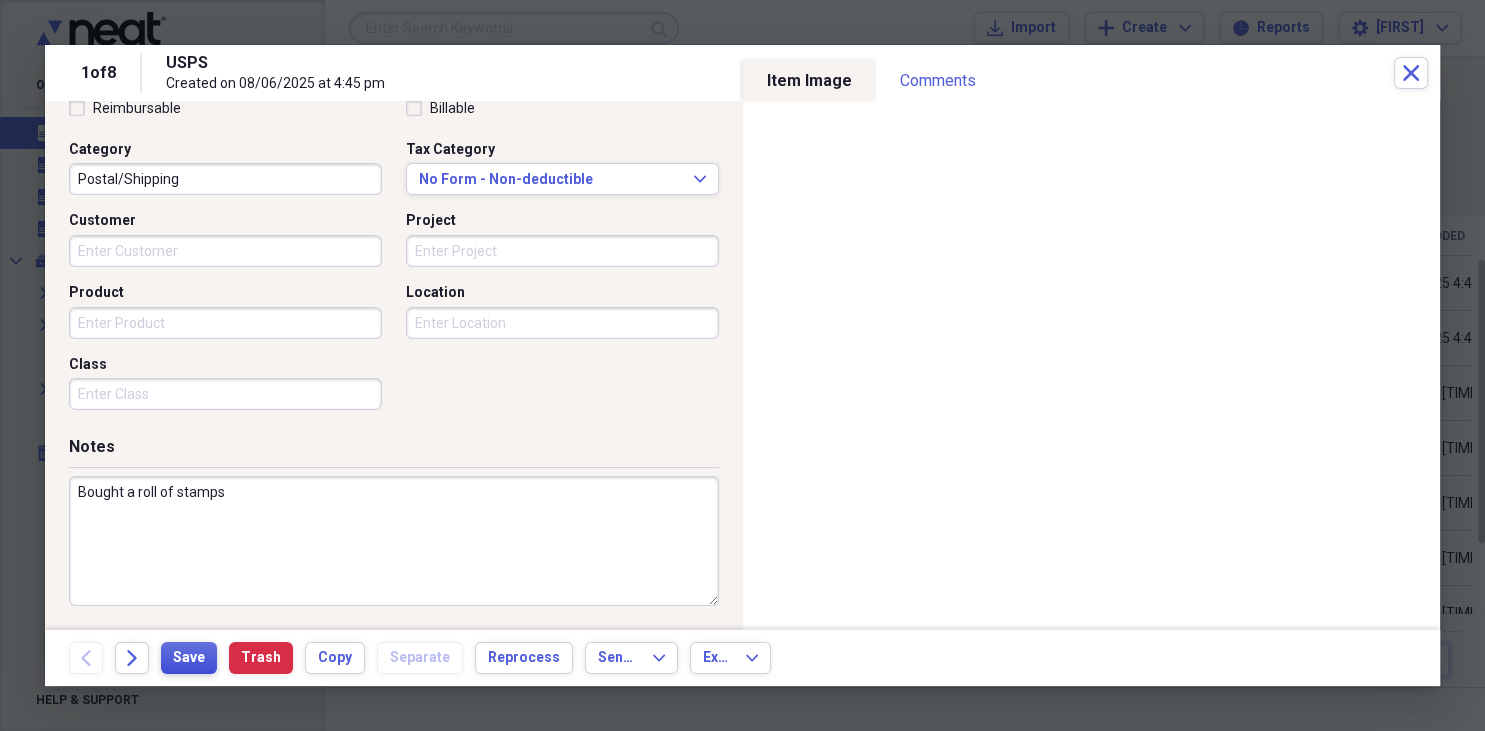 click on "Save" at bounding box center [189, 658] 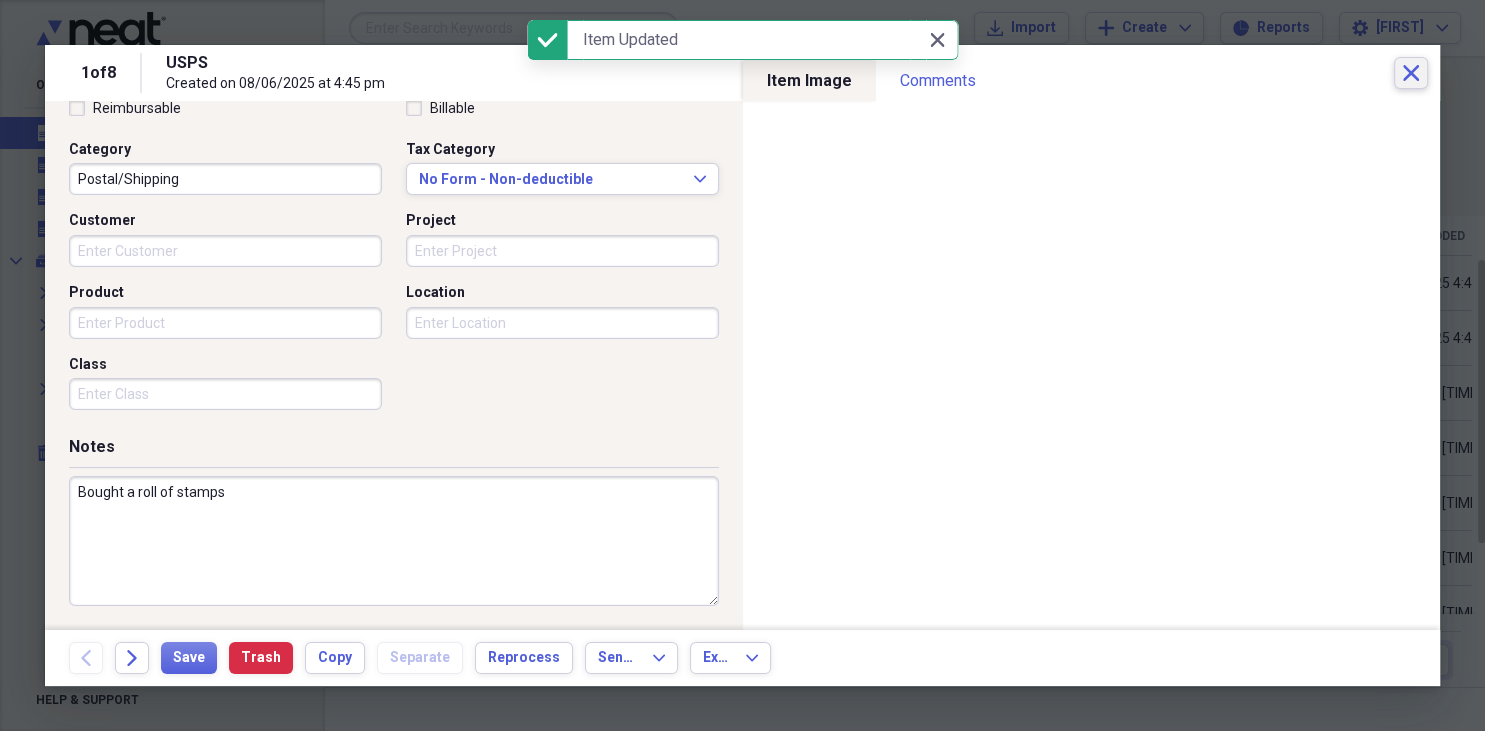 click 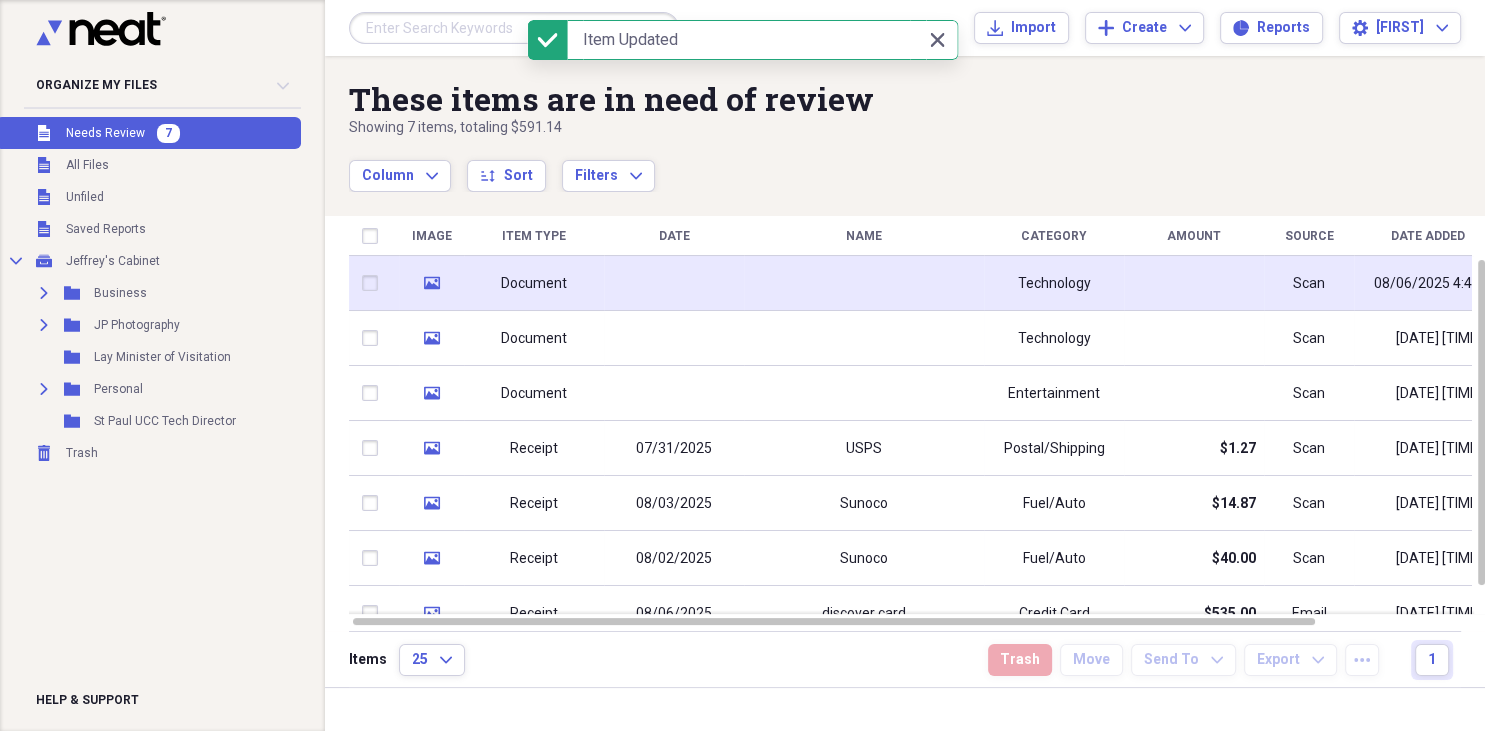click at bounding box center [674, 283] 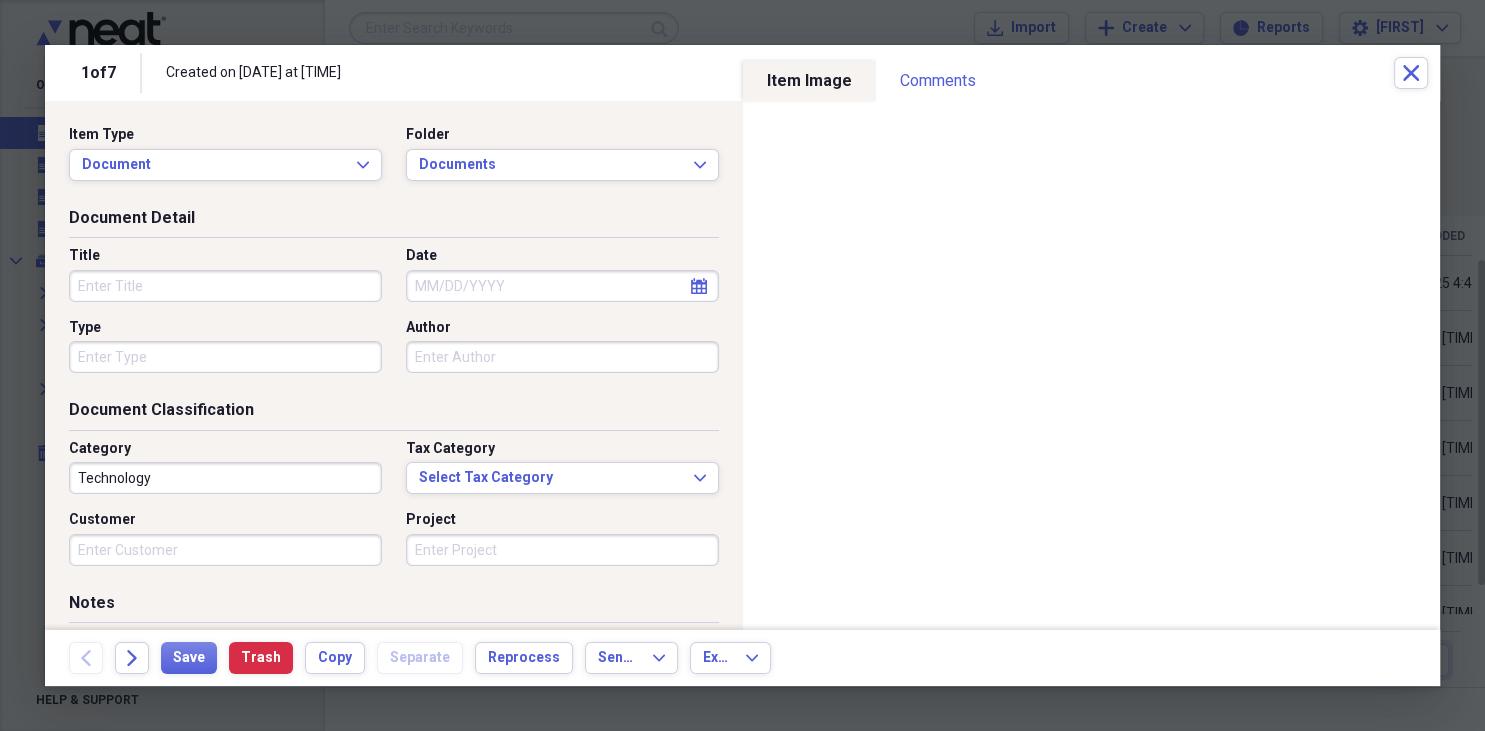 drag, startPoint x: 213, startPoint y: 297, endPoint x: 224, endPoint y: 294, distance: 11.401754 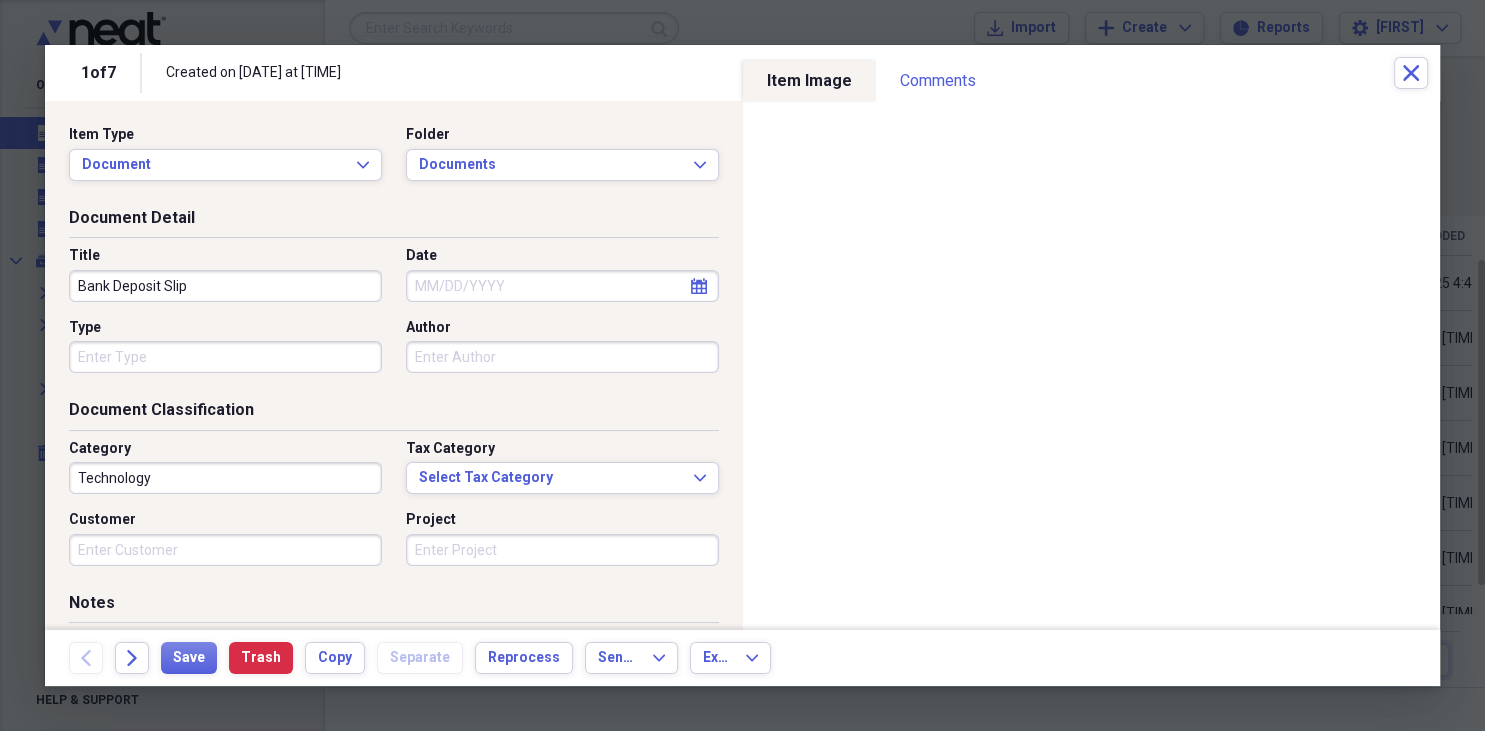 type on "Bank Deposit Slip" 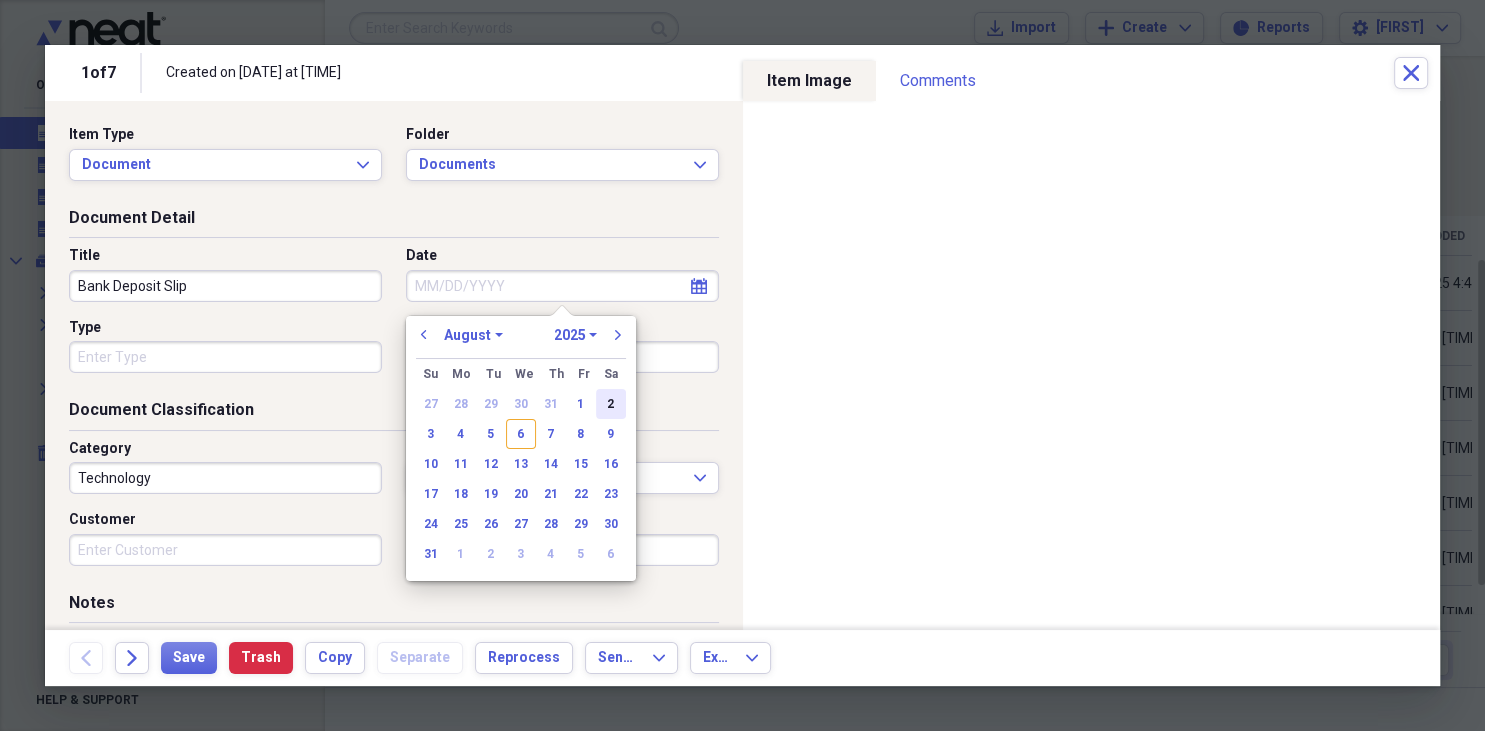 click on "2" at bounding box center [611, 404] 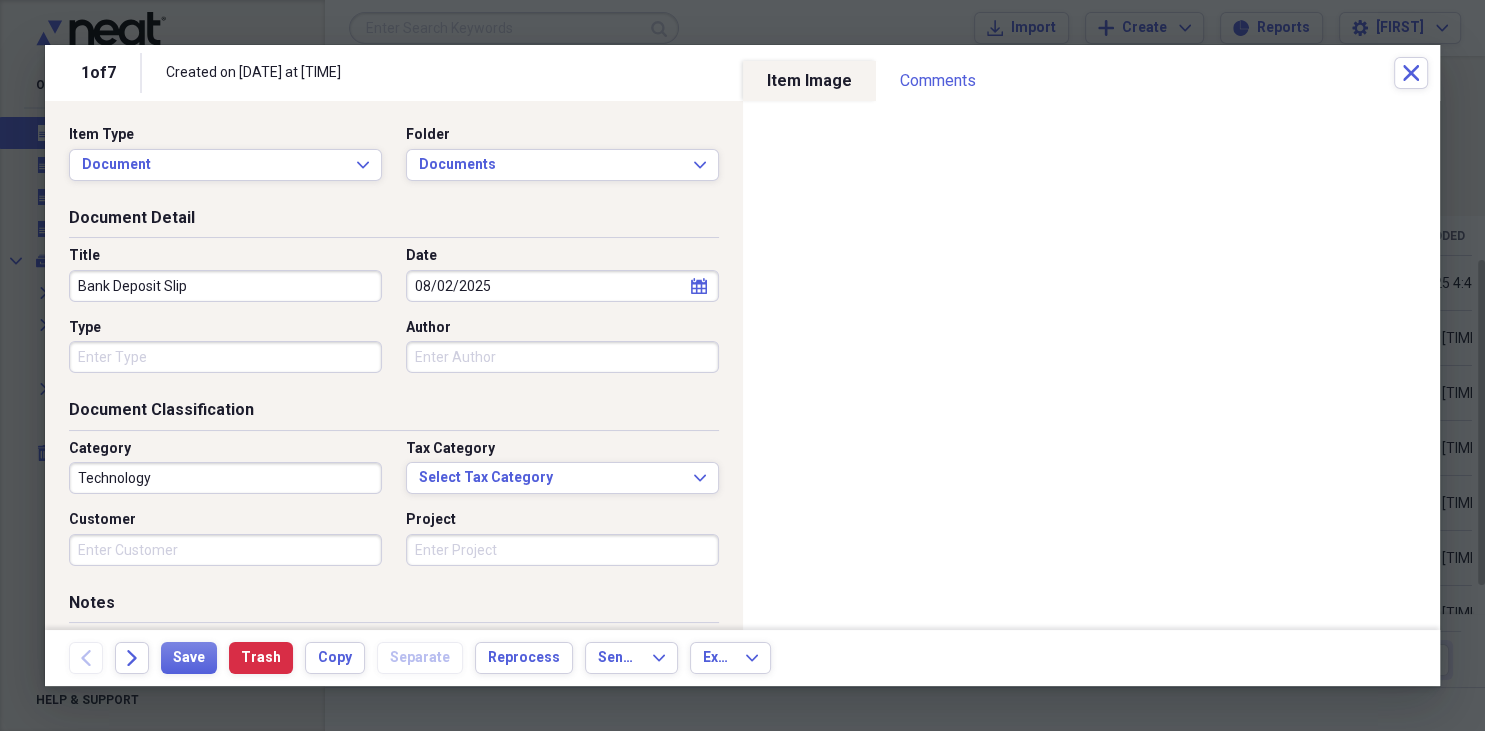 click on "Type" at bounding box center (225, 357) 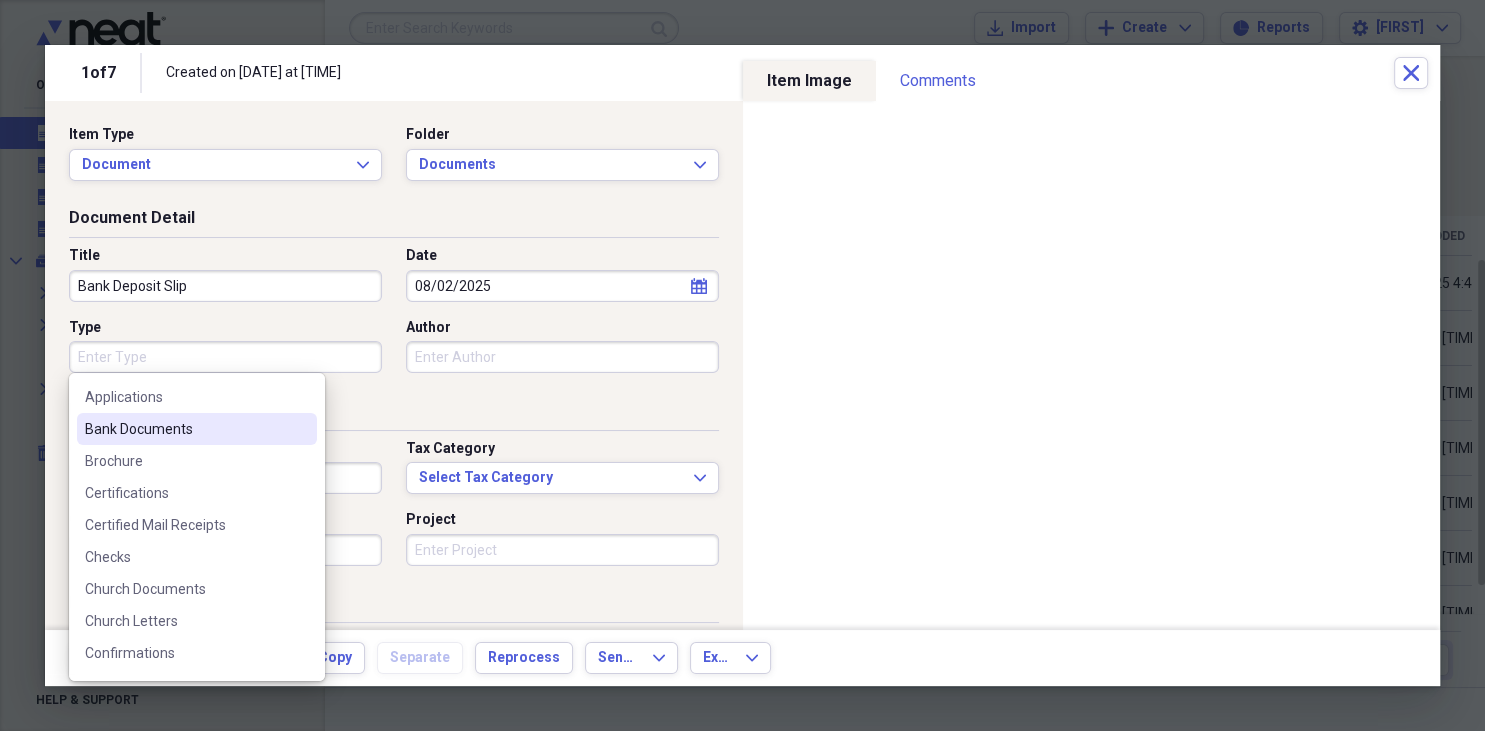 click on "Bank Documents" at bounding box center [185, 429] 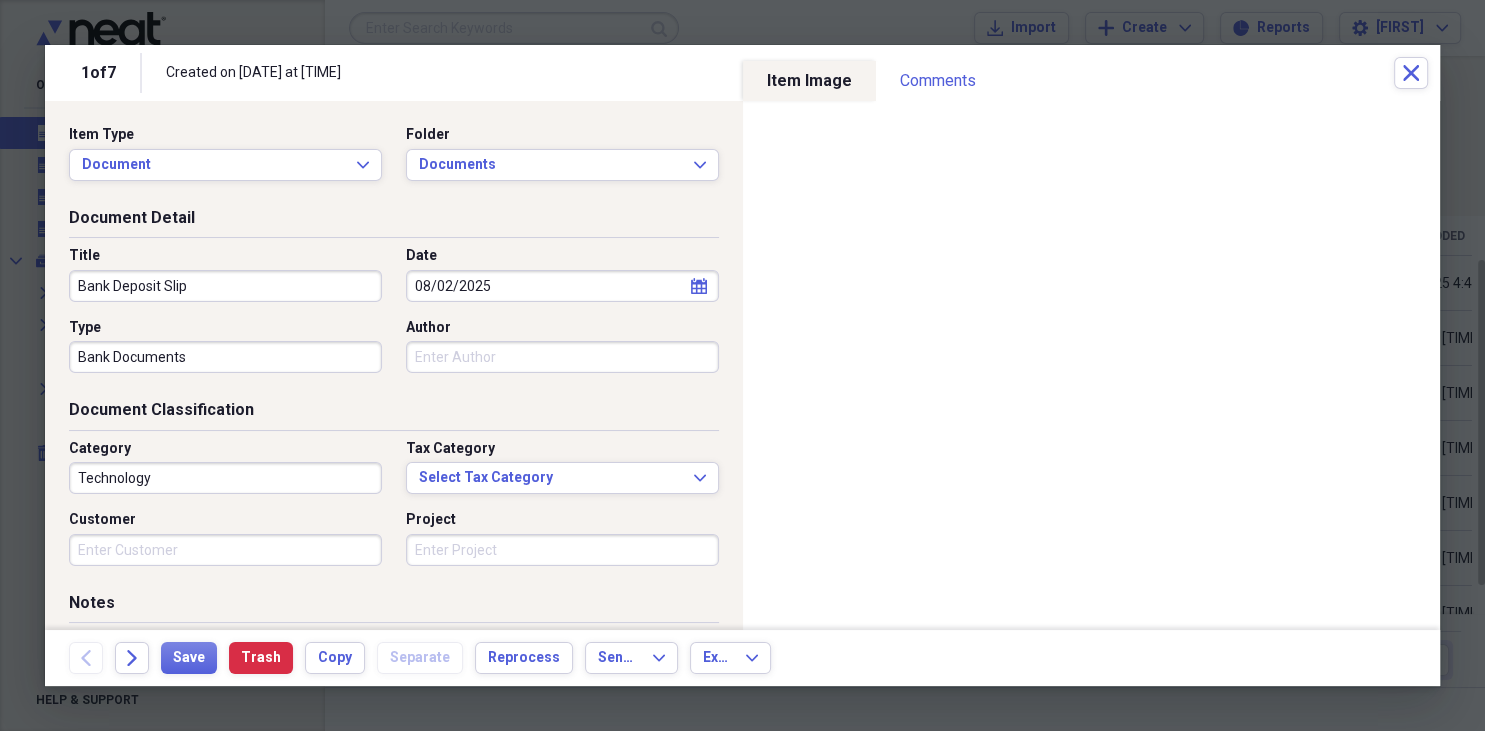 click on "Technology" at bounding box center (225, 478) 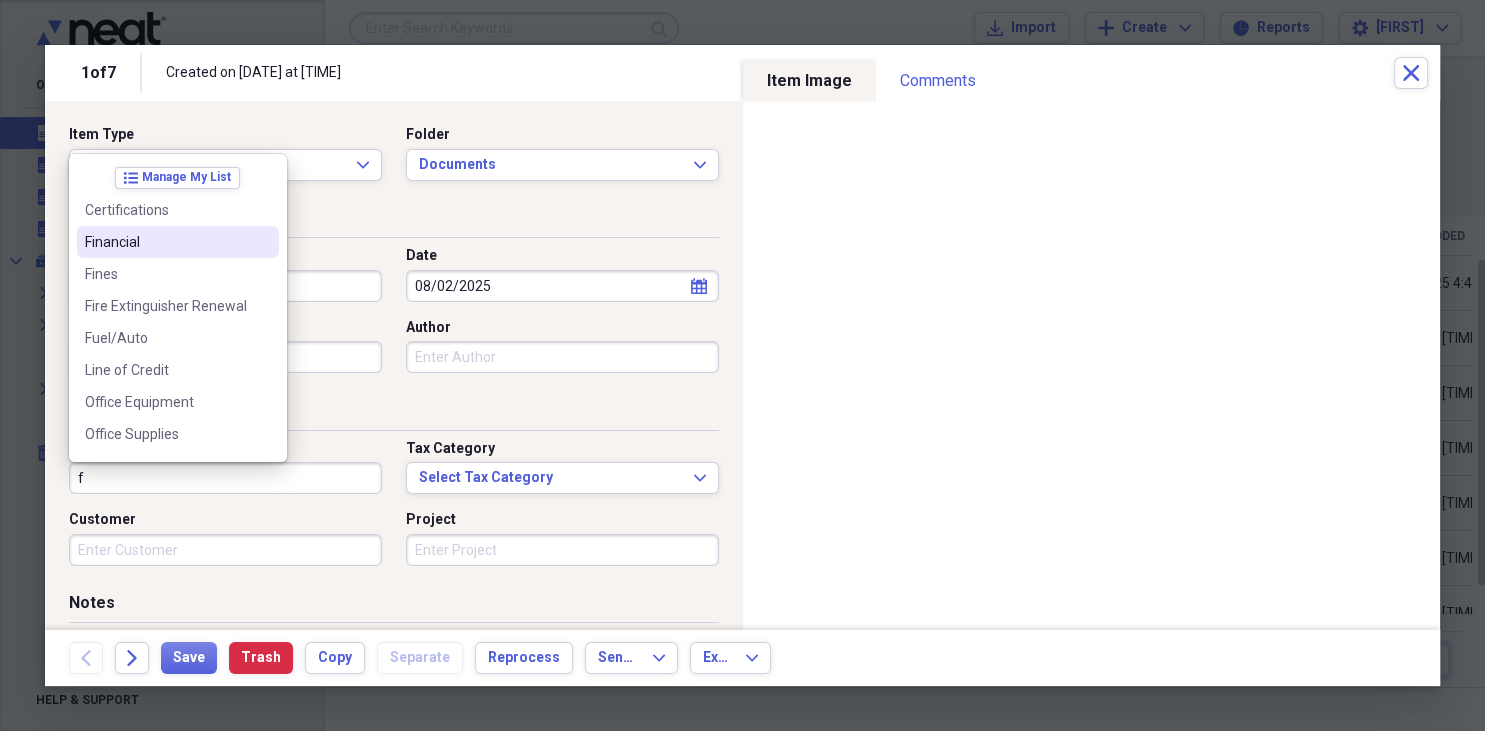 click on "Financial" at bounding box center [166, 242] 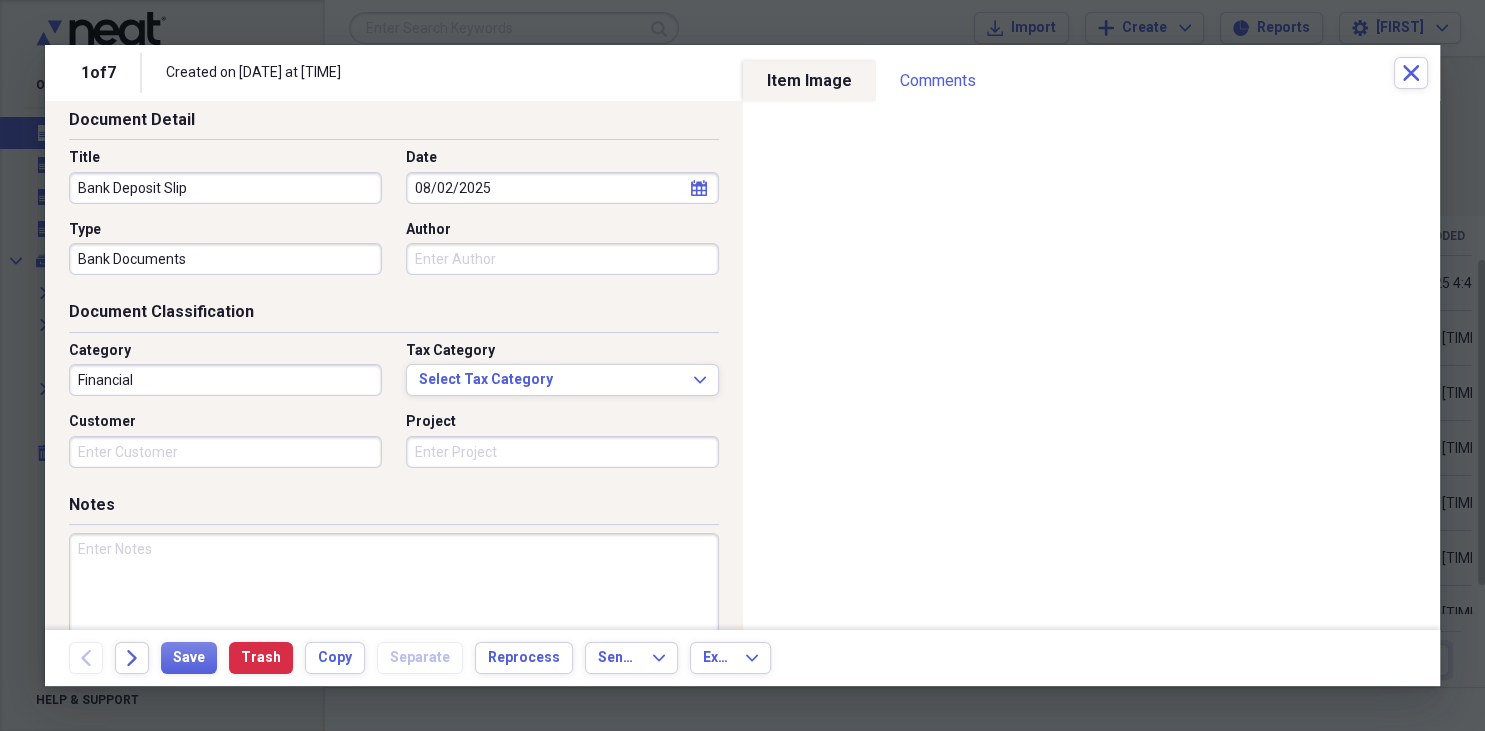 scroll, scrollTop: 204, scrollLeft: 0, axis: vertical 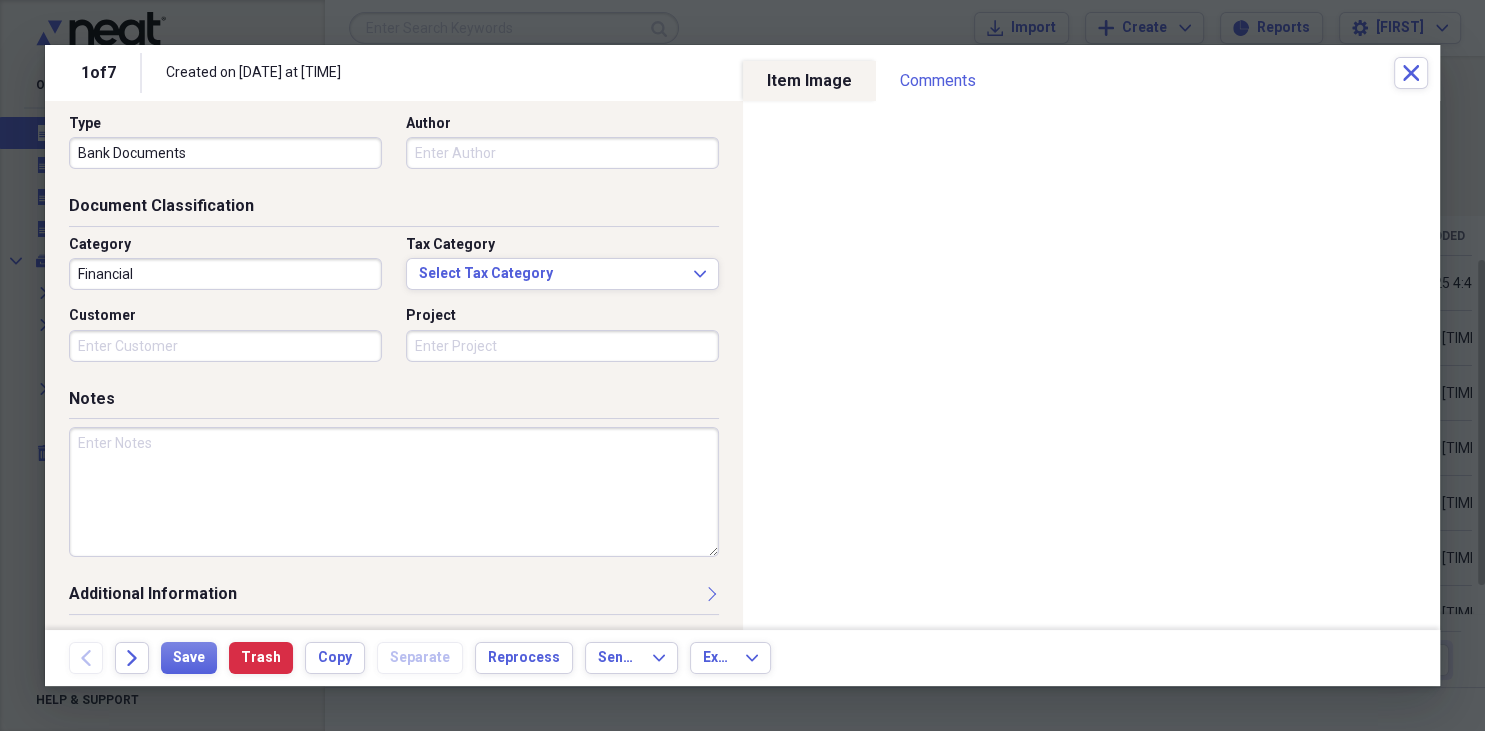 click at bounding box center (394, 492) 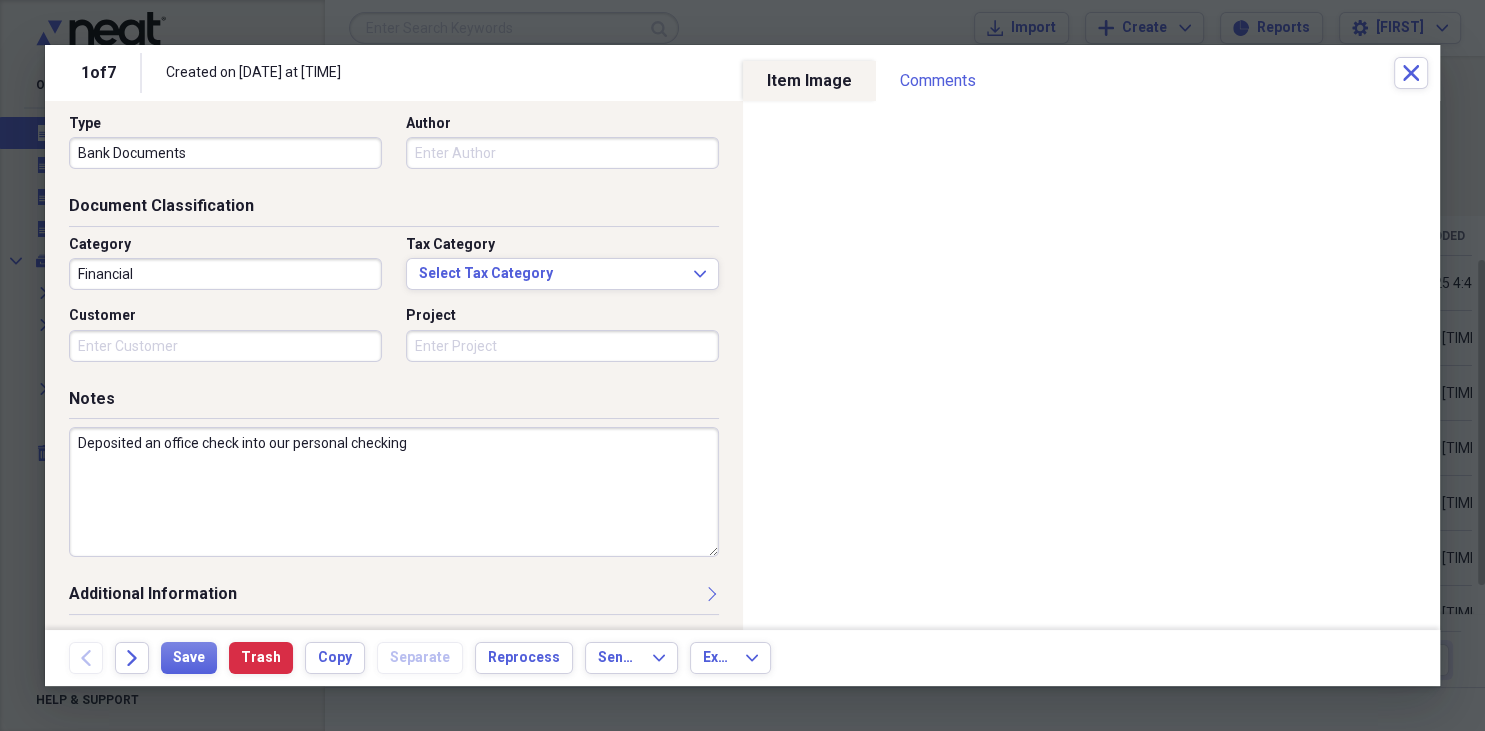 type on "Deposited an office check into our personal checking" 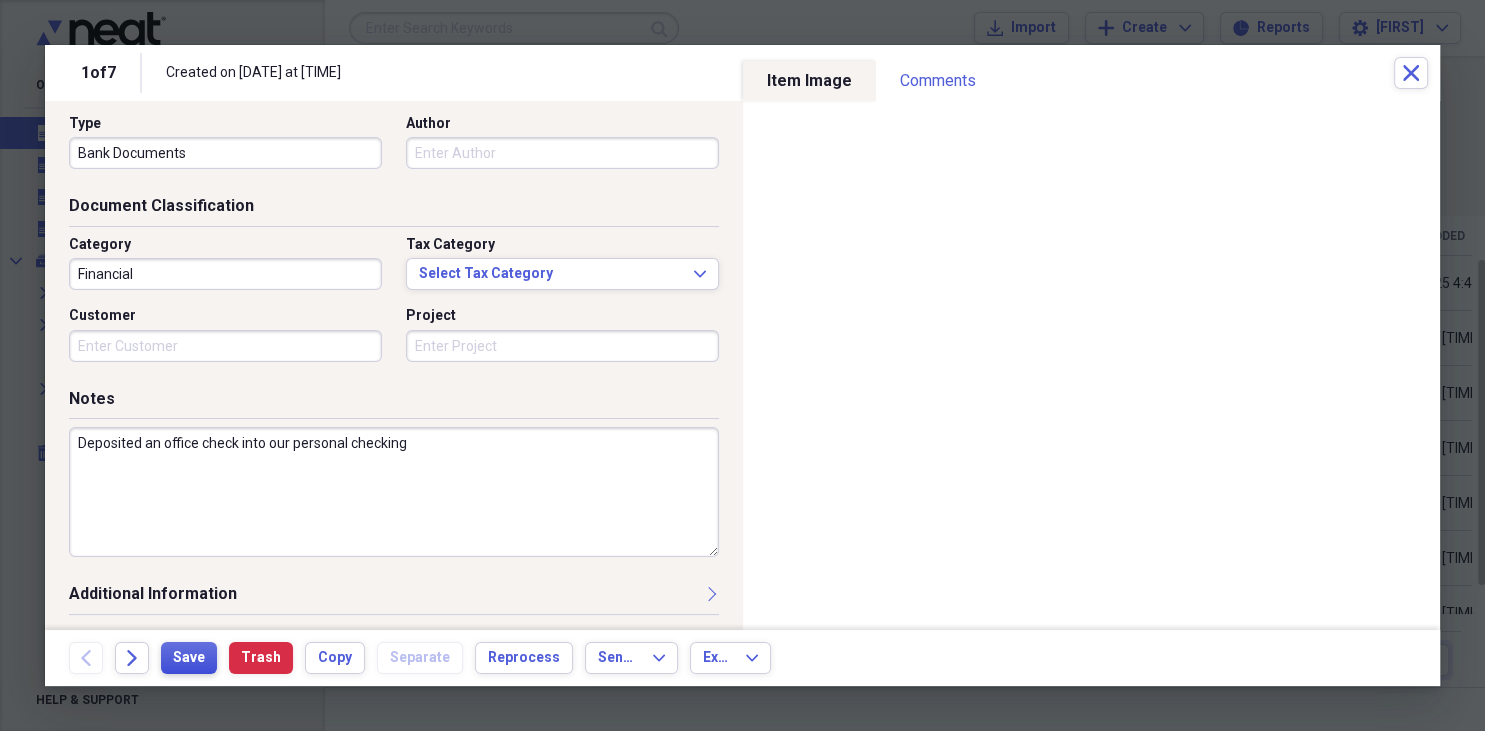 click on "Save" at bounding box center [189, 658] 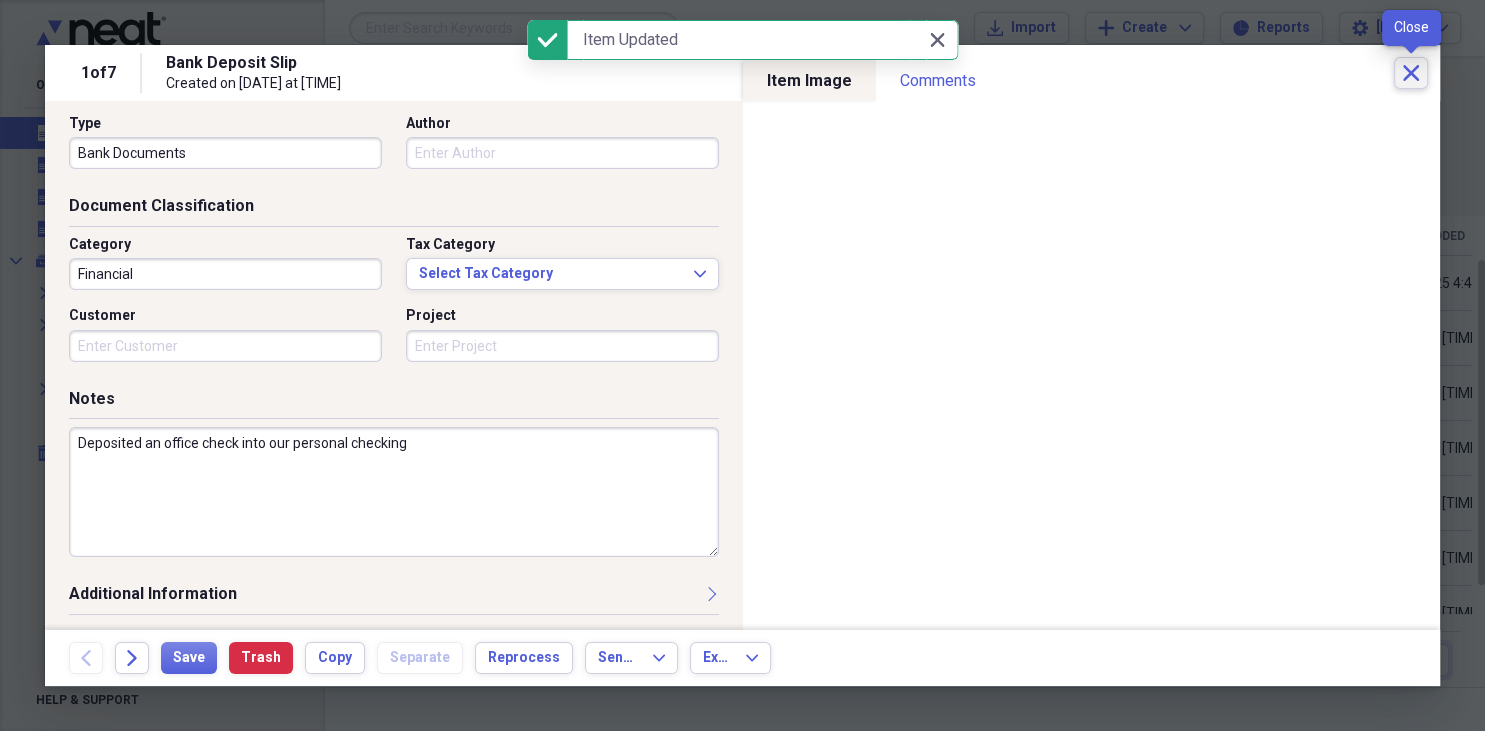 click on "Close" 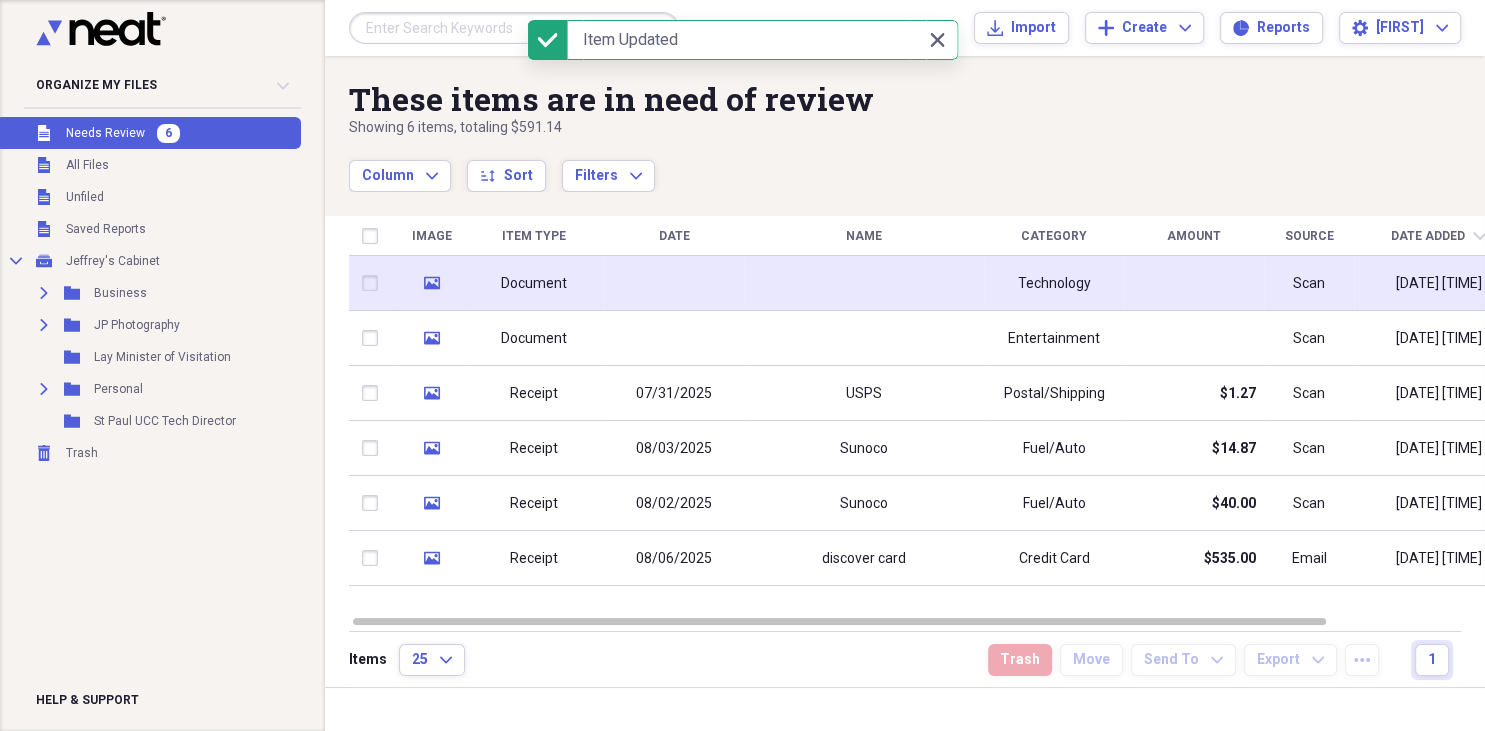 click on "Document" at bounding box center [534, 283] 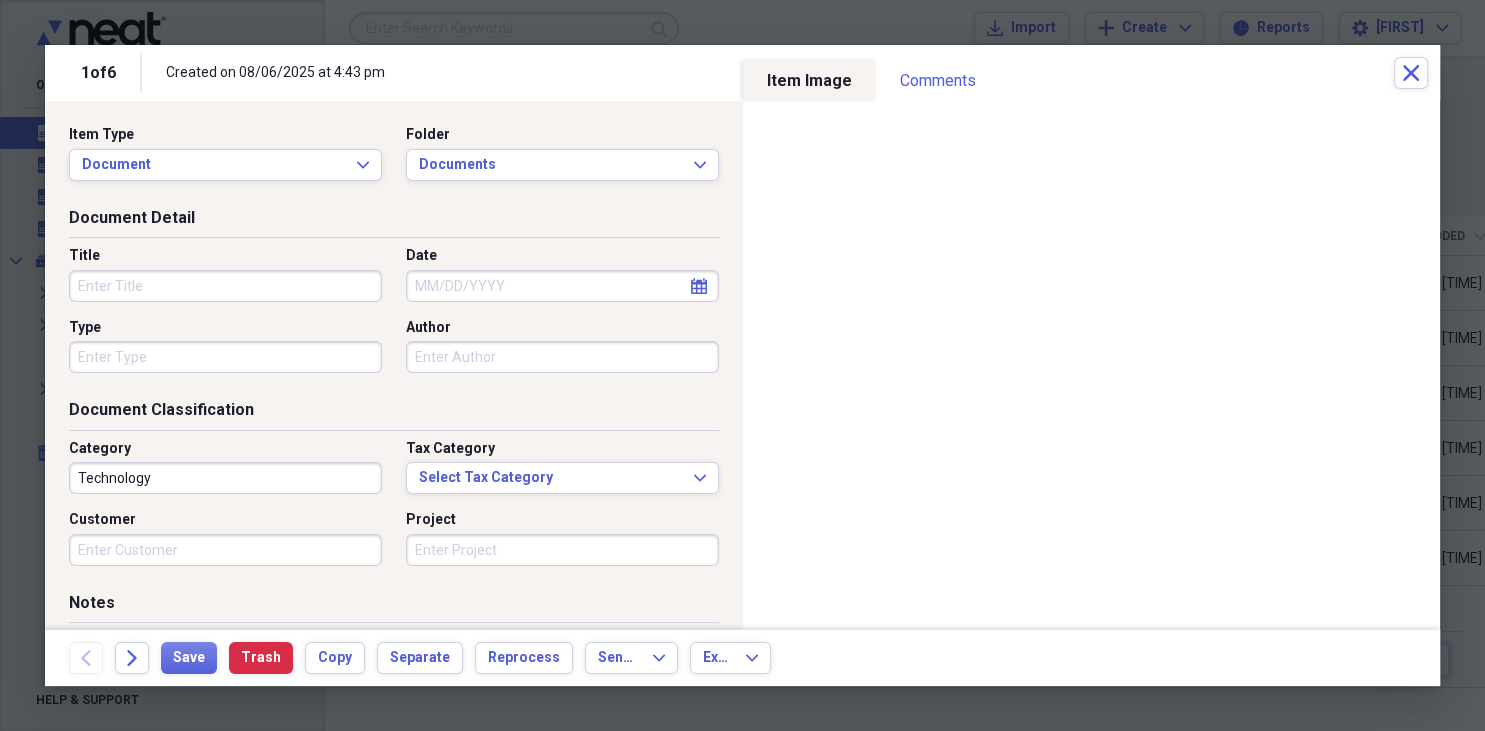click on "Title" at bounding box center [225, 286] 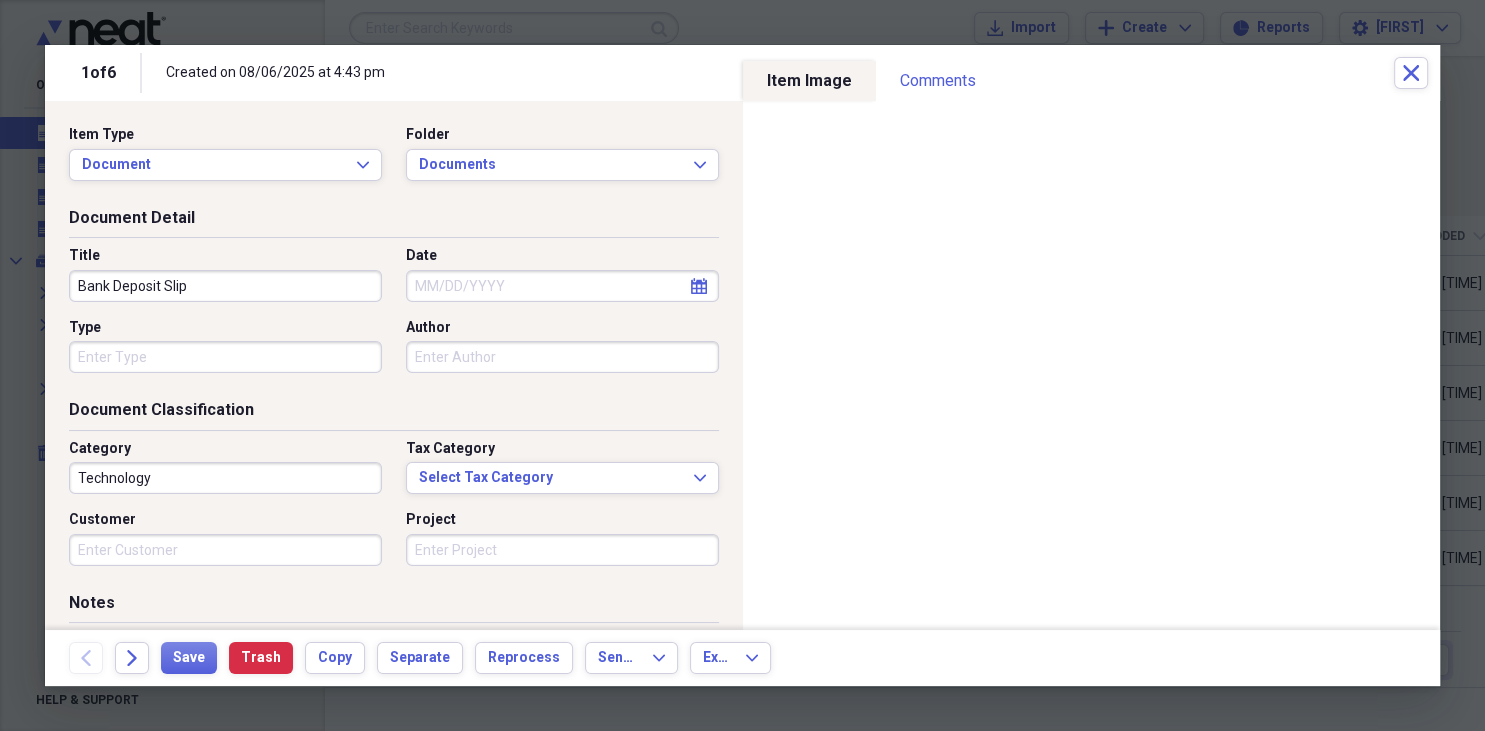 type on "Bank Deposit Slip" 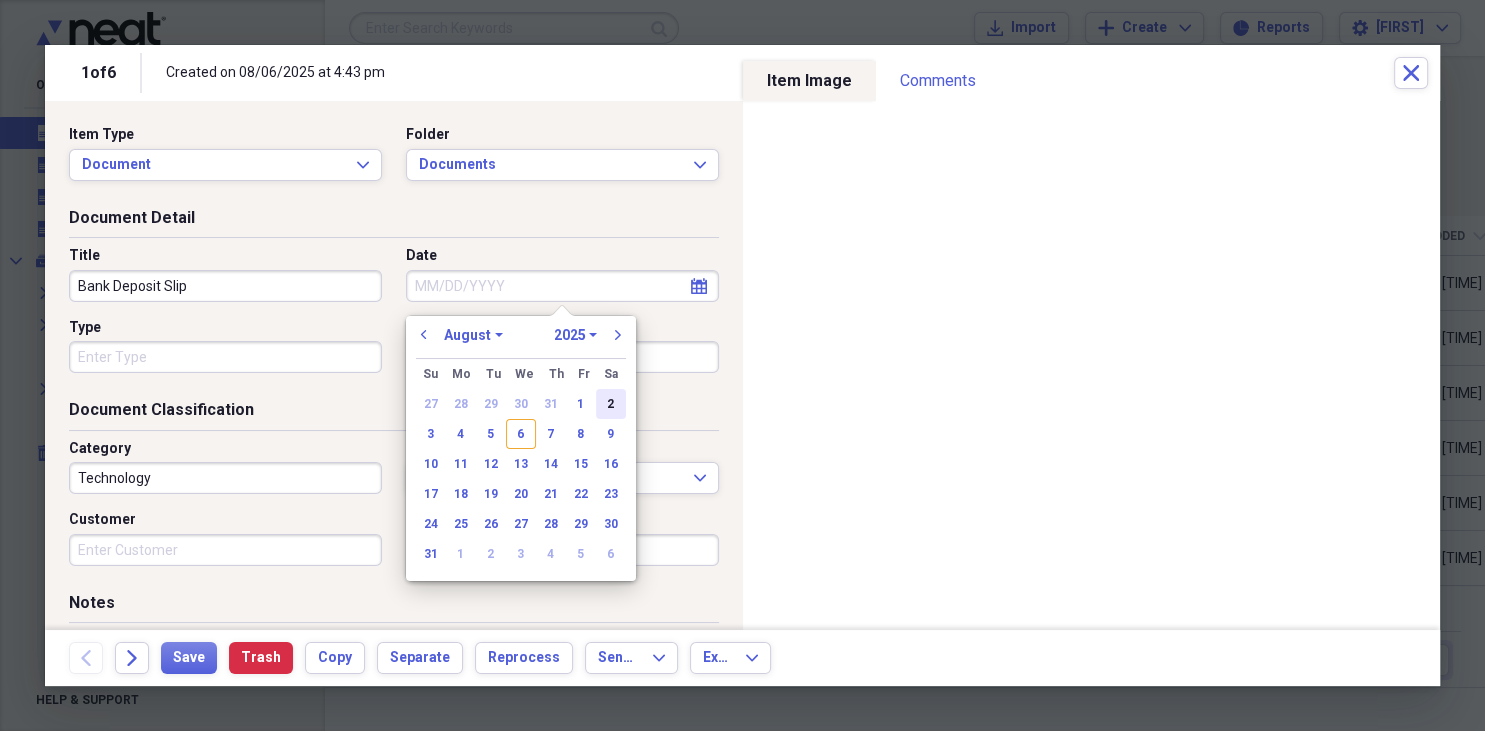 click on "2" at bounding box center (611, 404) 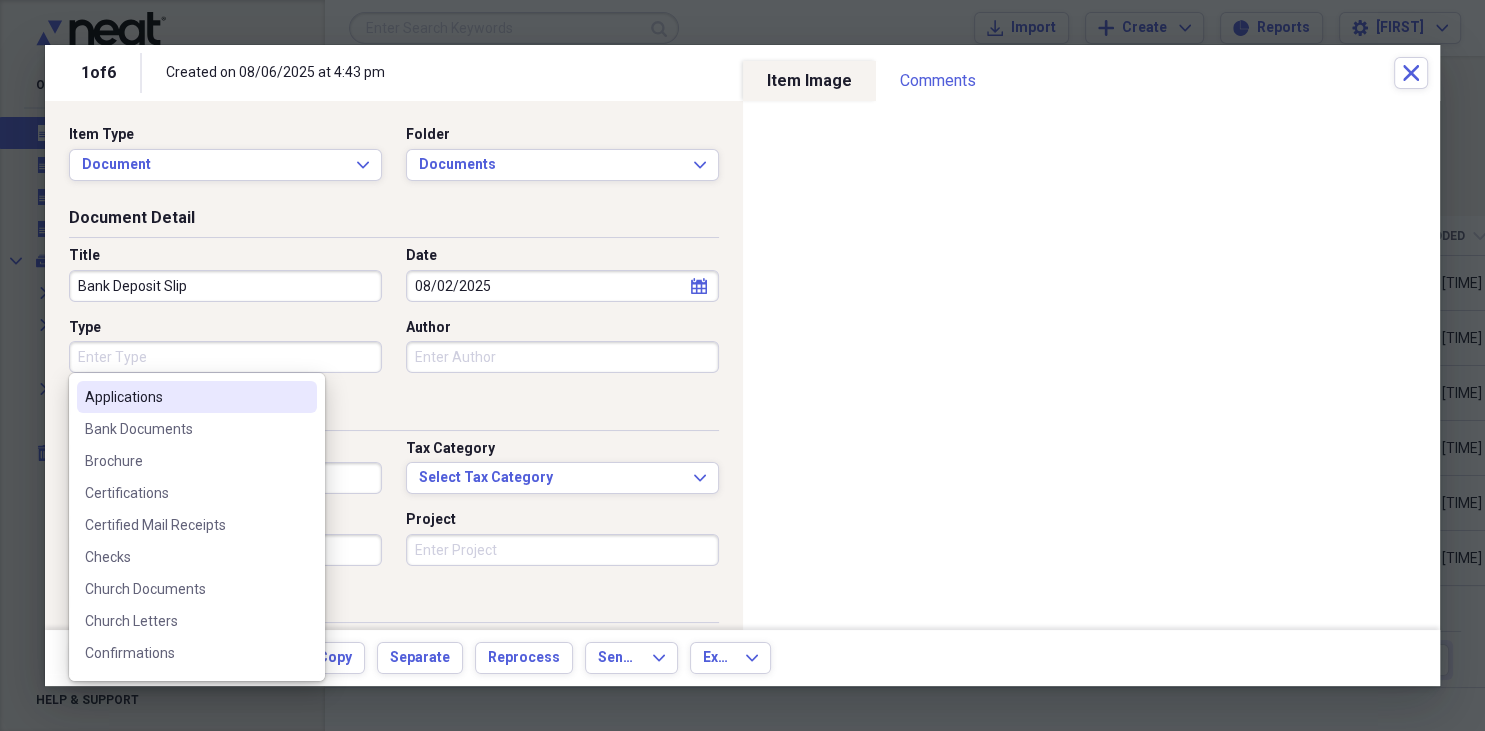 click on "Type" at bounding box center [225, 357] 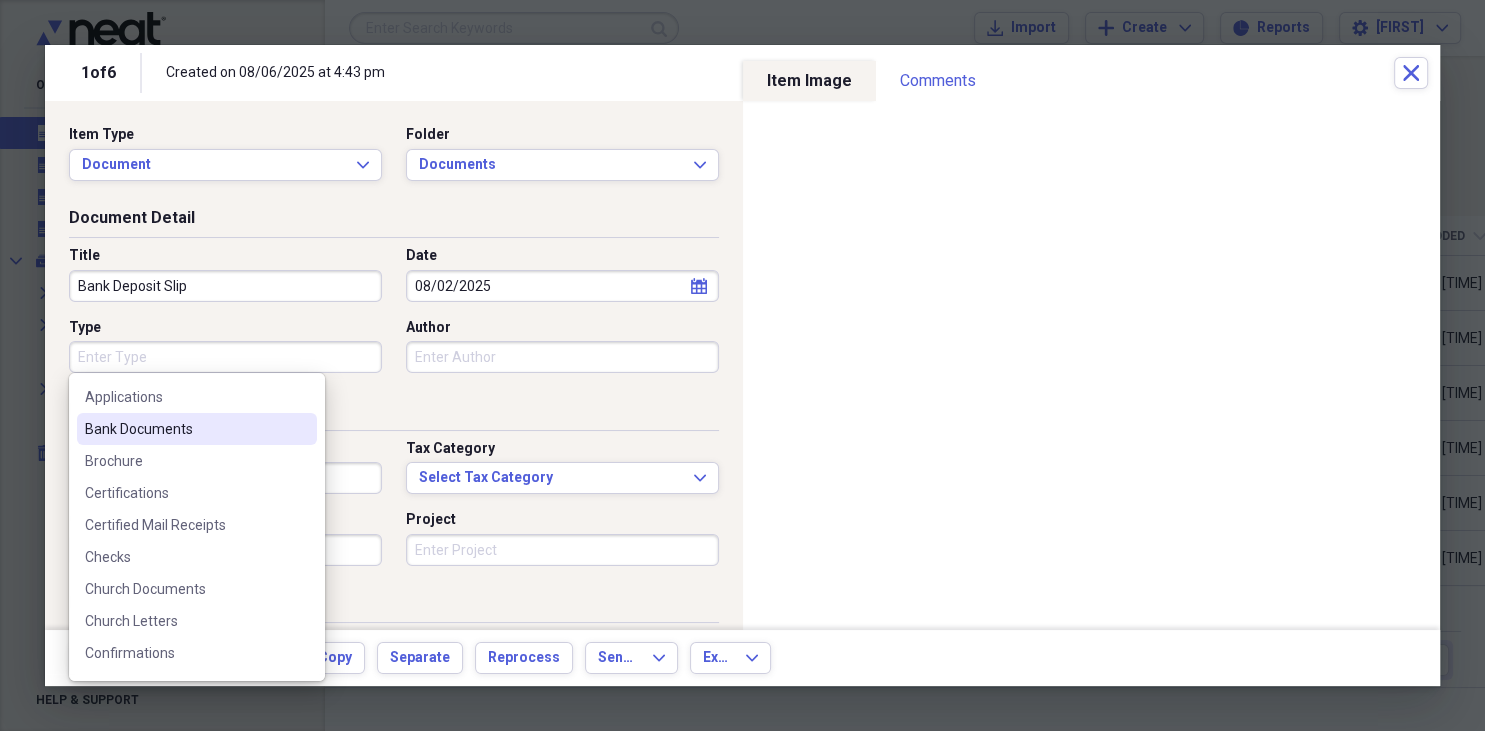 click on "Bank Documents" at bounding box center (185, 429) 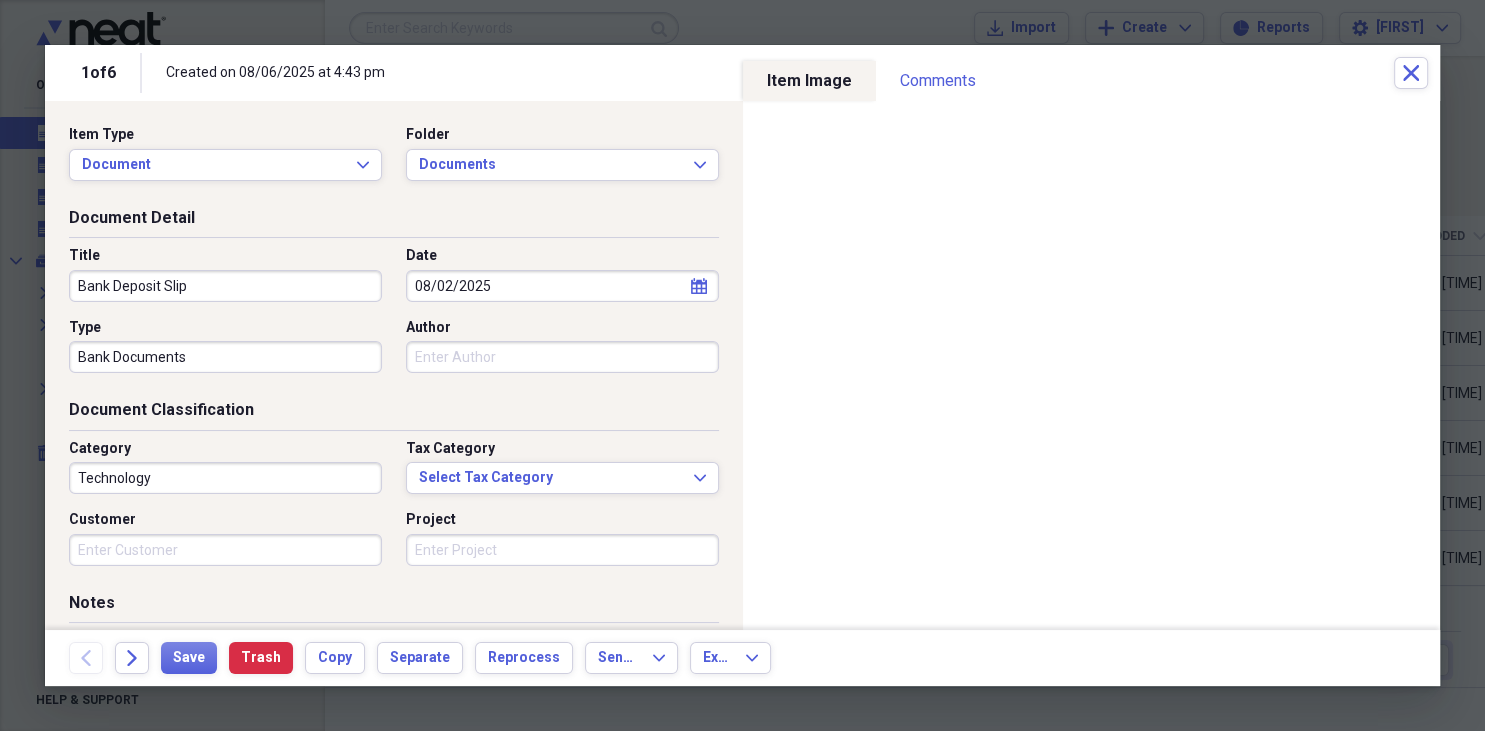 click on "Technology" at bounding box center [225, 478] 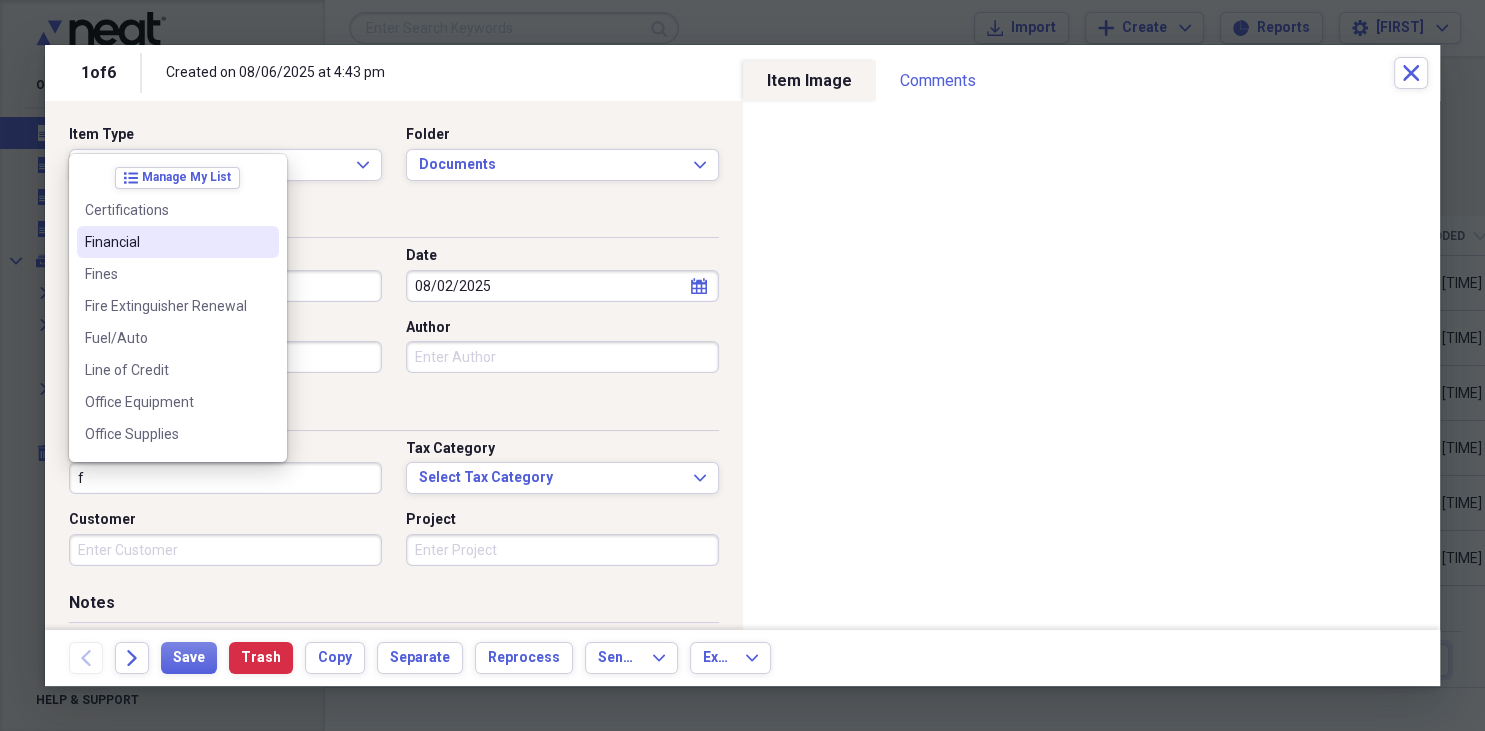 click on "Financial" at bounding box center (166, 242) 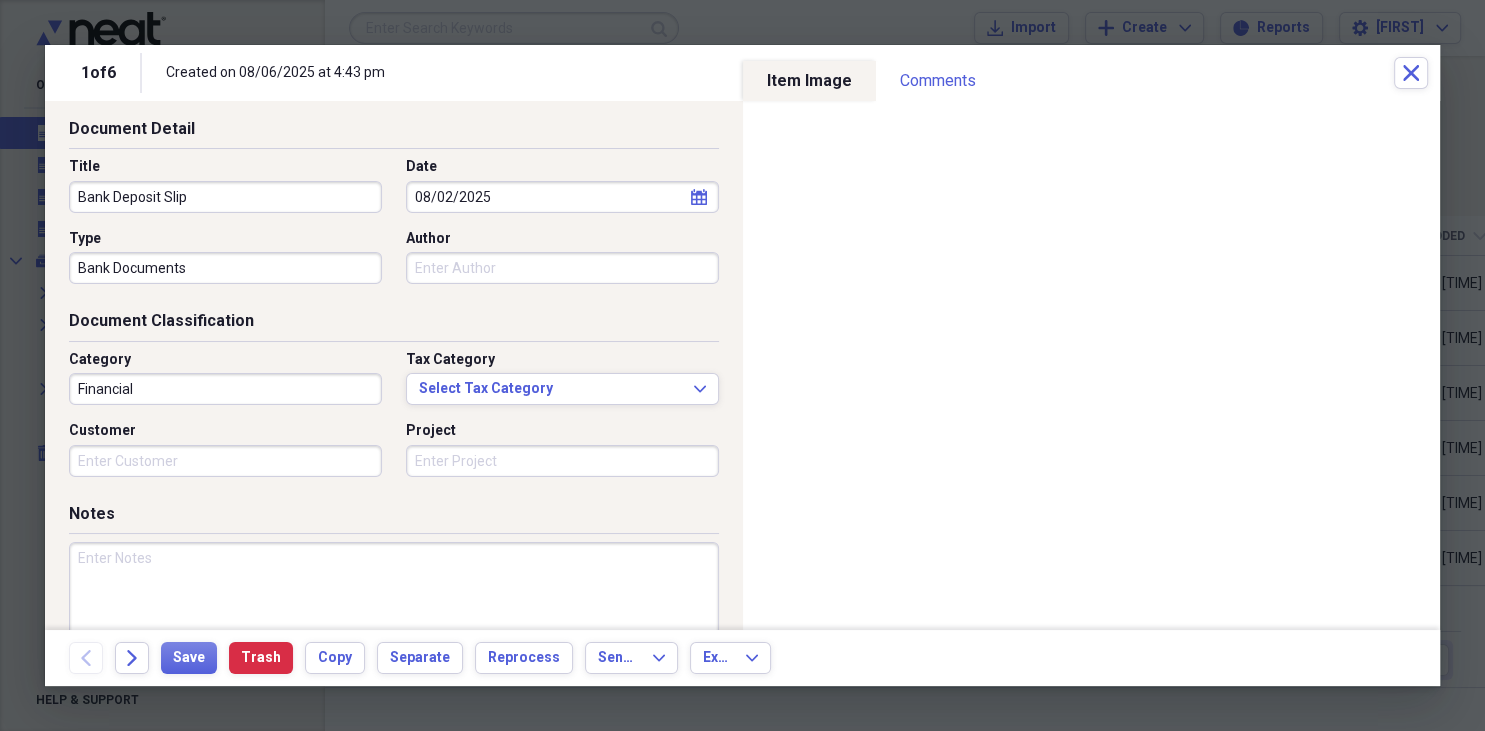 scroll, scrollTop: 204, scrollLeft: 0, axis: vertical 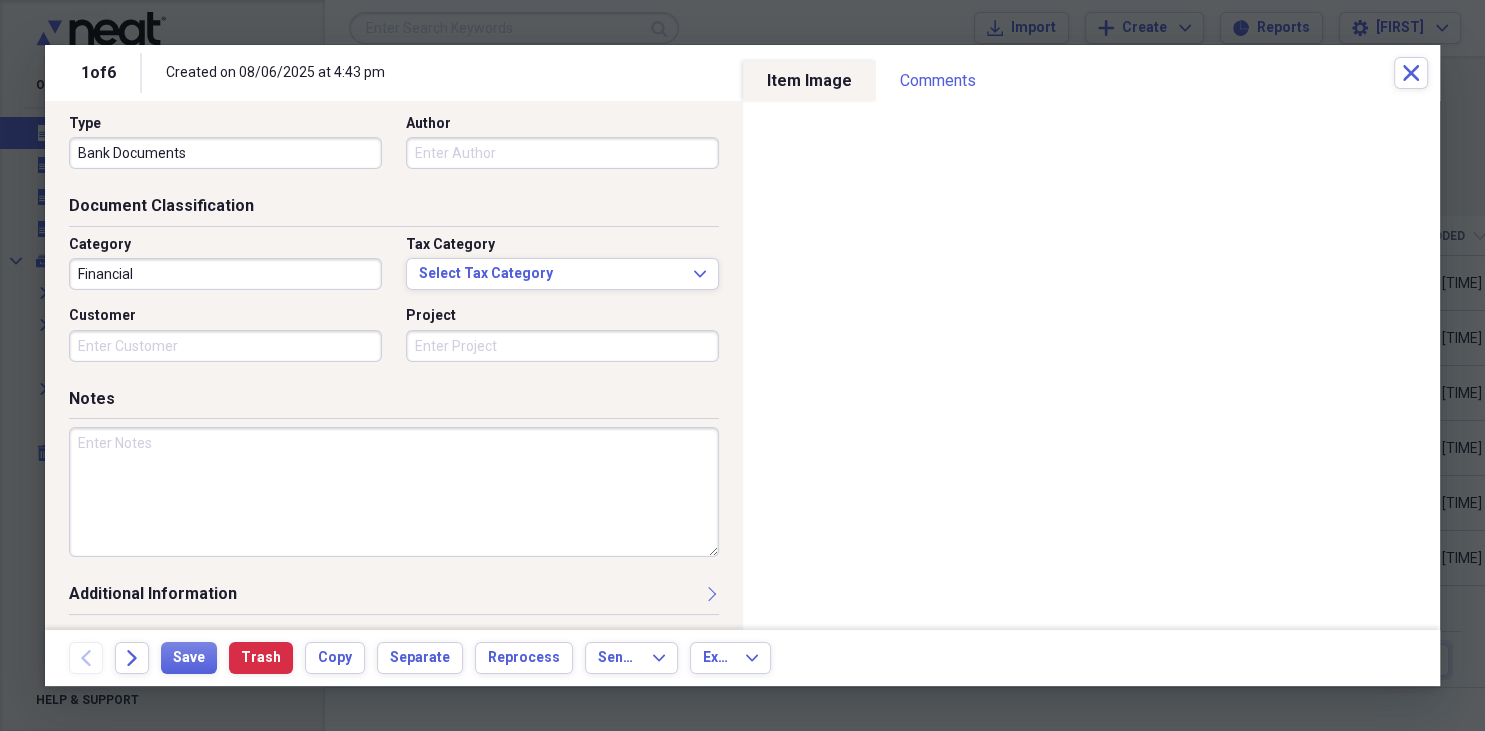click at bounding box center [394, 492] 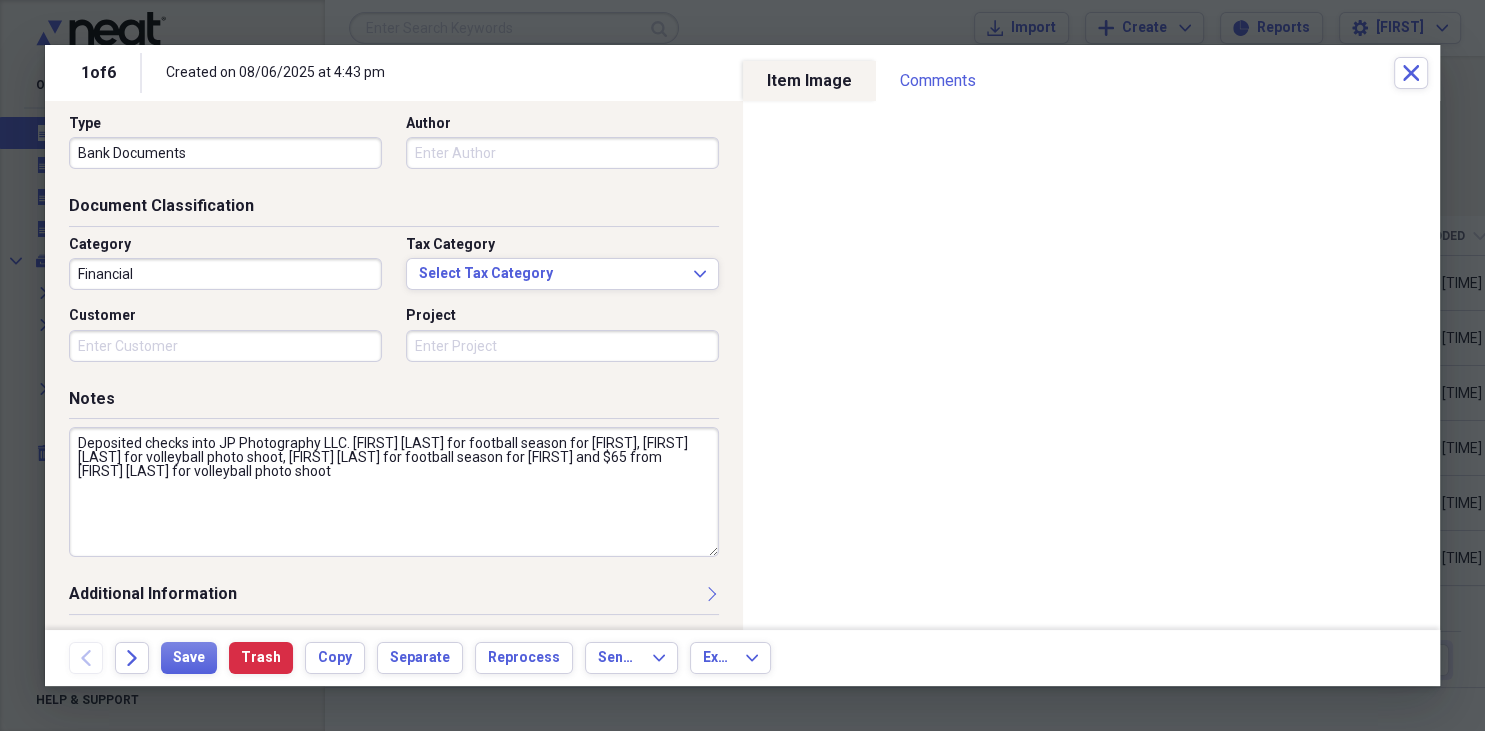 type on "Deposited checks into JP Photography LLC. [FIRST] [LAST] for football season for [FIRST], [FIRST] [LAST] for volleyball photo shoot, [FIRST] [LAST] for football season for [FIRST] and $65 from [FIRST] [LAST] for volleyball photo shoot" 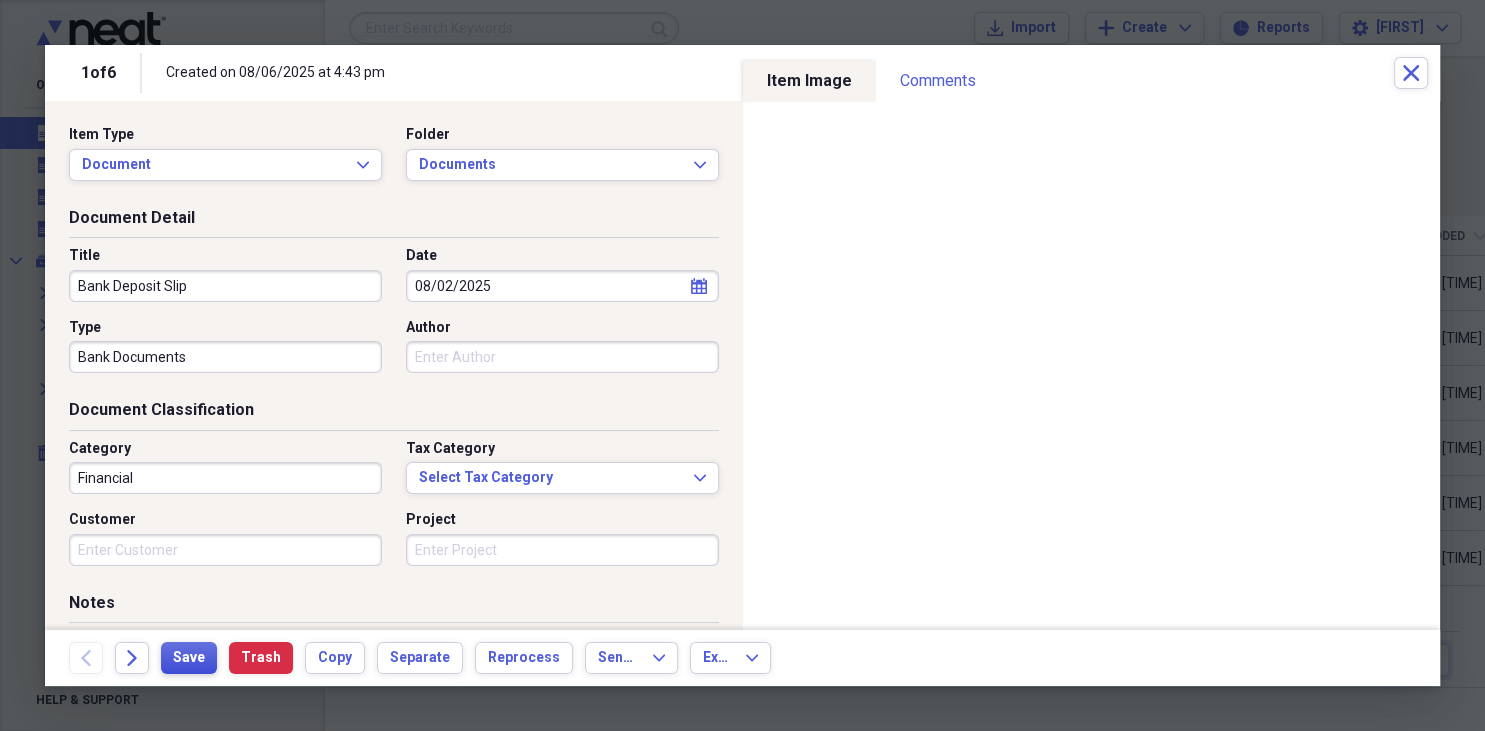 click on "Save" at bounding box center (189, 658) 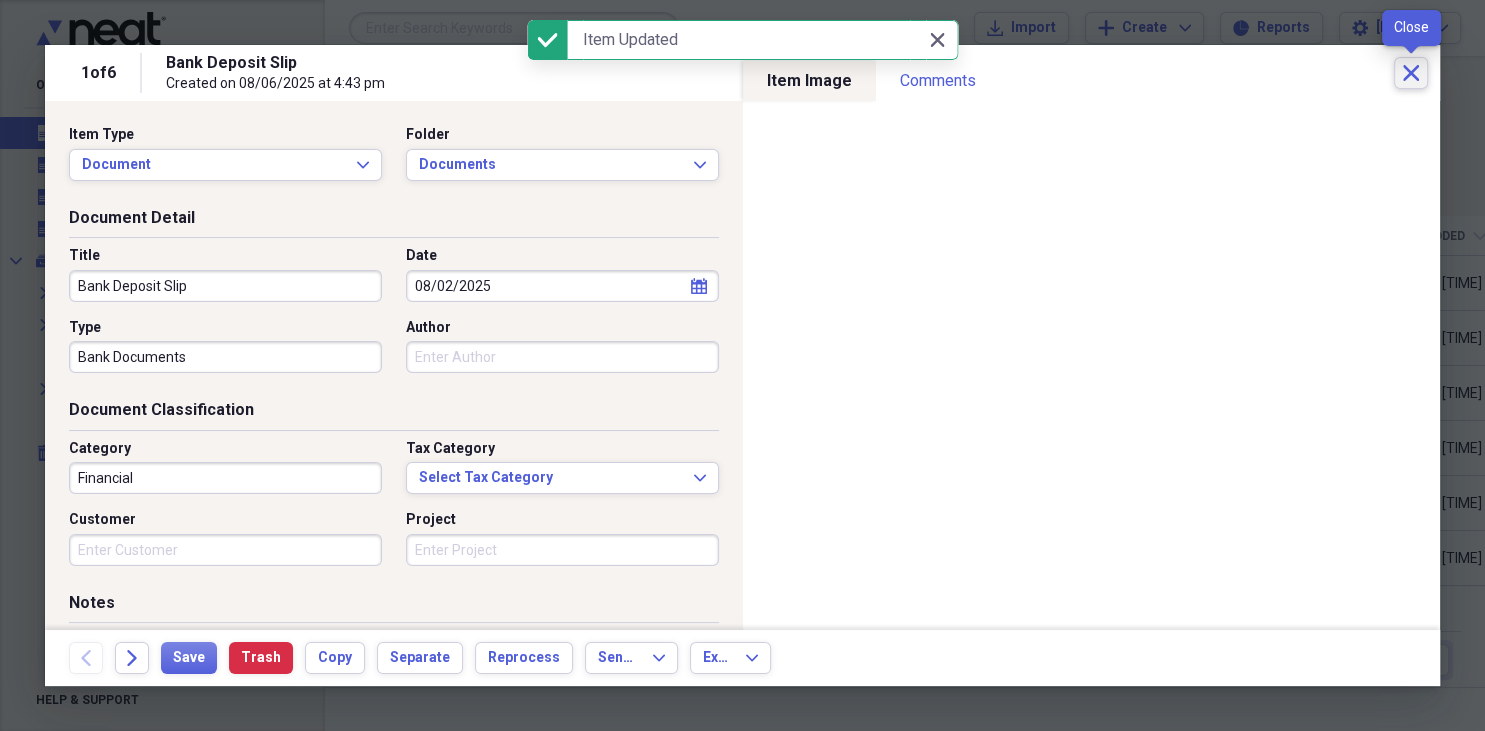 click on "Close" 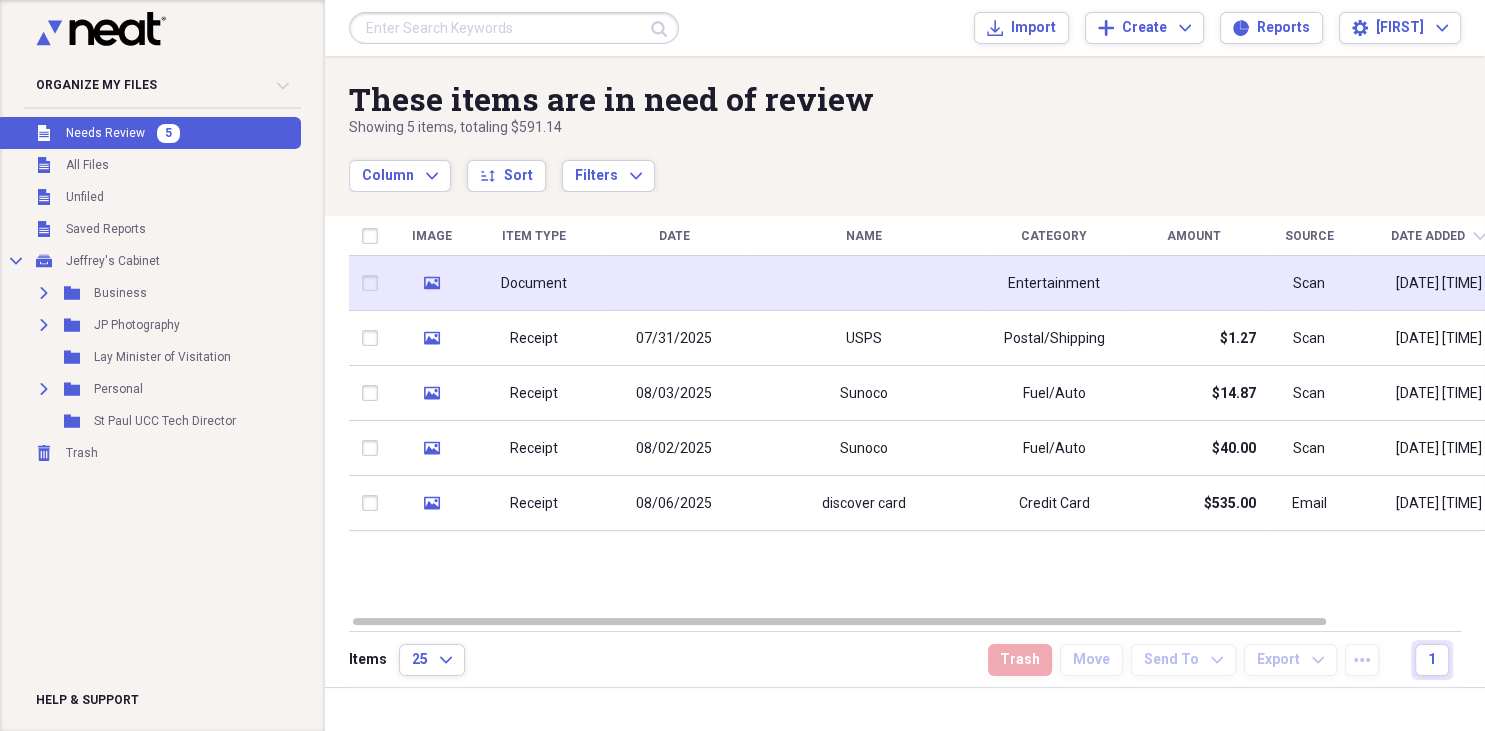 click at bounding box center [674, 283] 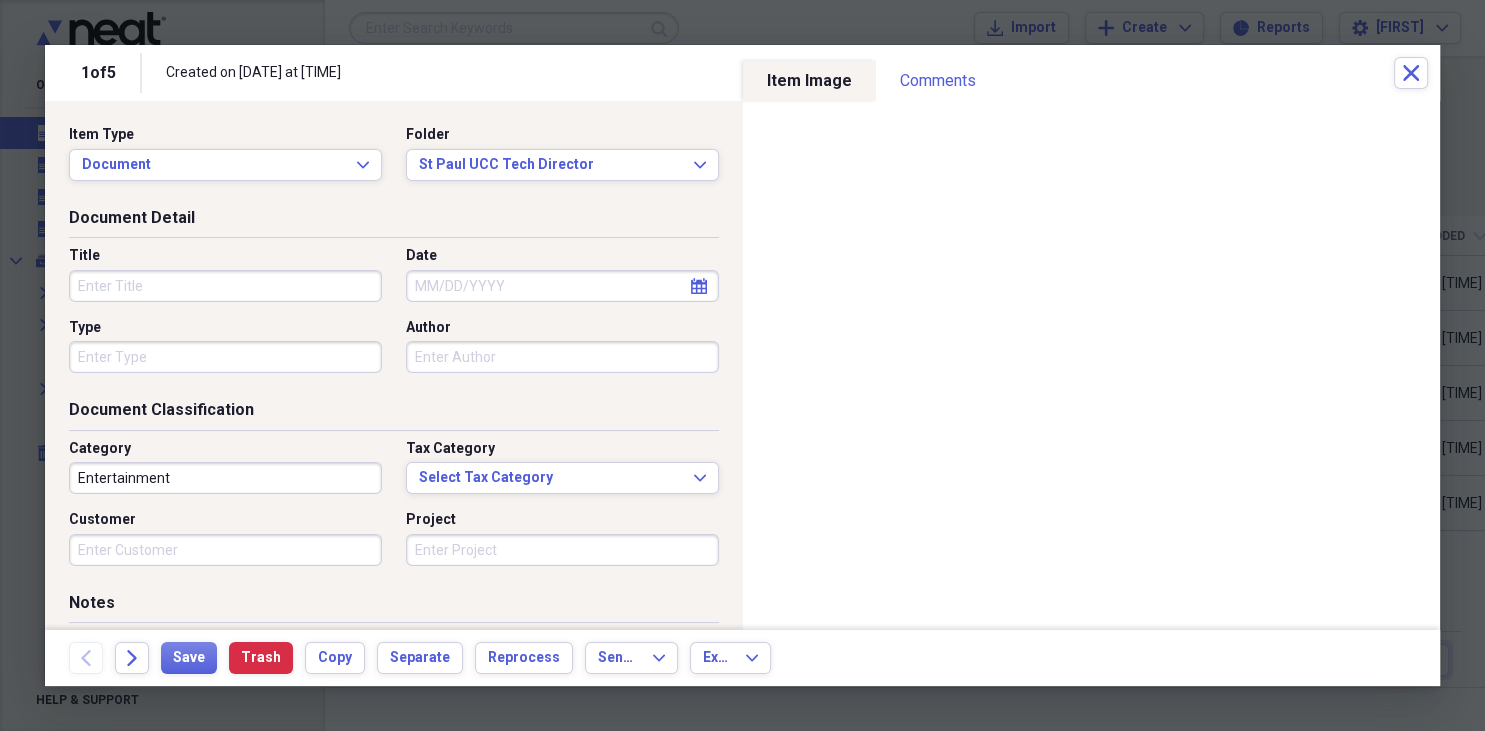click on "Title" at bounding box center (225, 286) 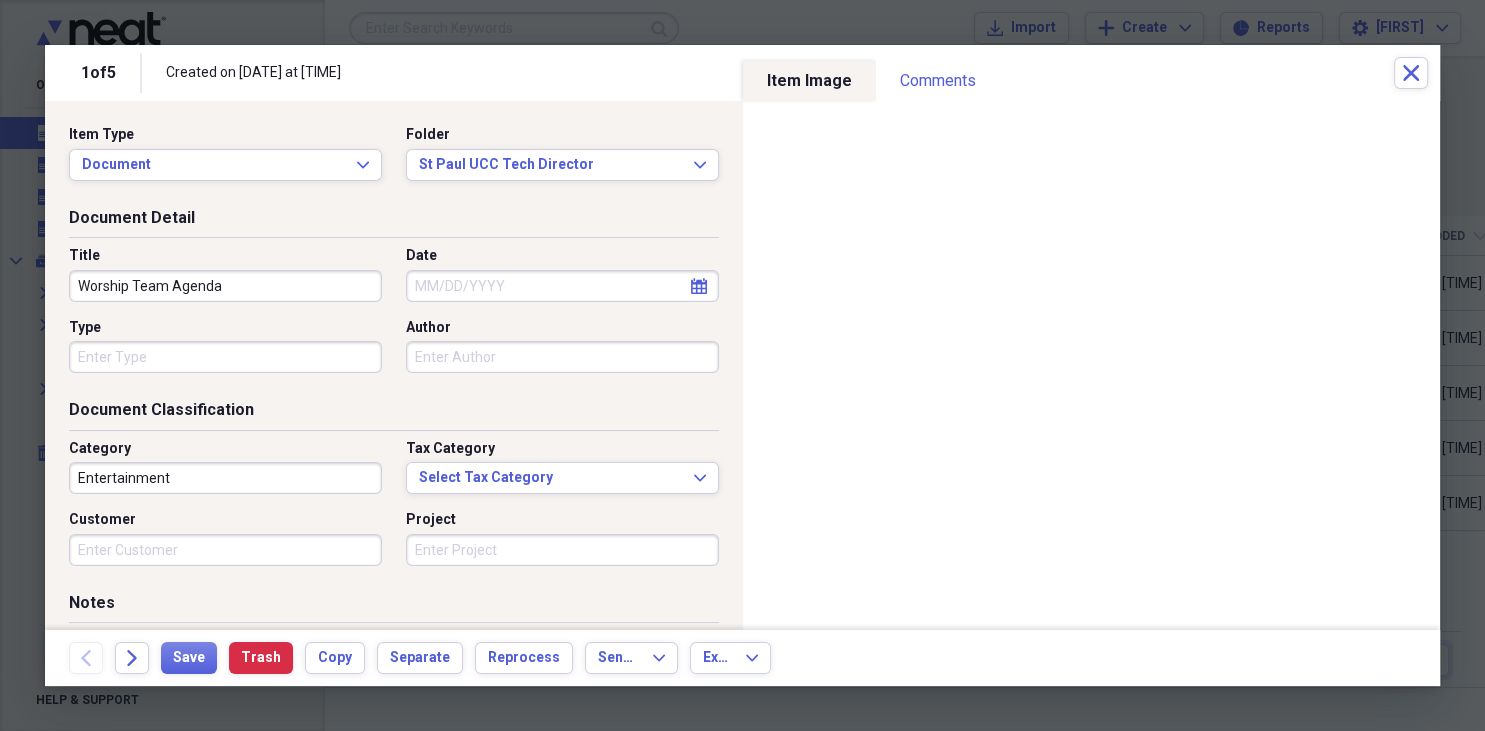 type on "Worship Team Agenda" 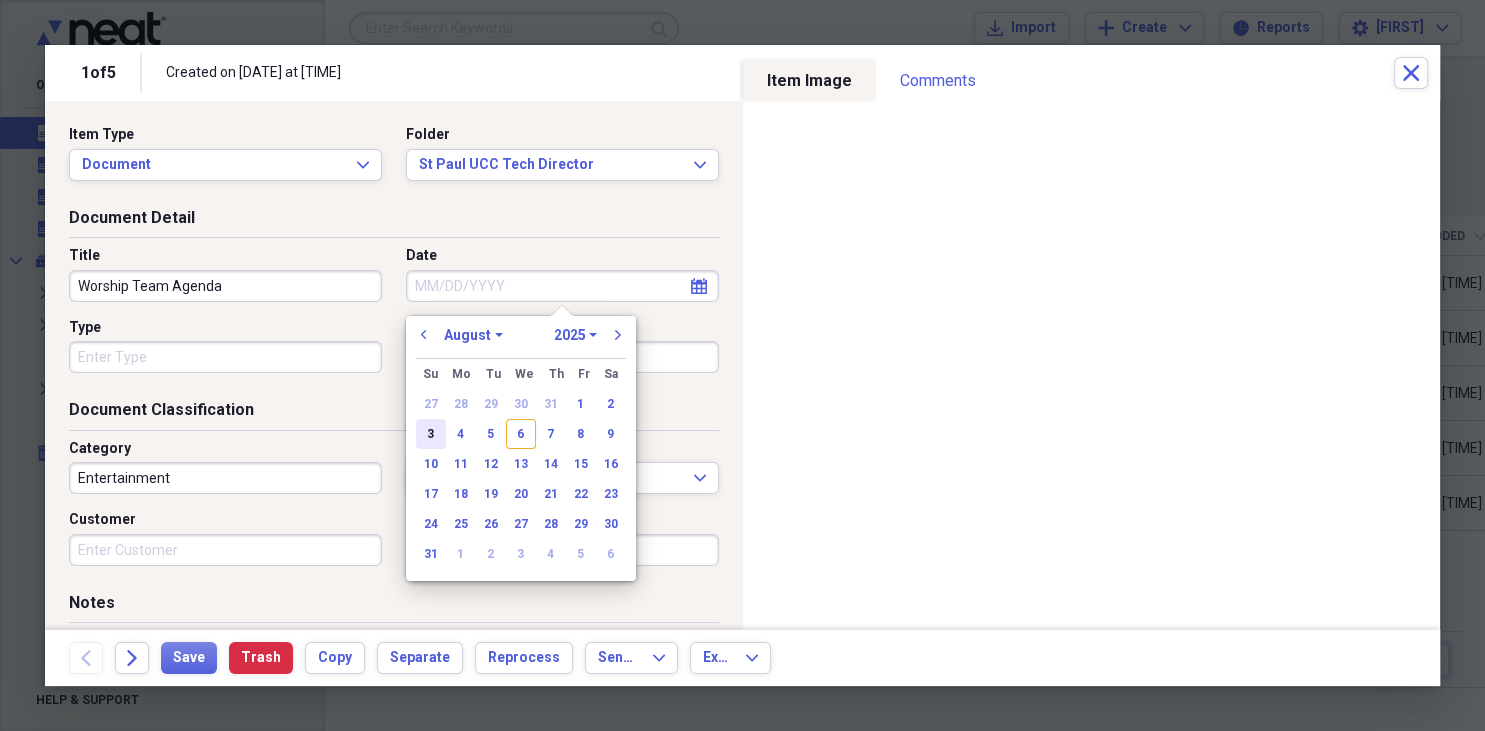 click on "3" at bounding box center (431, 434) 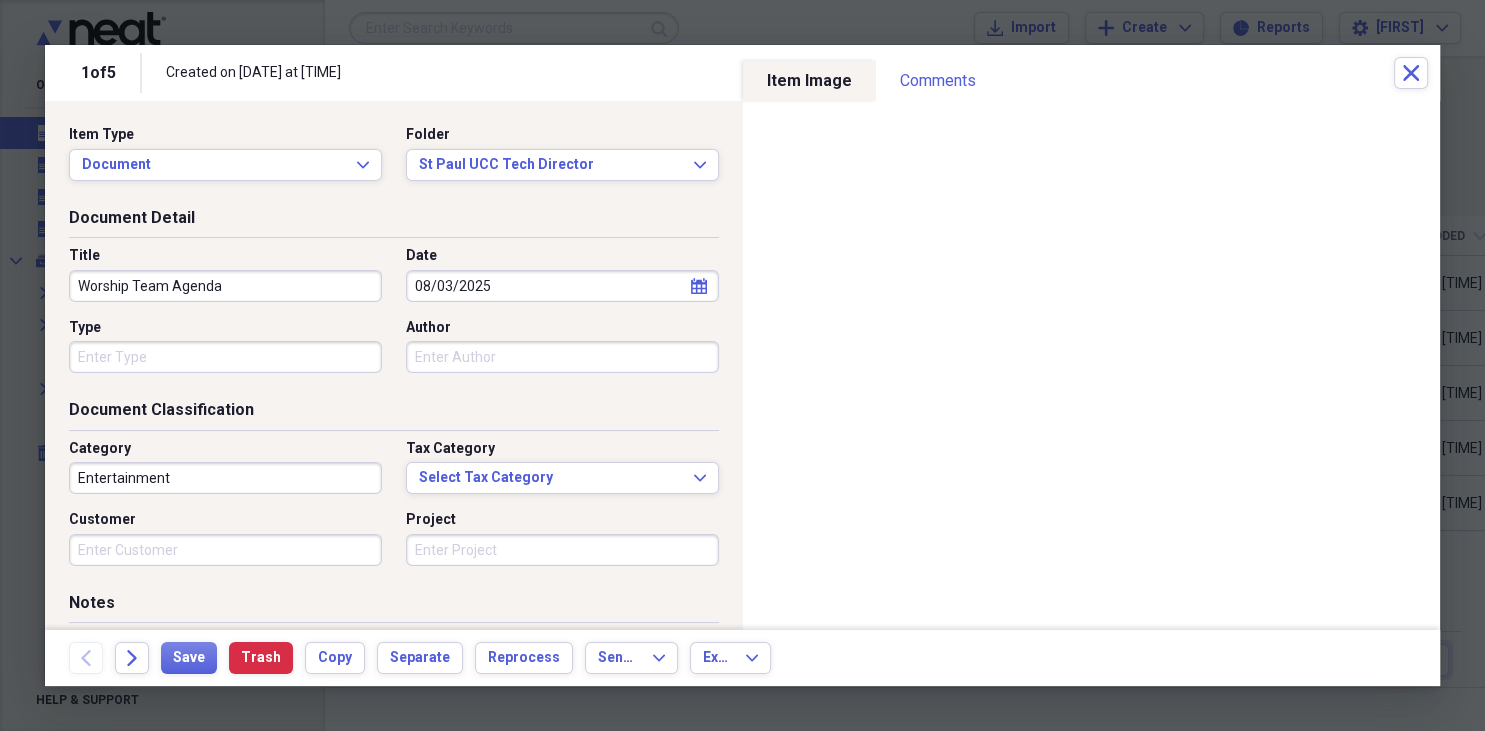 click on "Type" at bounding box center (225, 357) 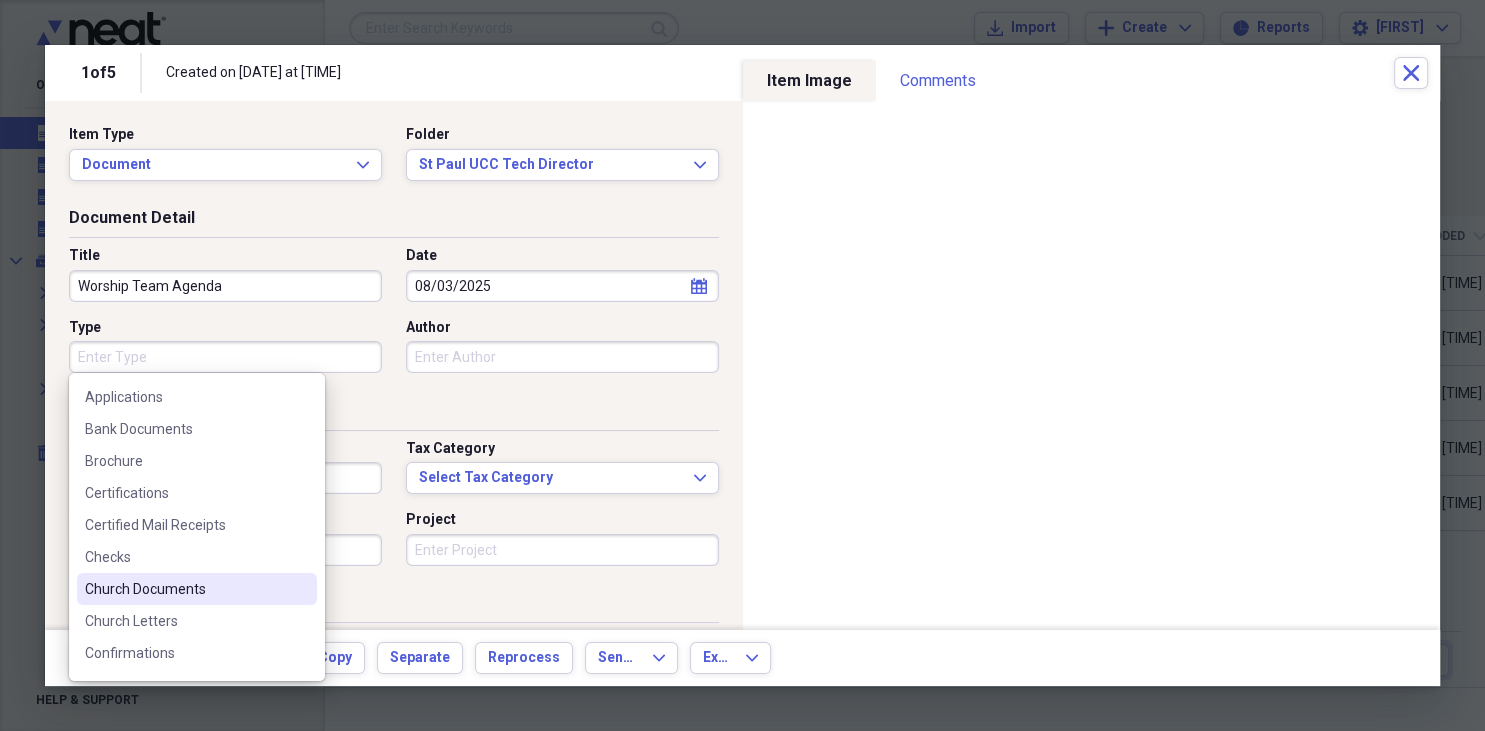 click on "Church Documents" at bounding box center (185, 589) 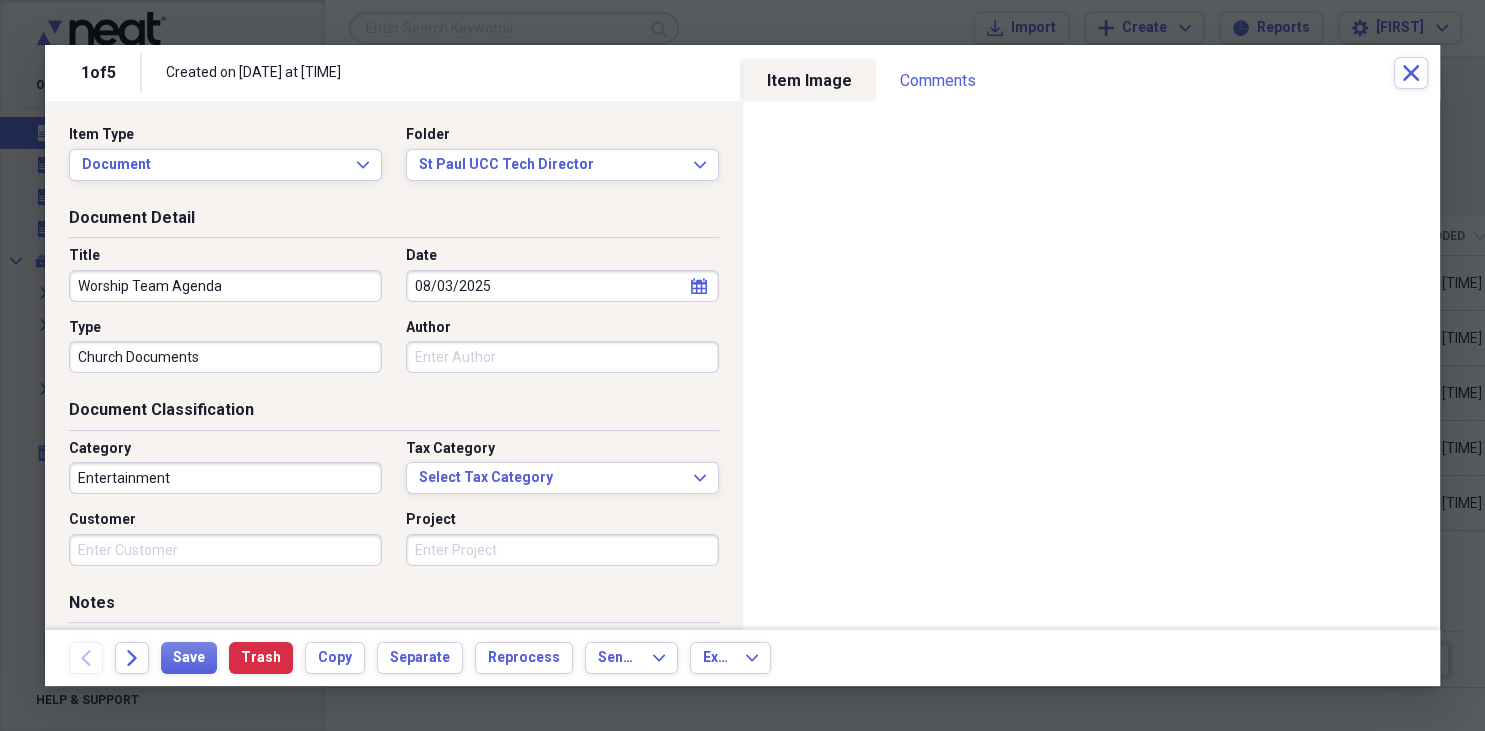 click on "Entertainment" at bounding box center [225, 478] 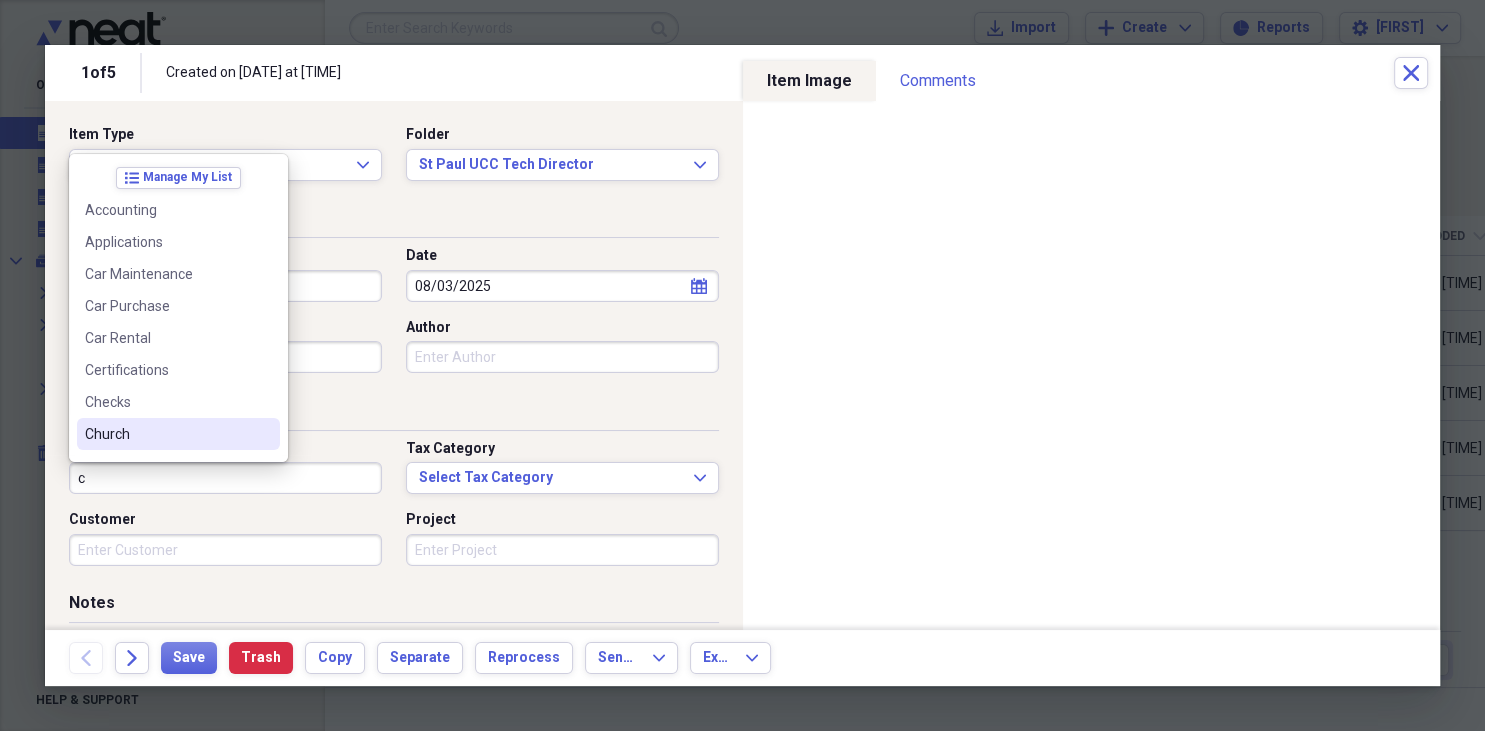 click on "Church" at bounding box center (166, 434) 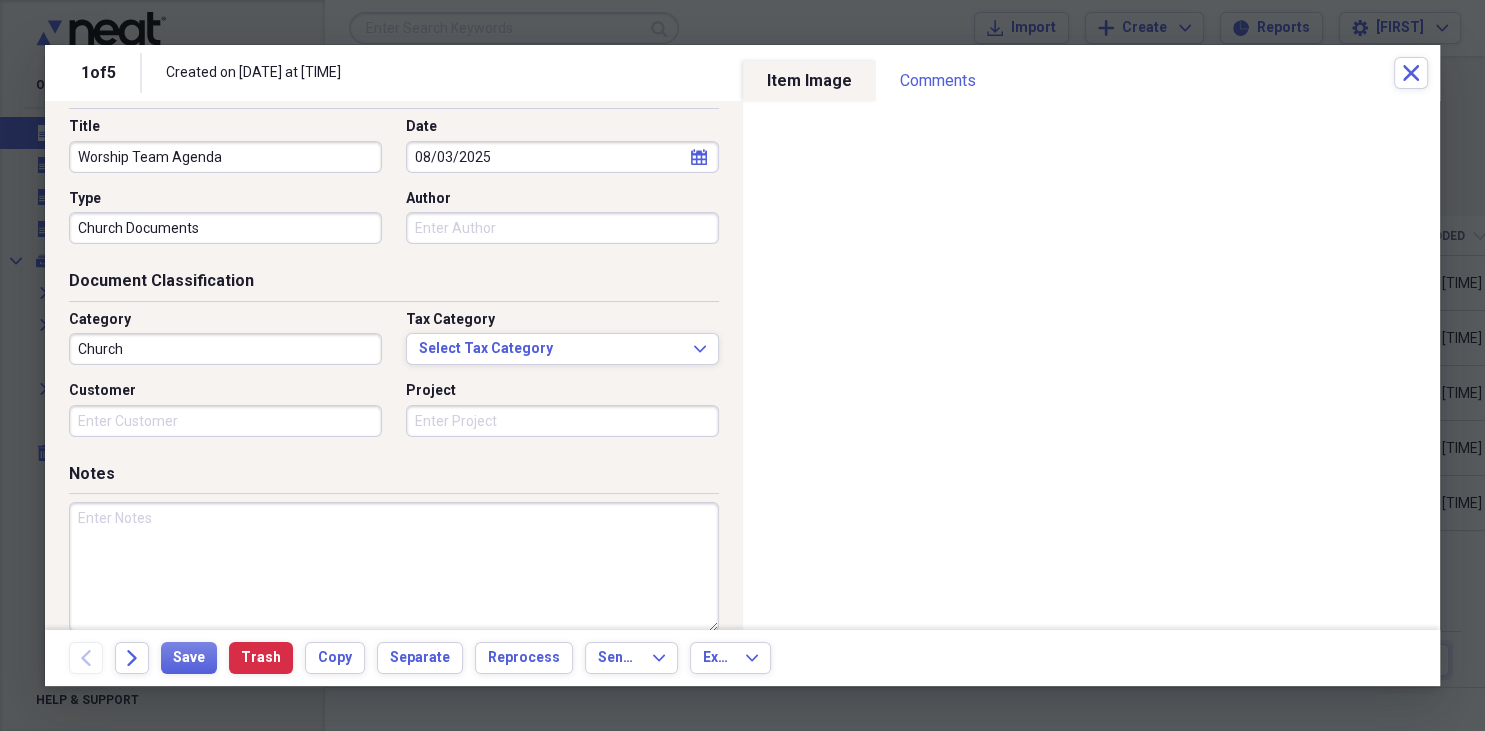 scroll, scrollTop: 204, scrollLeft: 0, axis: vertical 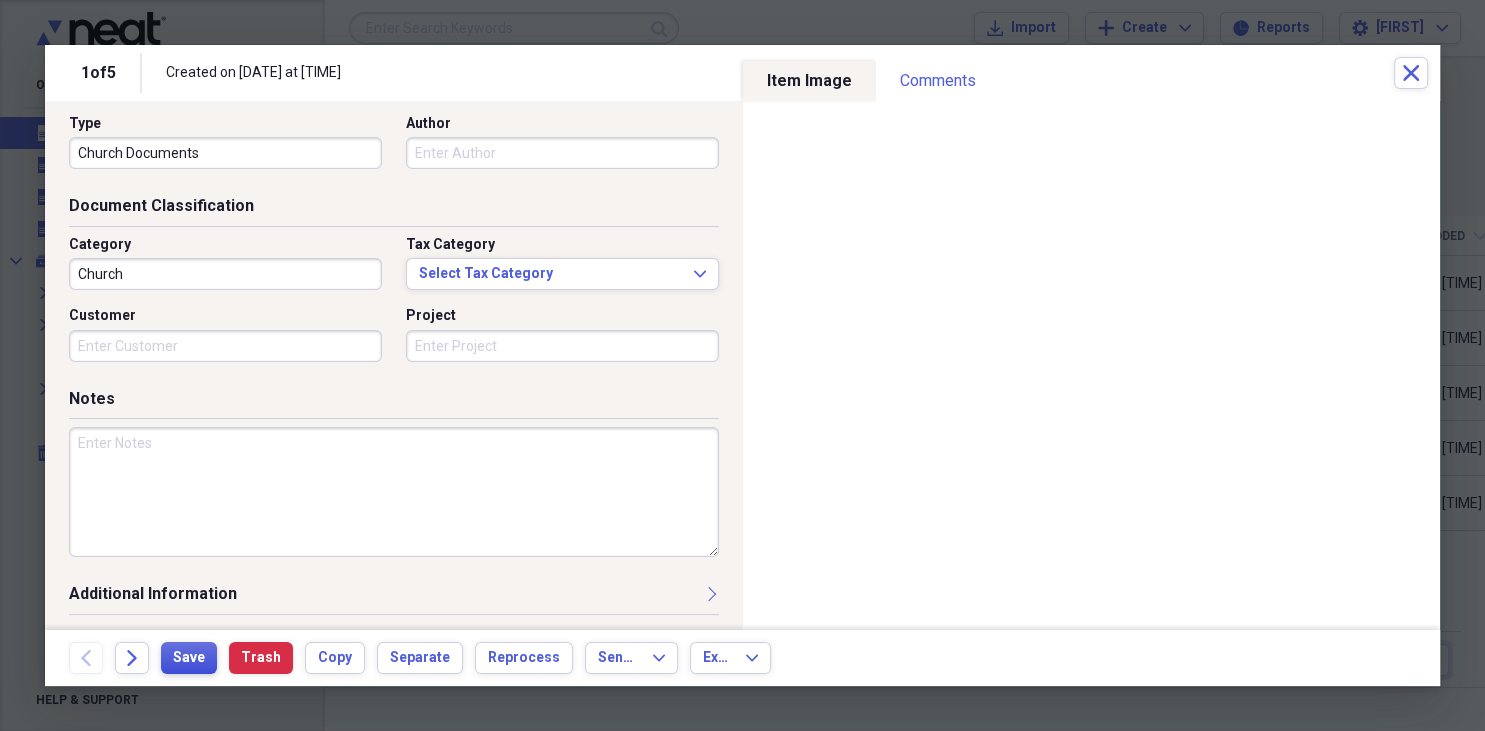click on "Save" at bounding box center [189, 658] 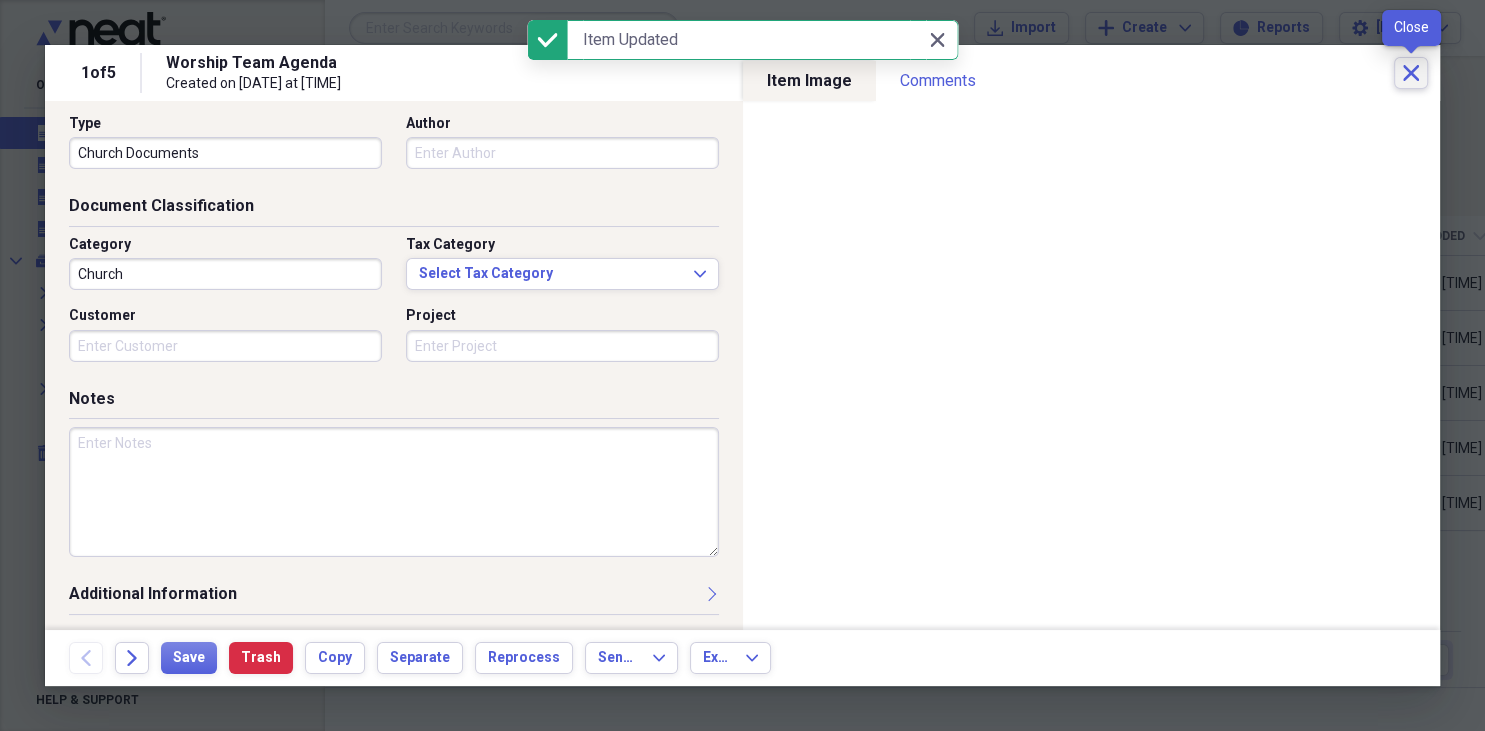 click on "Close" 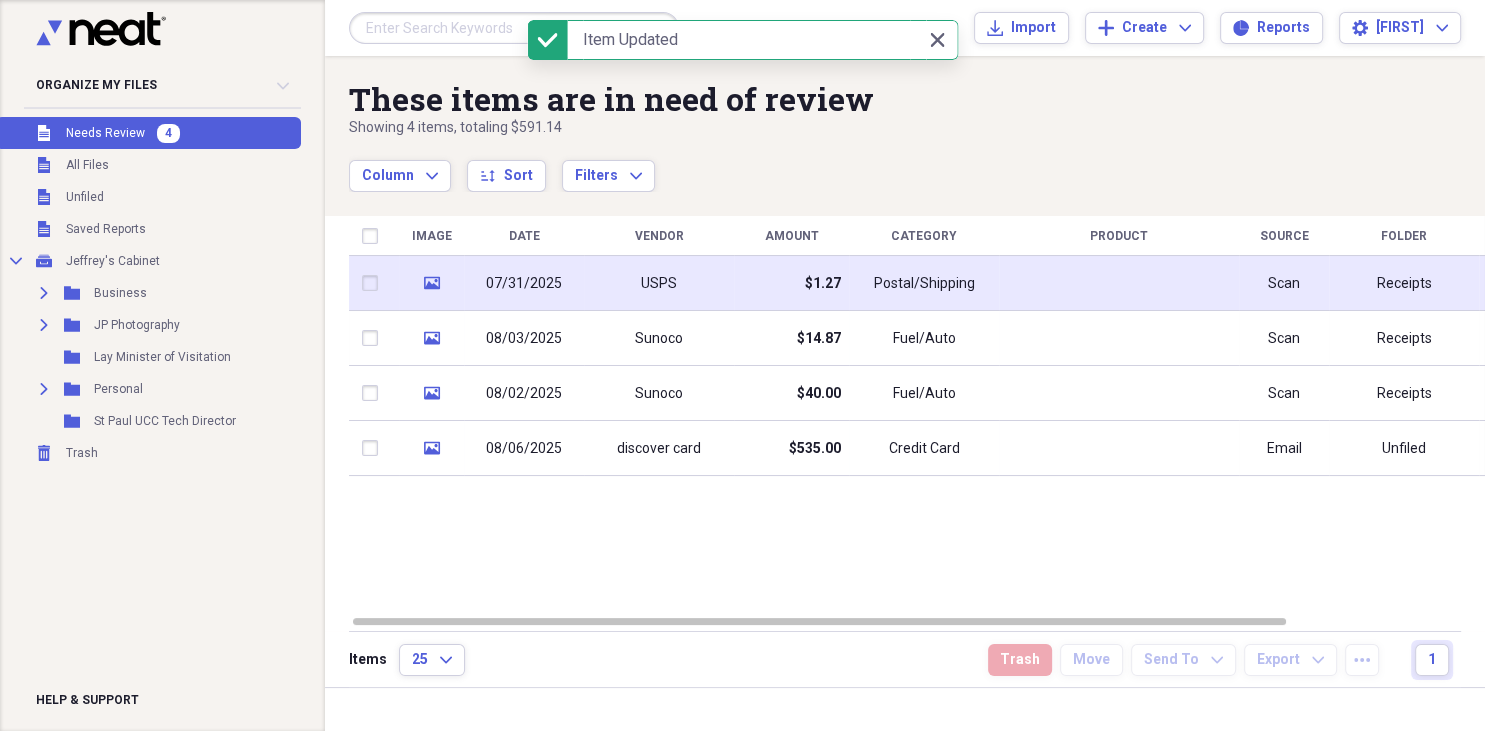 click on "USPS" at bounding box center [659, 283] 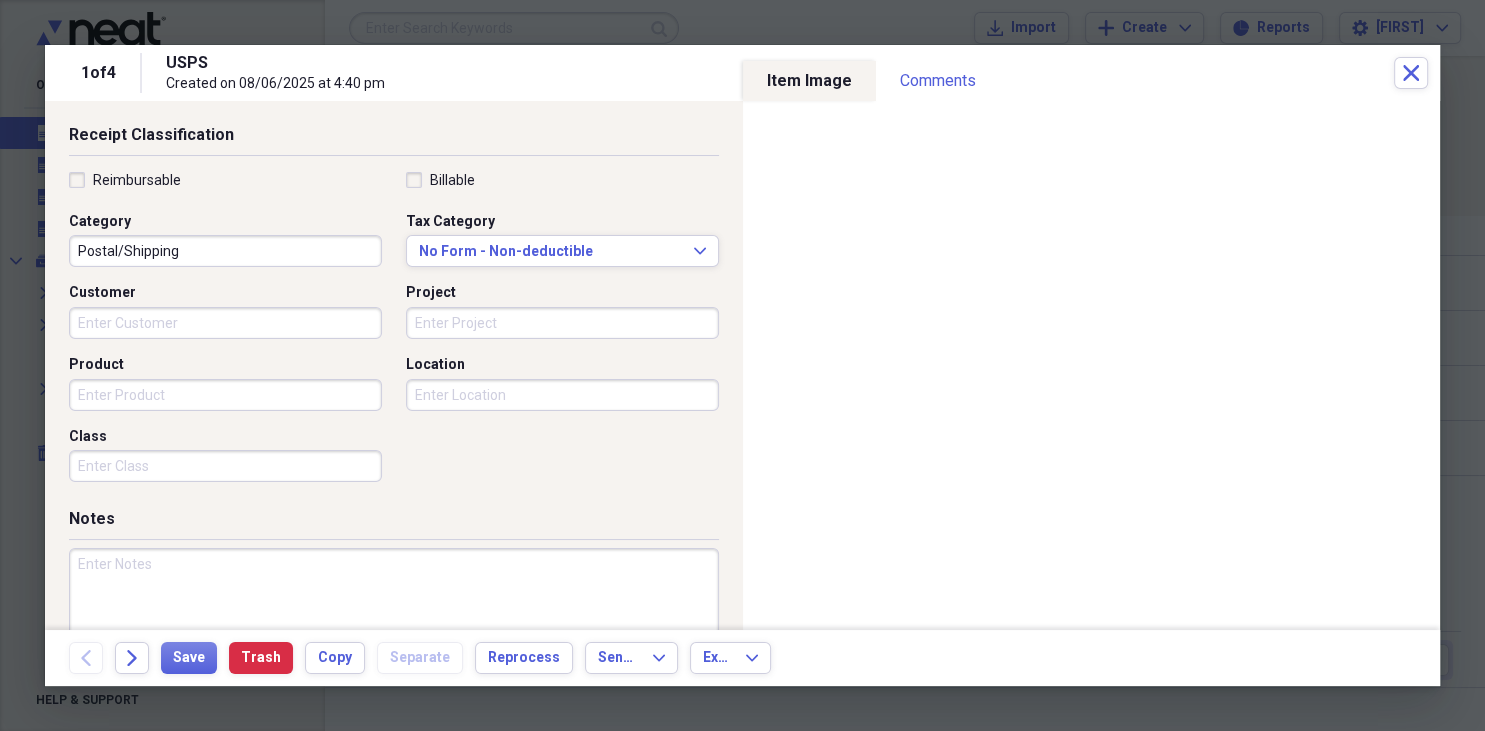 scroll, scrollTop: 490, scrollLeft: 0, axis: vertical 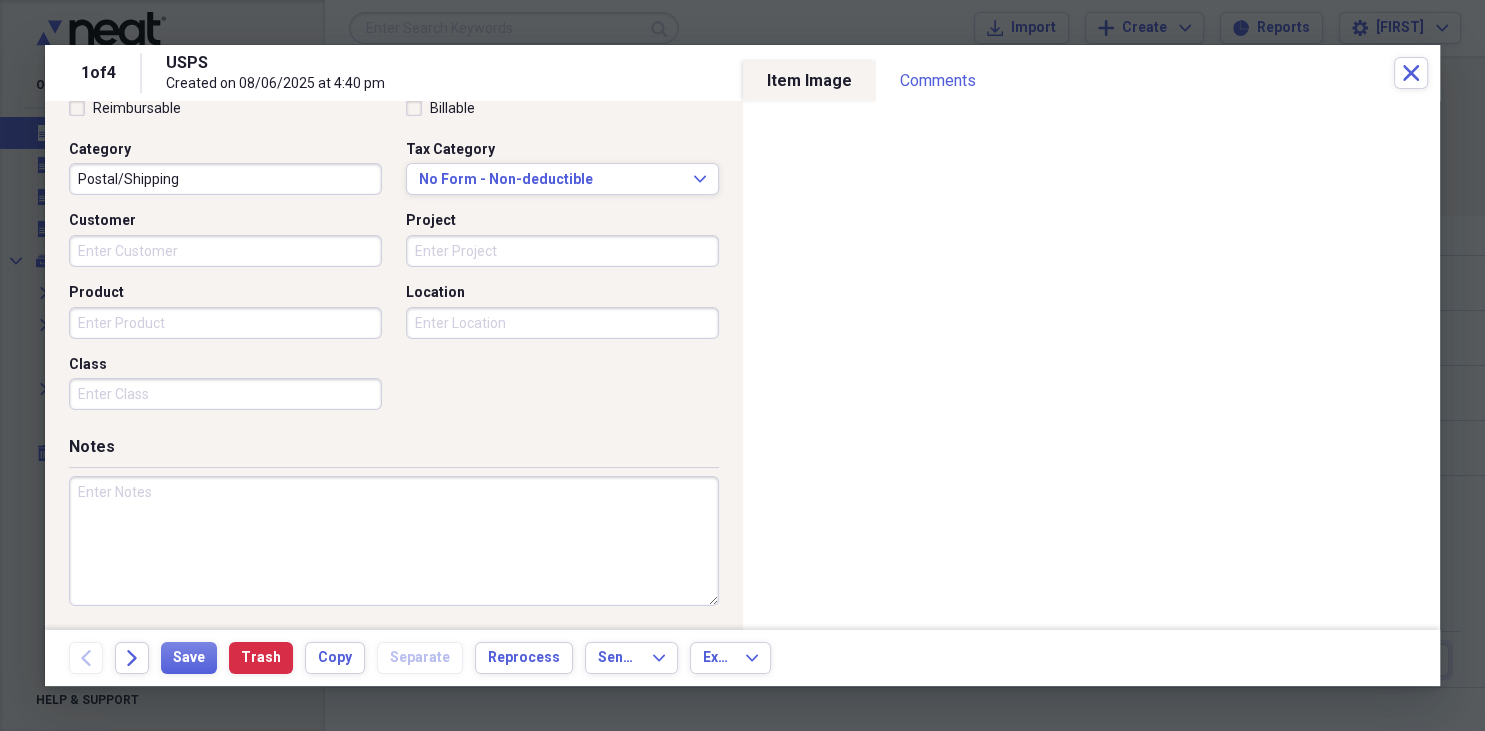 click at bounding box center (394, 541) 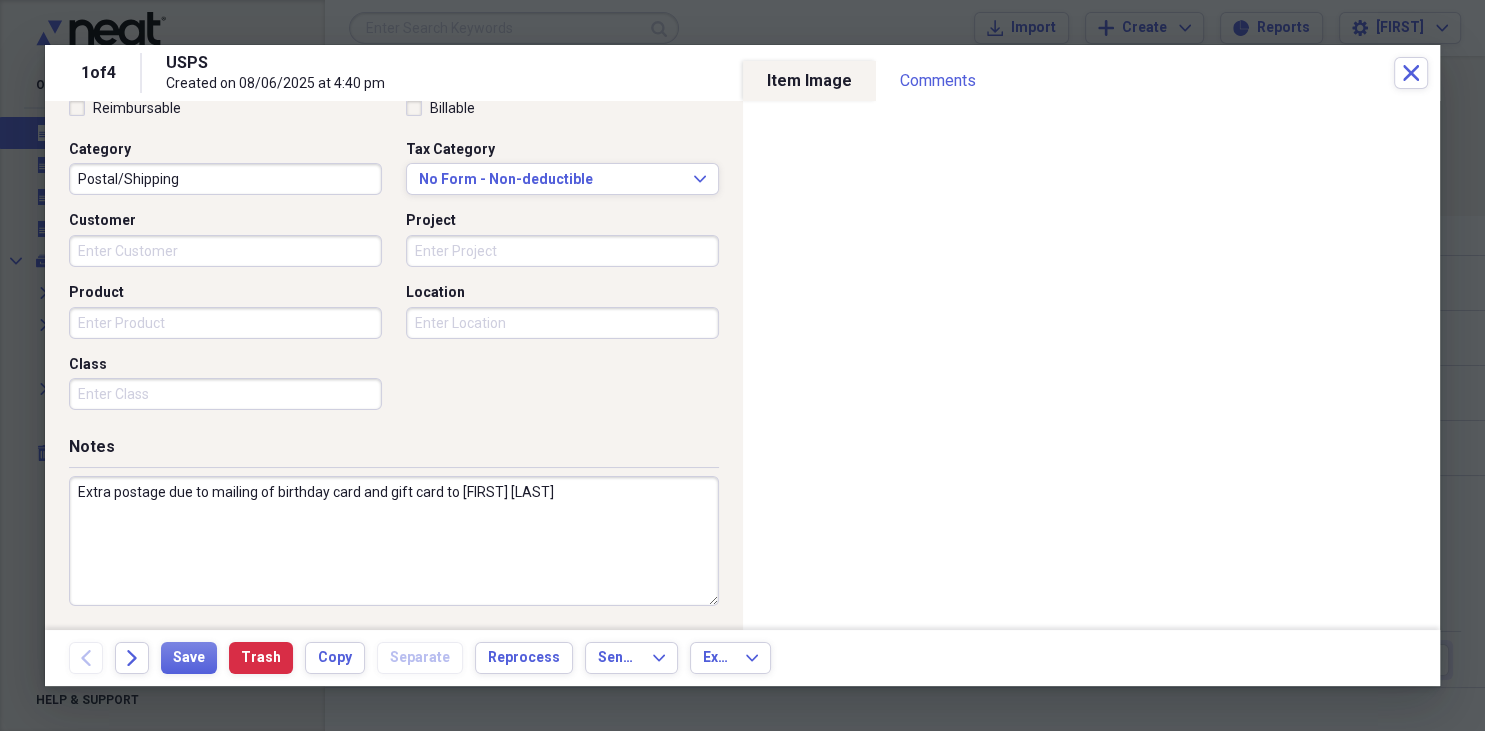 type on "Extra postage due to mailing of birthday card and gift card to [FIRST] [LAST]" 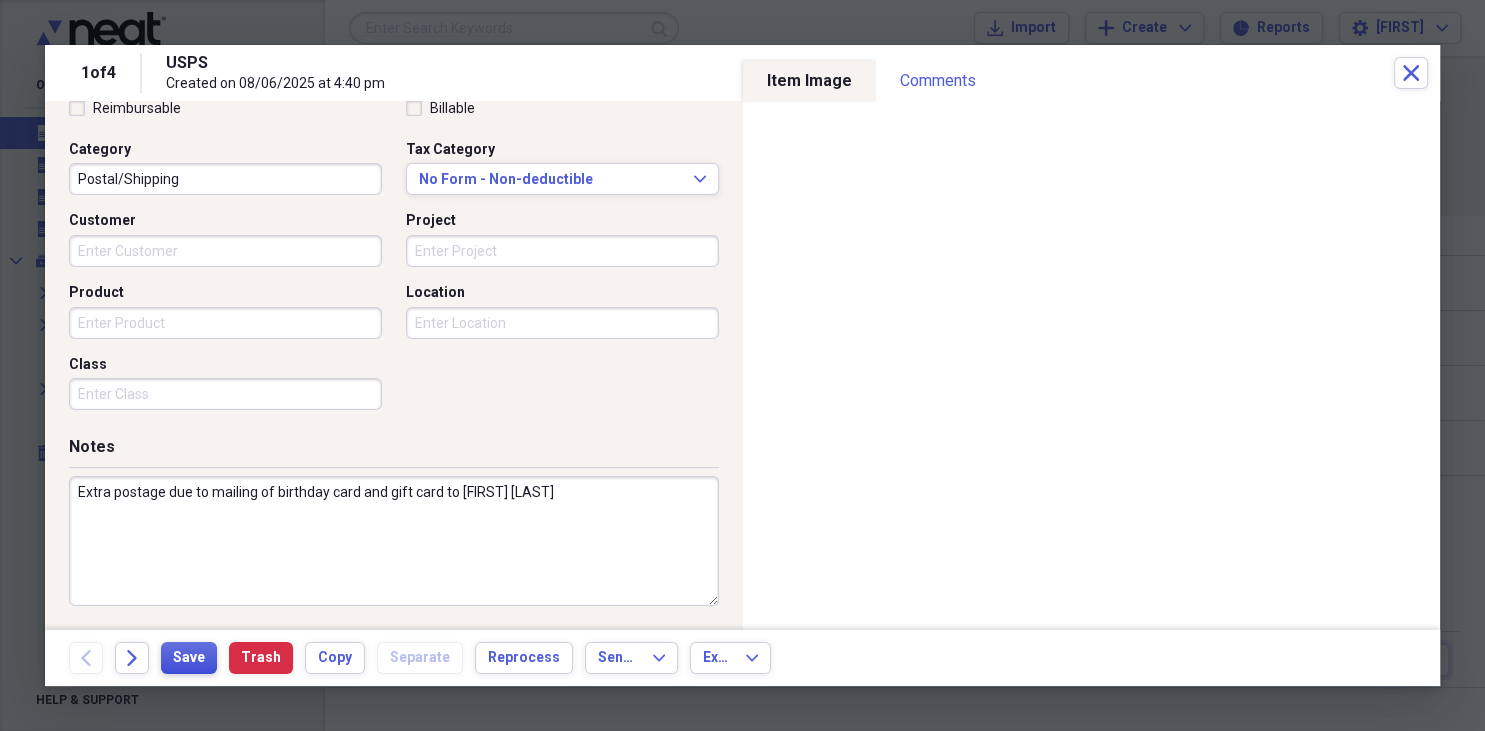 click on "Save" at bounding box center (189, 658) 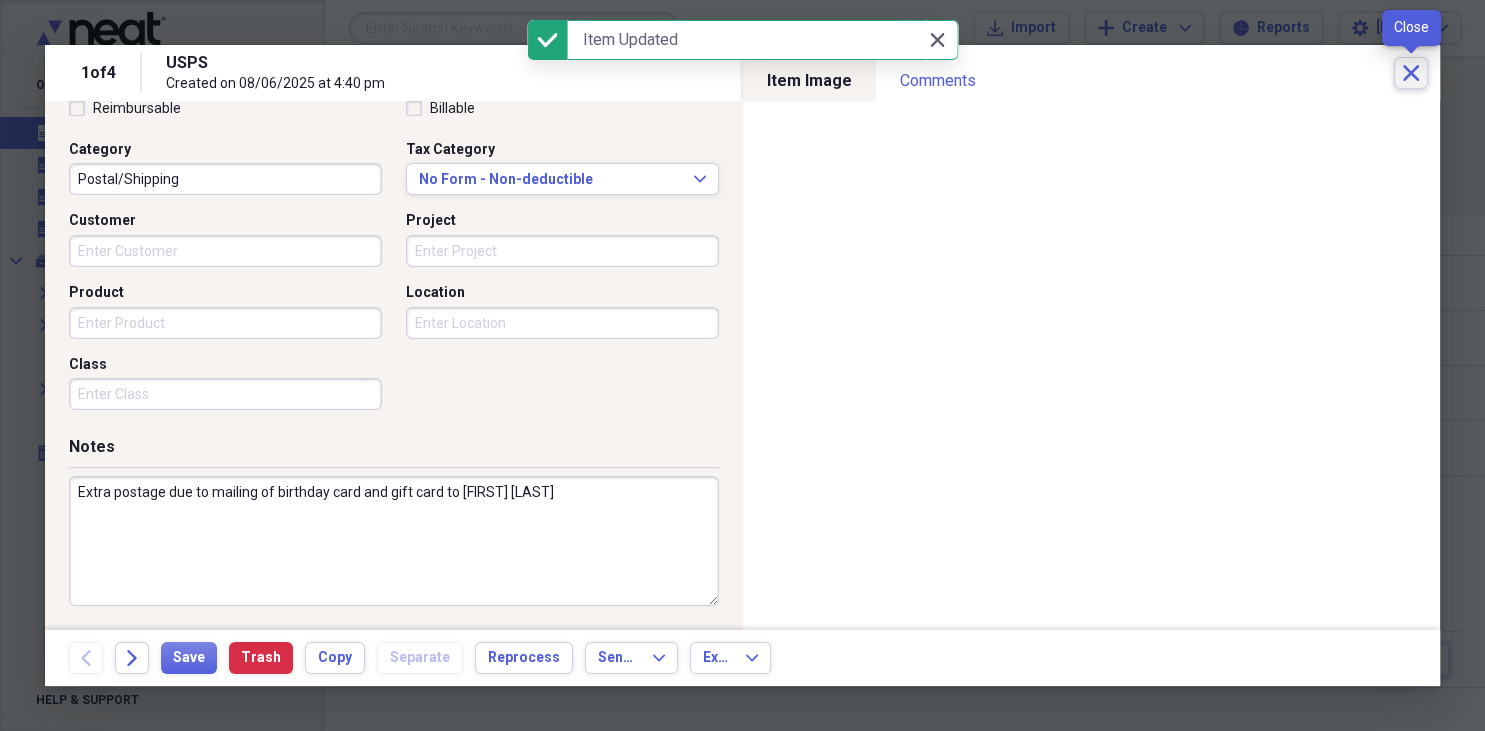 click on "Close" 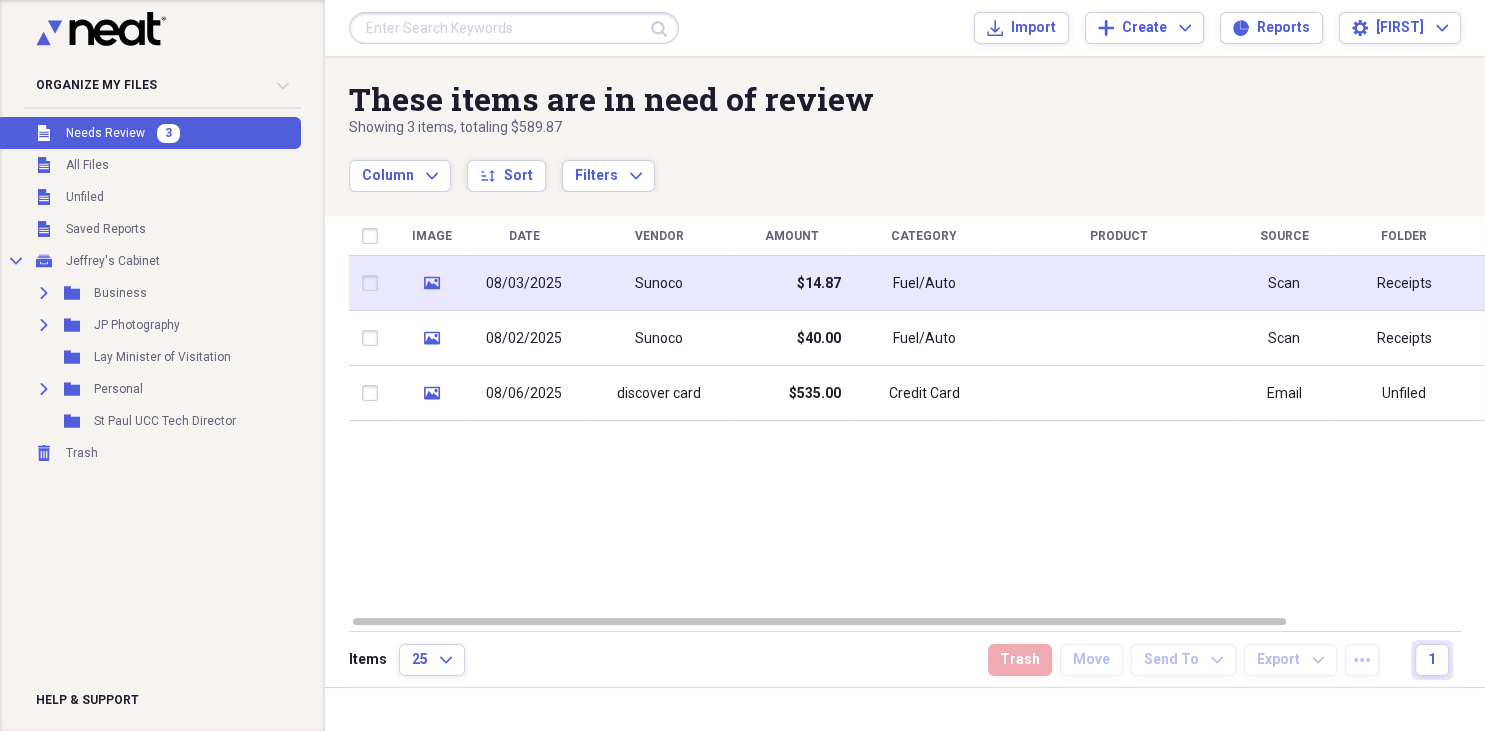 click on "Sunoco" at bounding box center [659, 283] 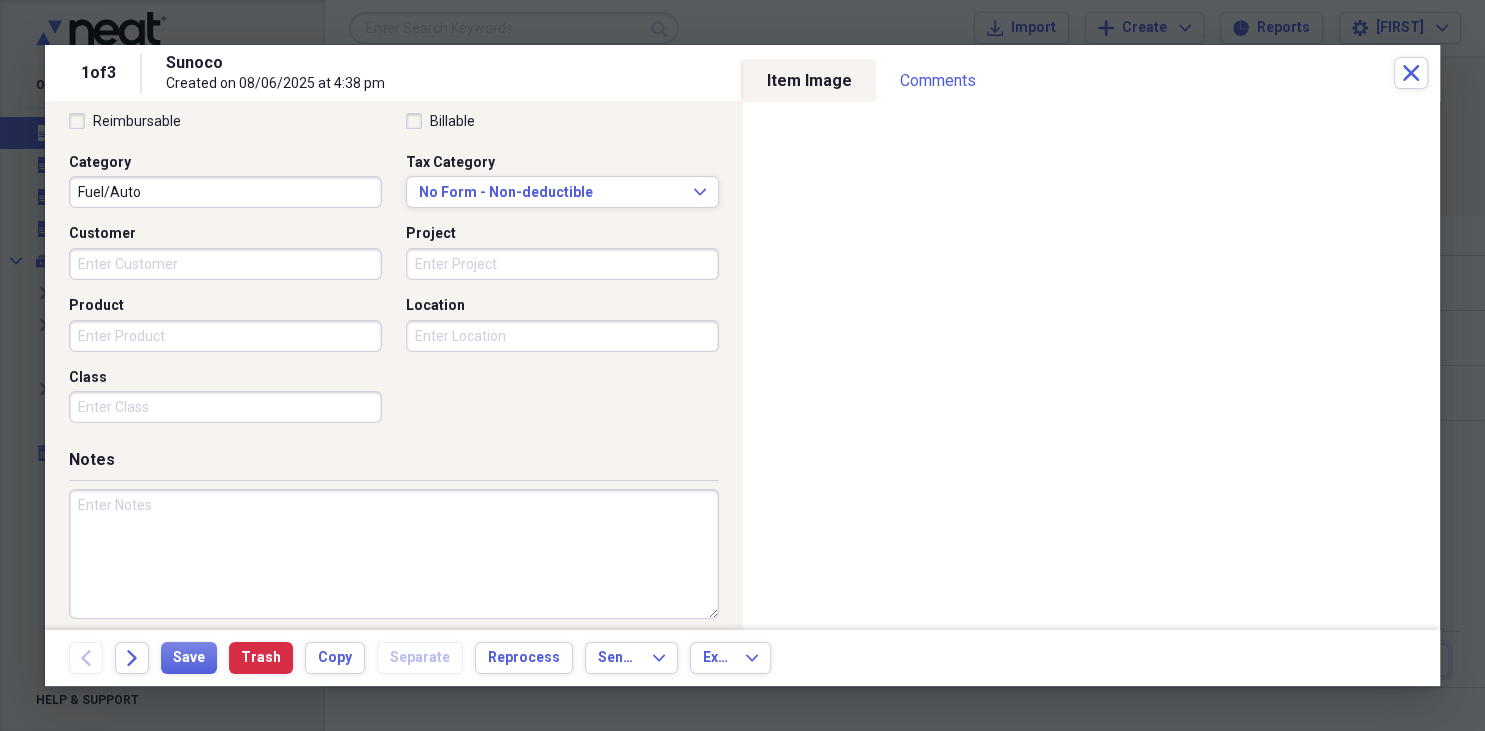 scroll, scrollTop: 490, scrollLeft: 0, axis: vertical 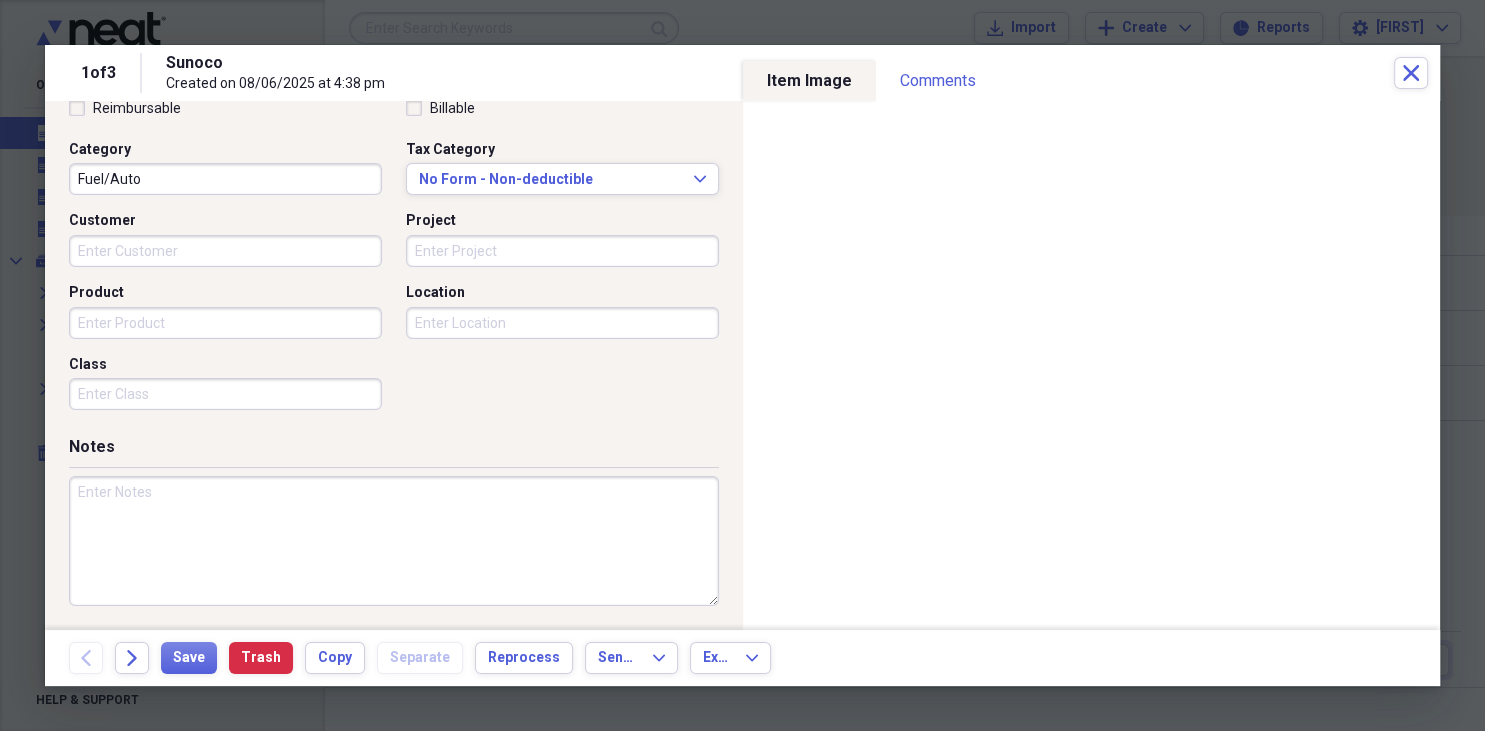 click at bounding box center (394, 541) 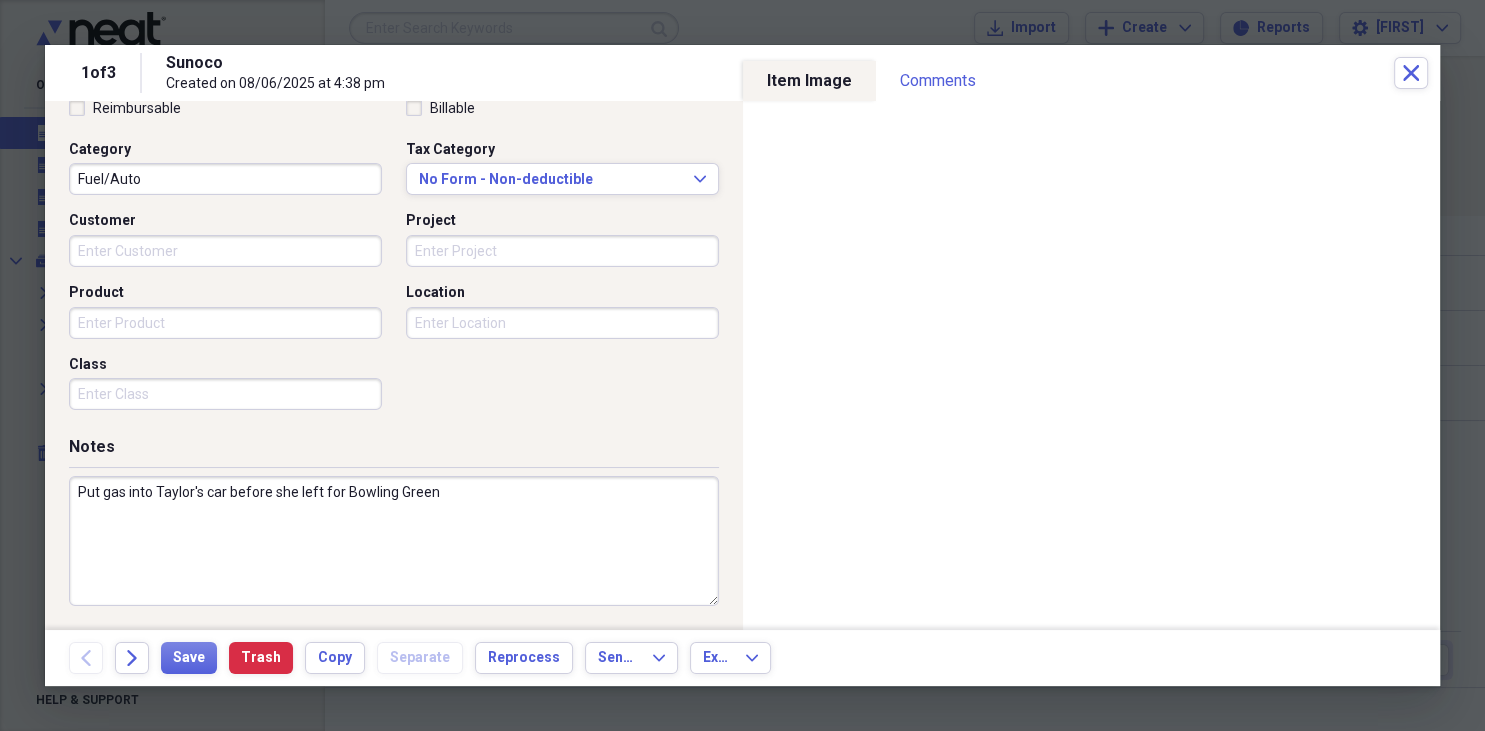 type on "Put gas into Taylor's car before she left for Bowling Green" 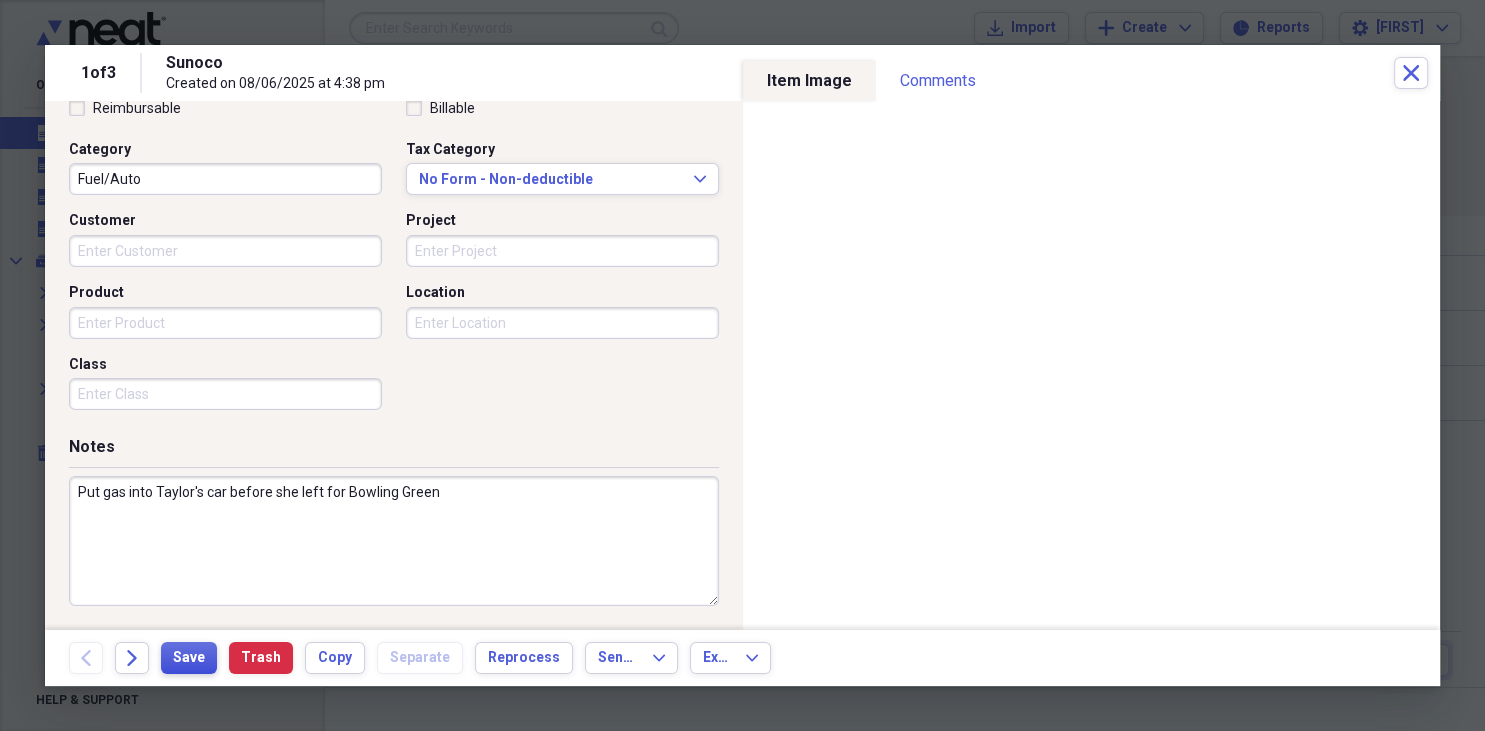 click on "Save" at bounding box center [189, 658] 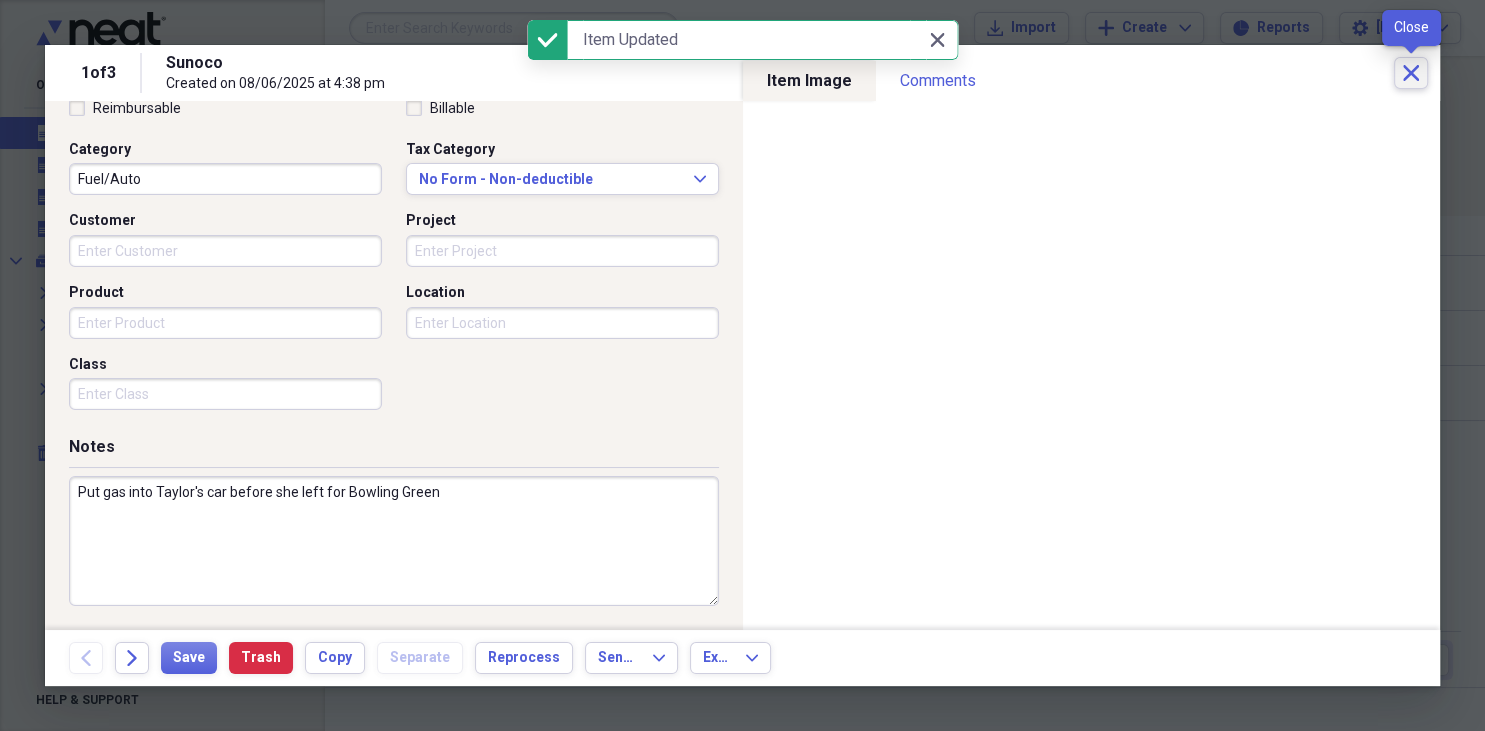 click 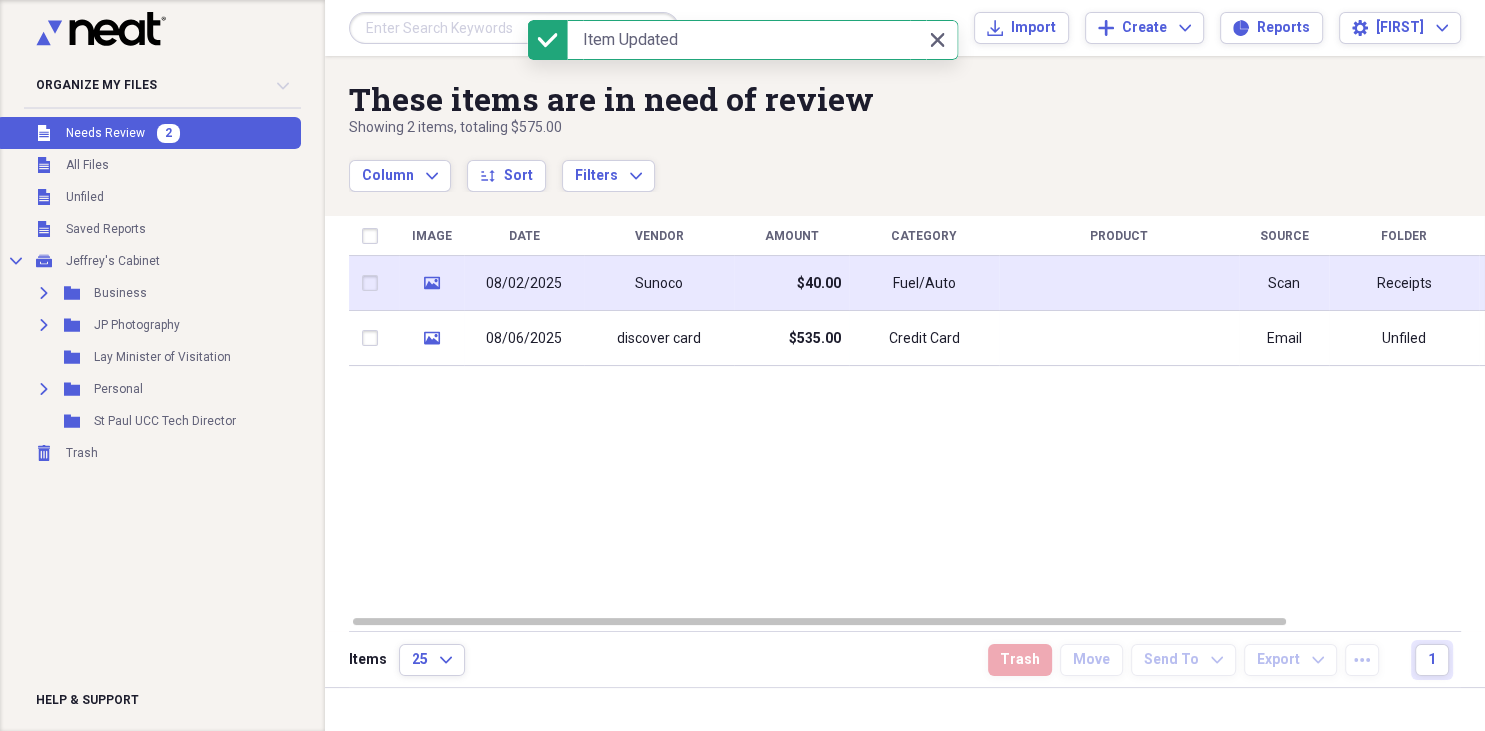 click on "$40.00" at bounding box center [791, 283] 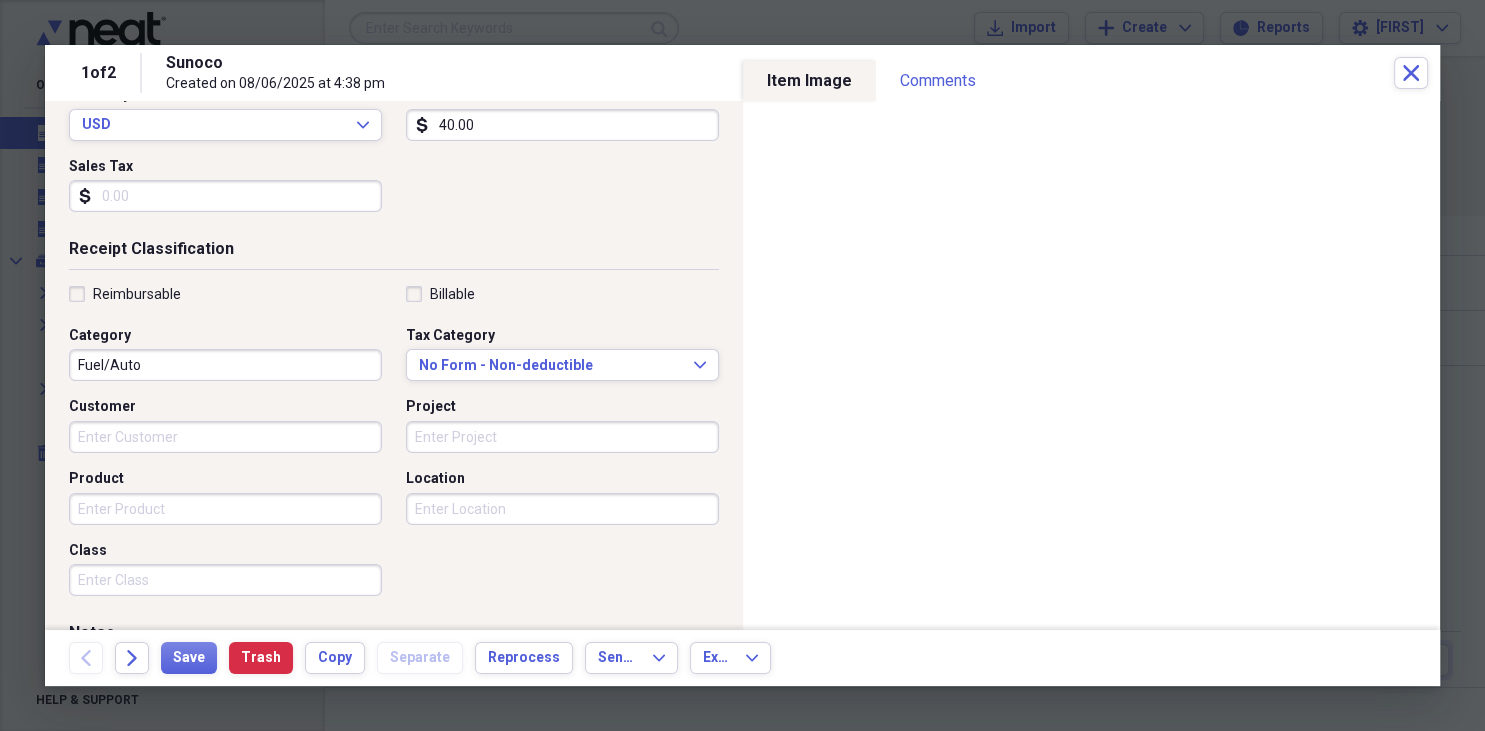 scroll, scrollTop: 345, scrollLeft: 0, axis: vertical 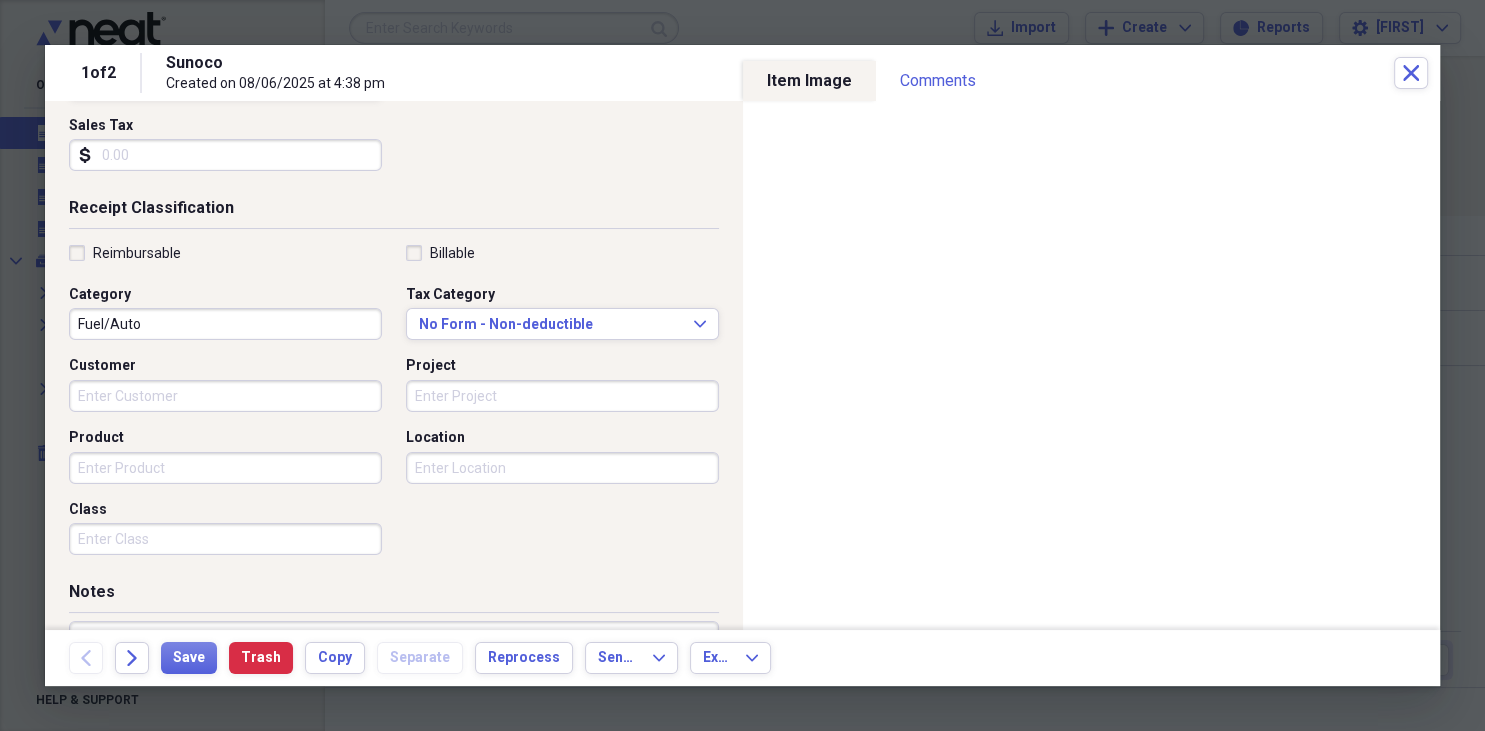 click on "Fuel/Auto" at bounding box center [225, 324] 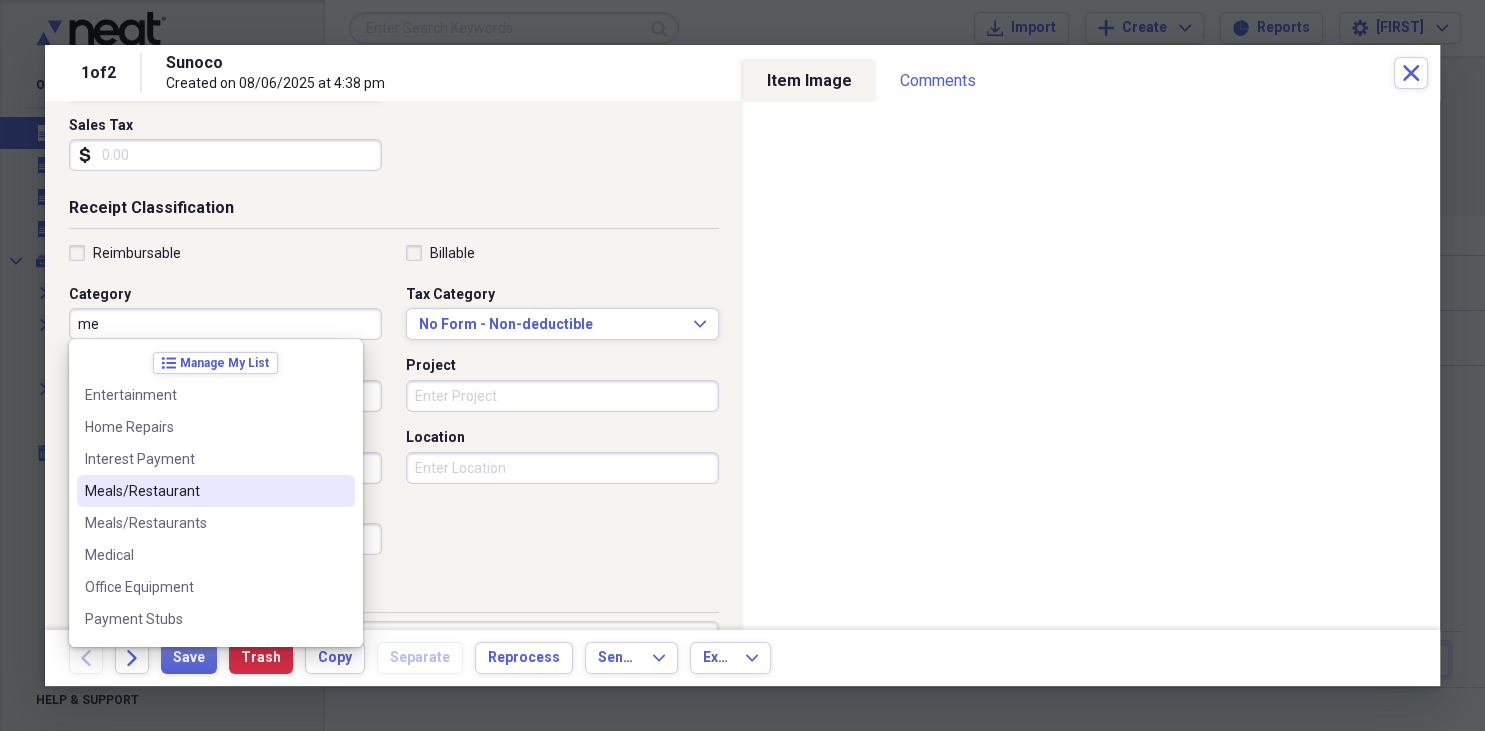 click on "Meals/Restaurant" at bounding box center (204, 491) 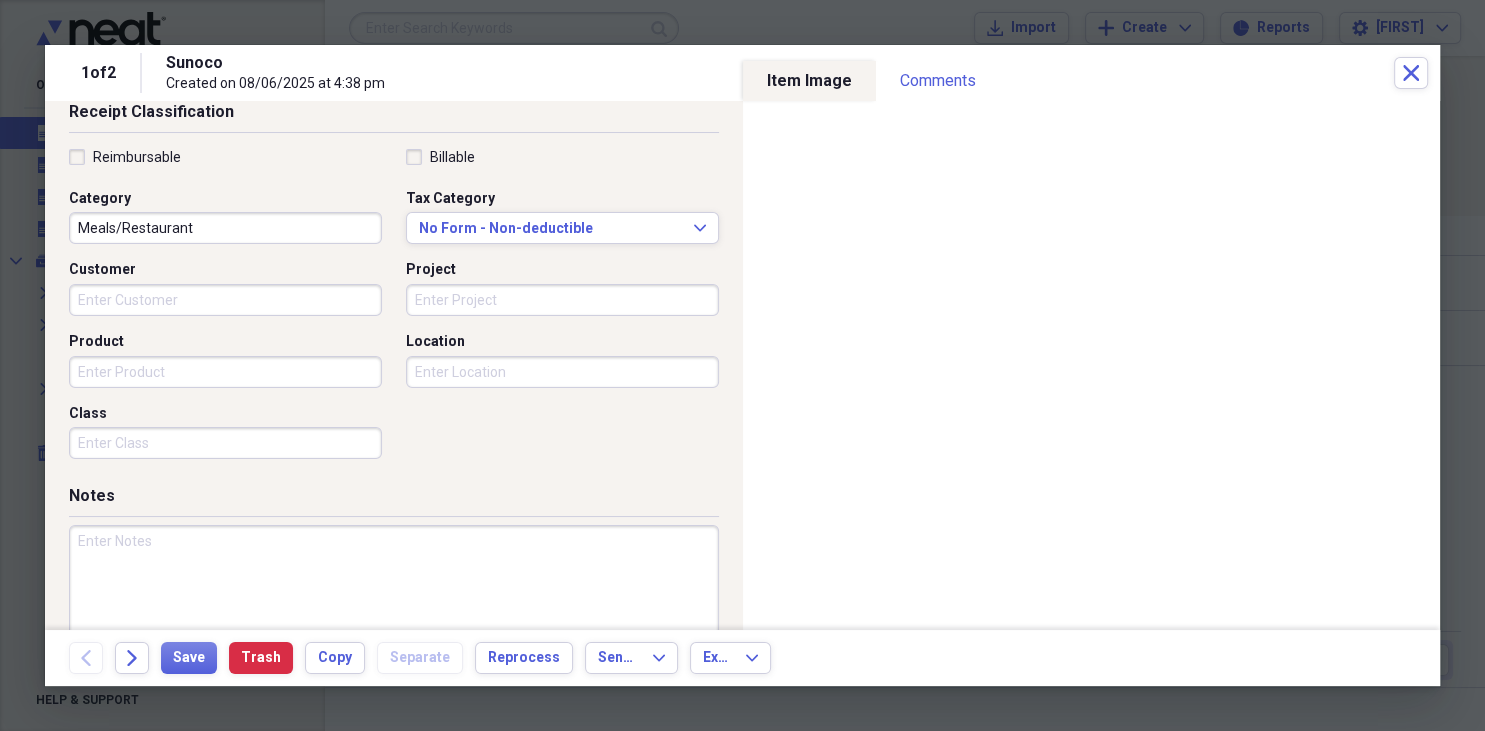 scroll, scrollTop: 490, scrollLeft: 0, axis: vertical 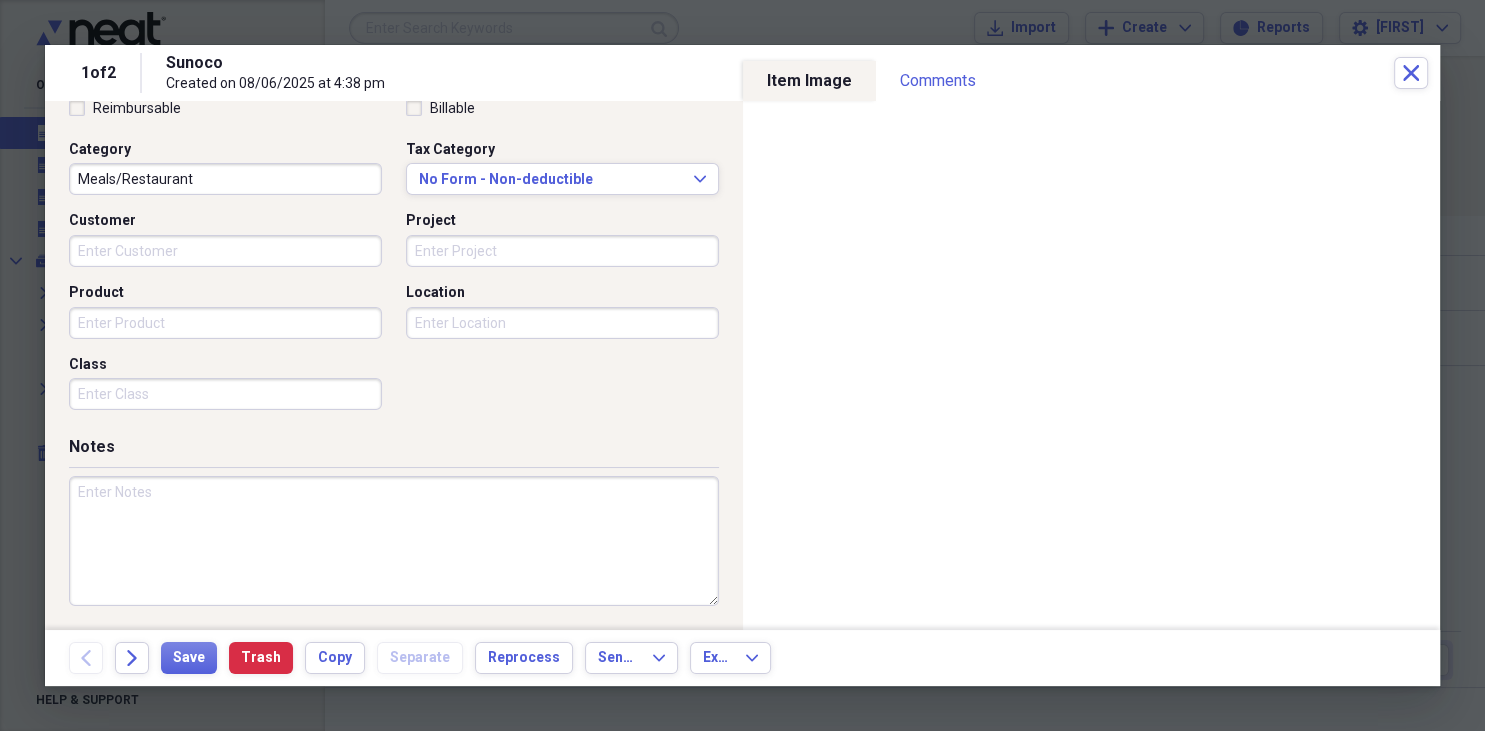 click at bounding box center [394, 541] 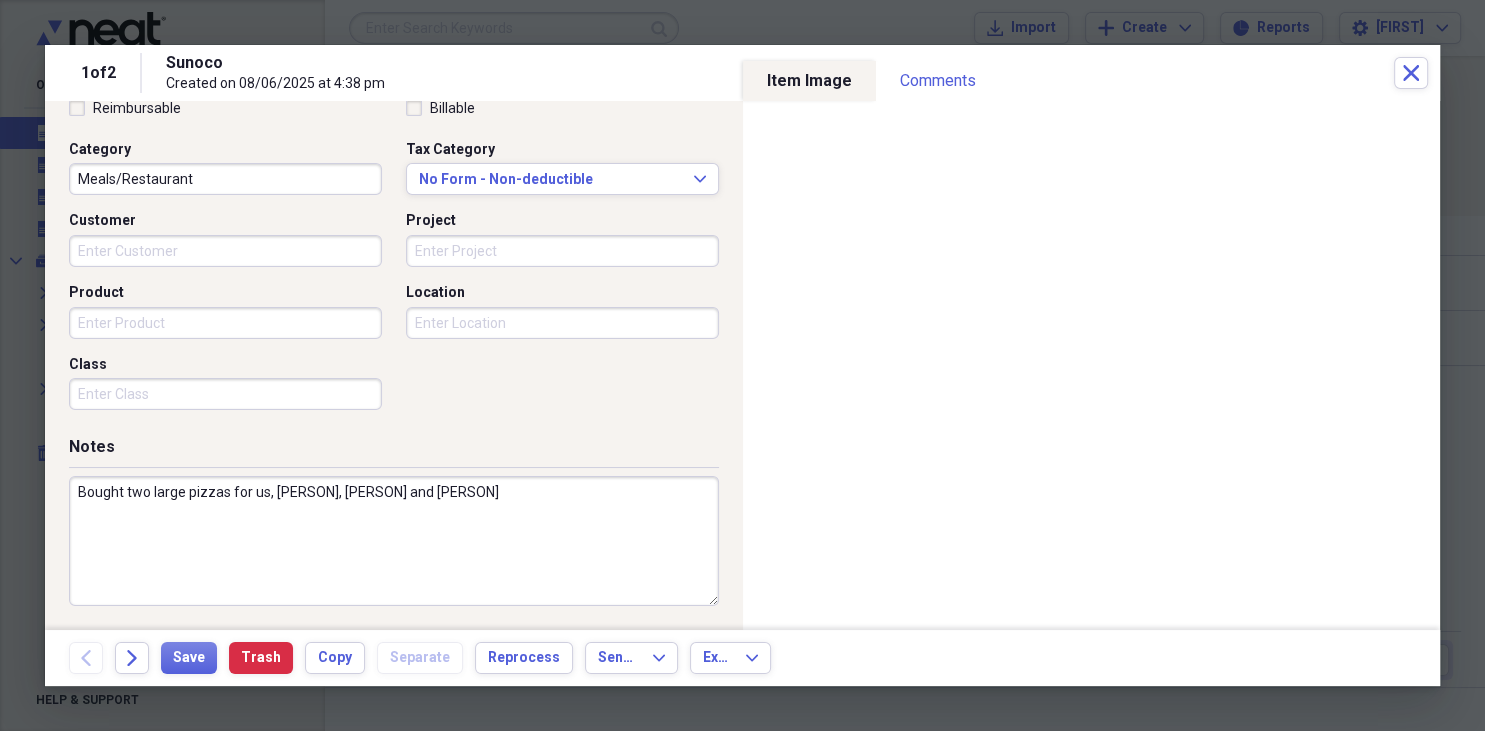 type on "Bought two large pizzas for us, [PERSON], [PERSON] and [PERSON]" 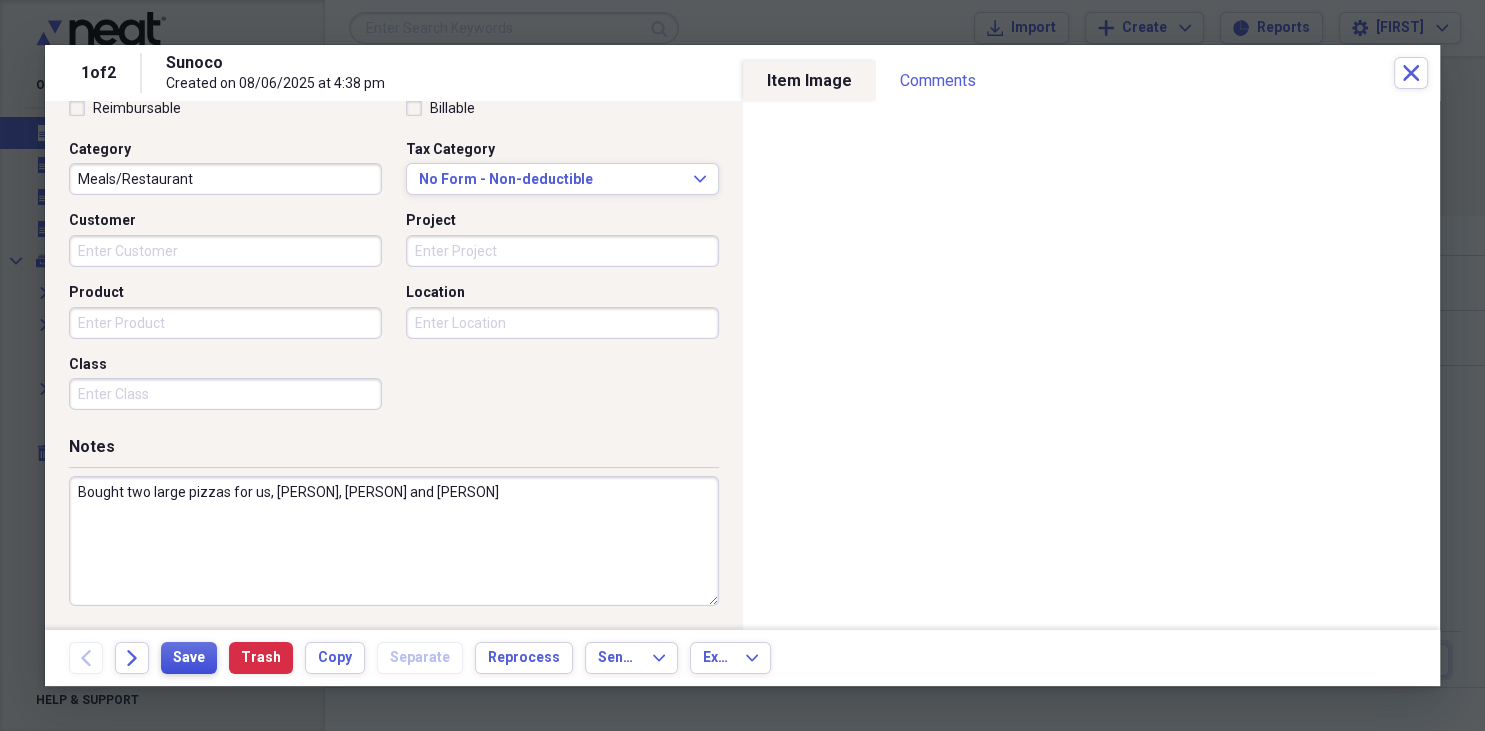click on "Save" at bounding box center [189, 658] 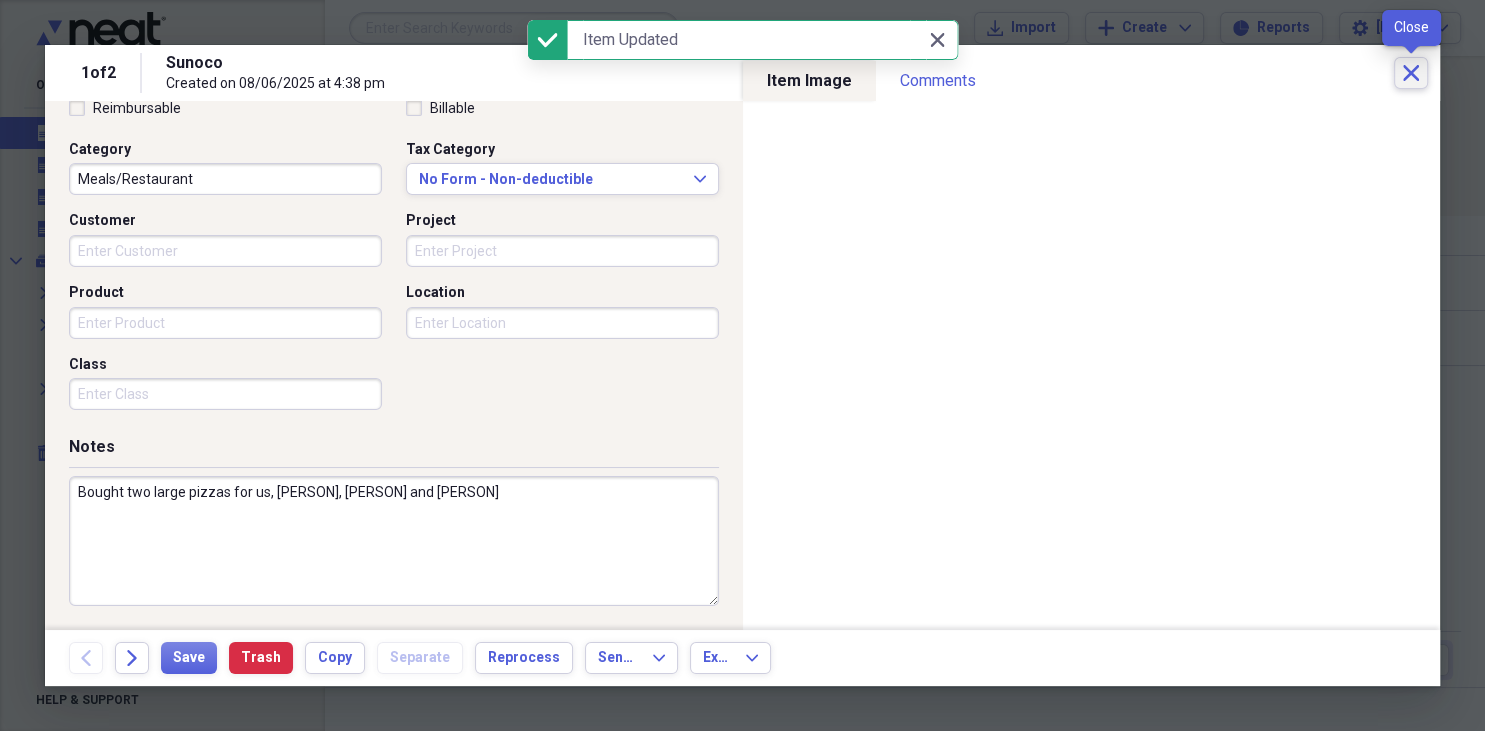 click 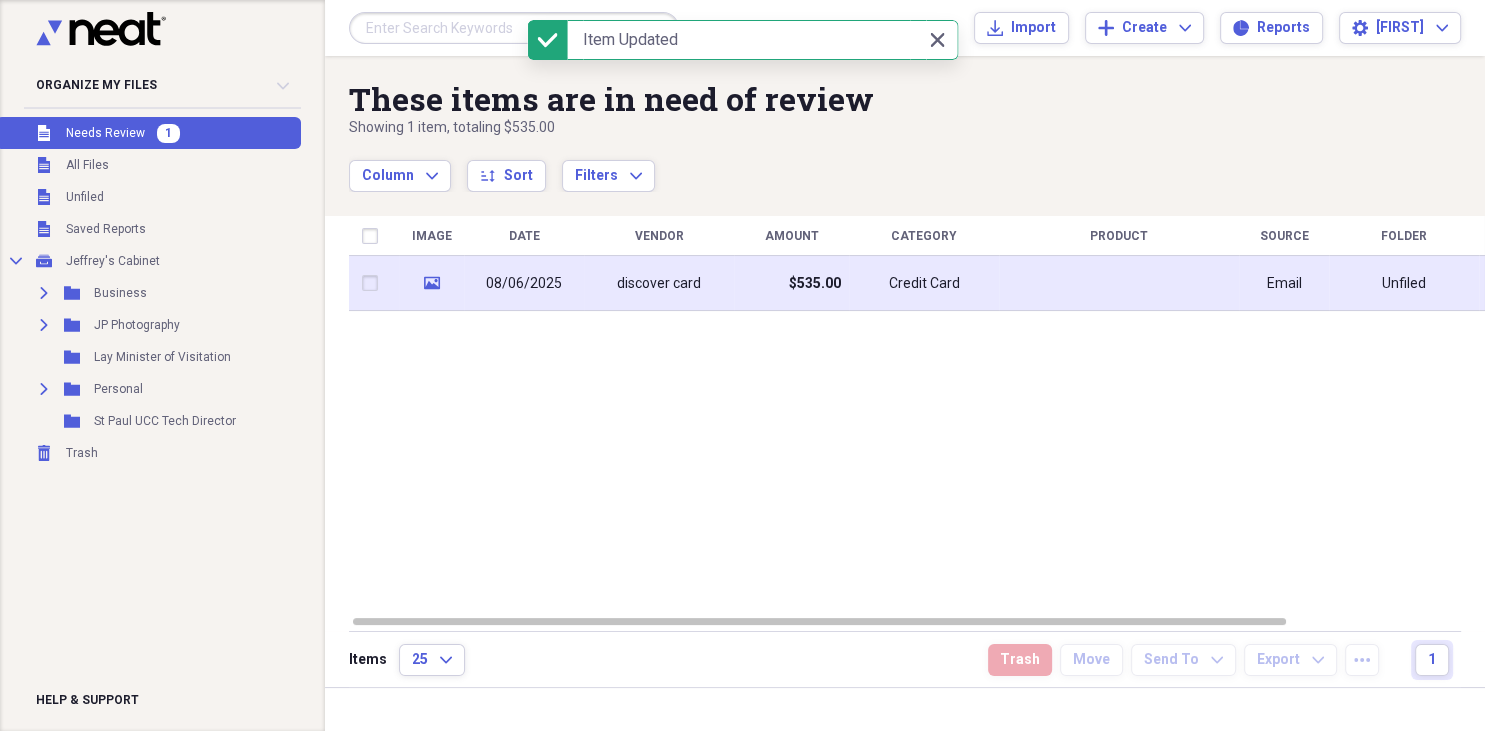 click on "discover card" at bounding box center (659, 284) 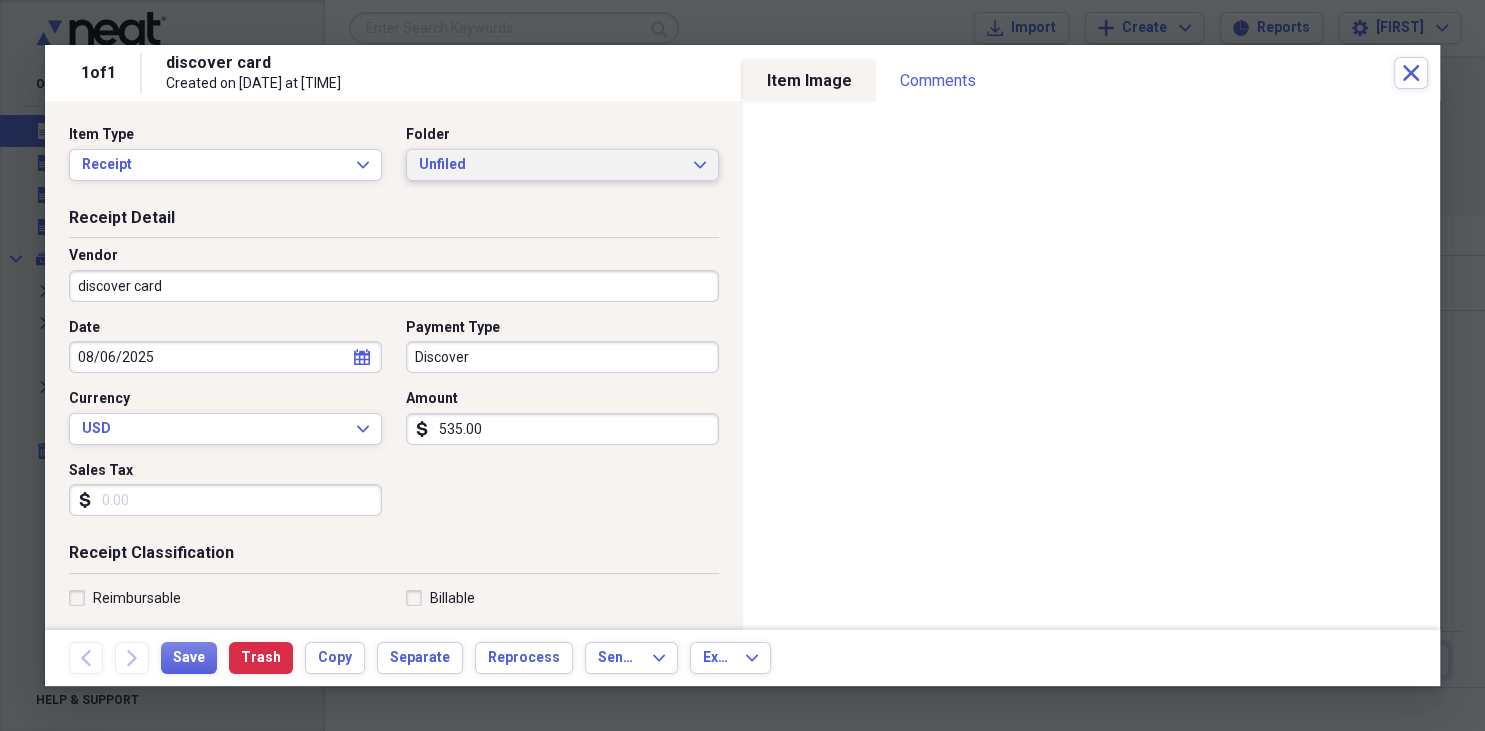 click on "Expand" 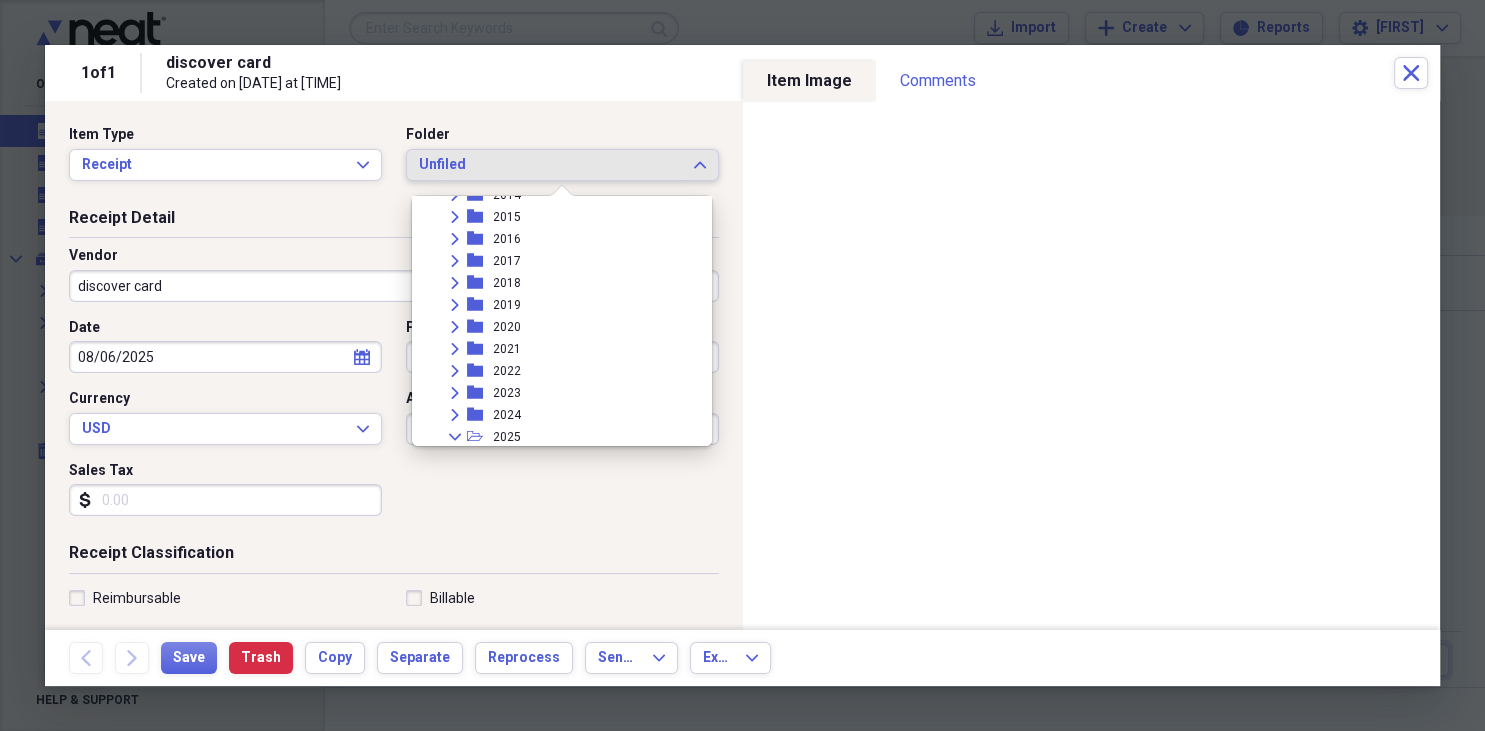 scroll, scrollTop: 230, scrollLeft: 0, axis: vertical 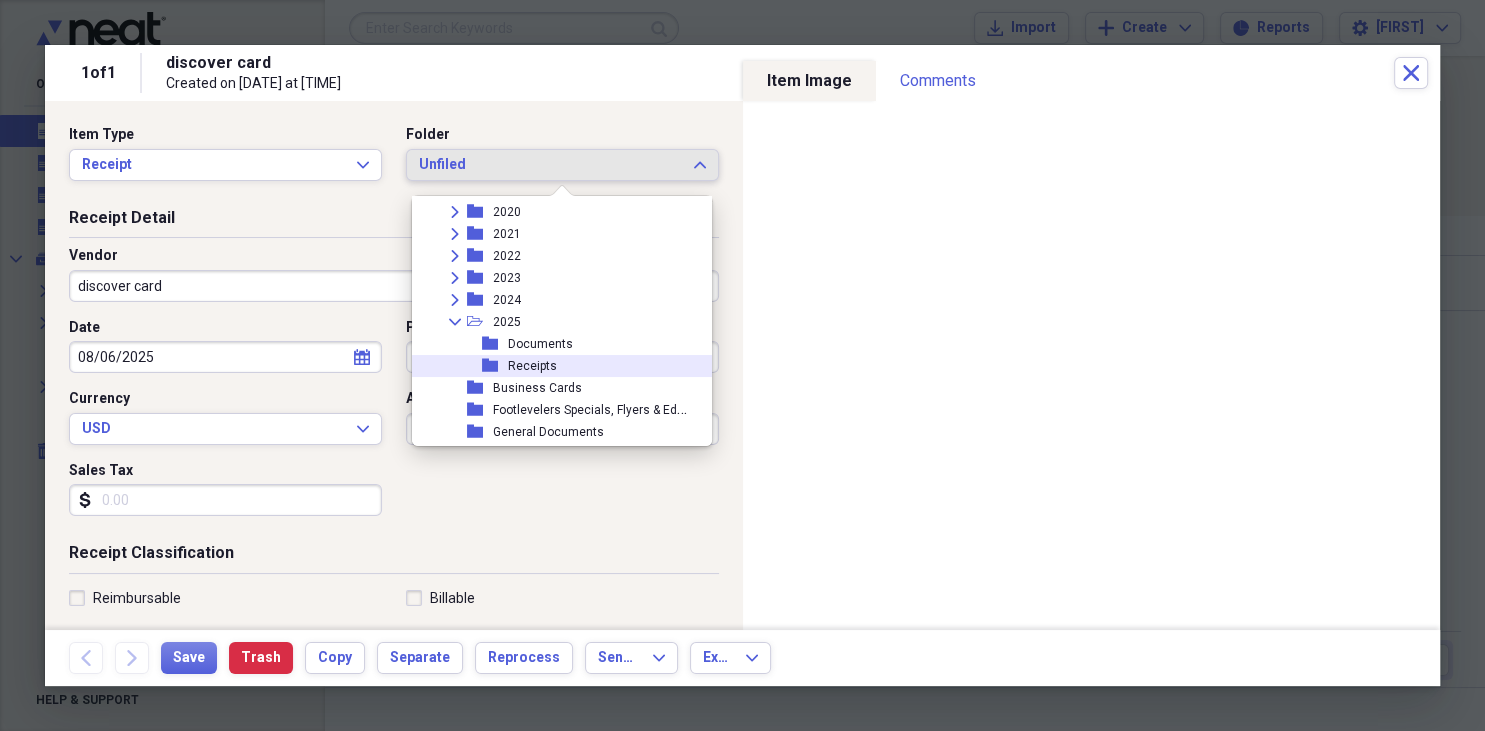 click on "Receipts" at bounding box center (532, 366) 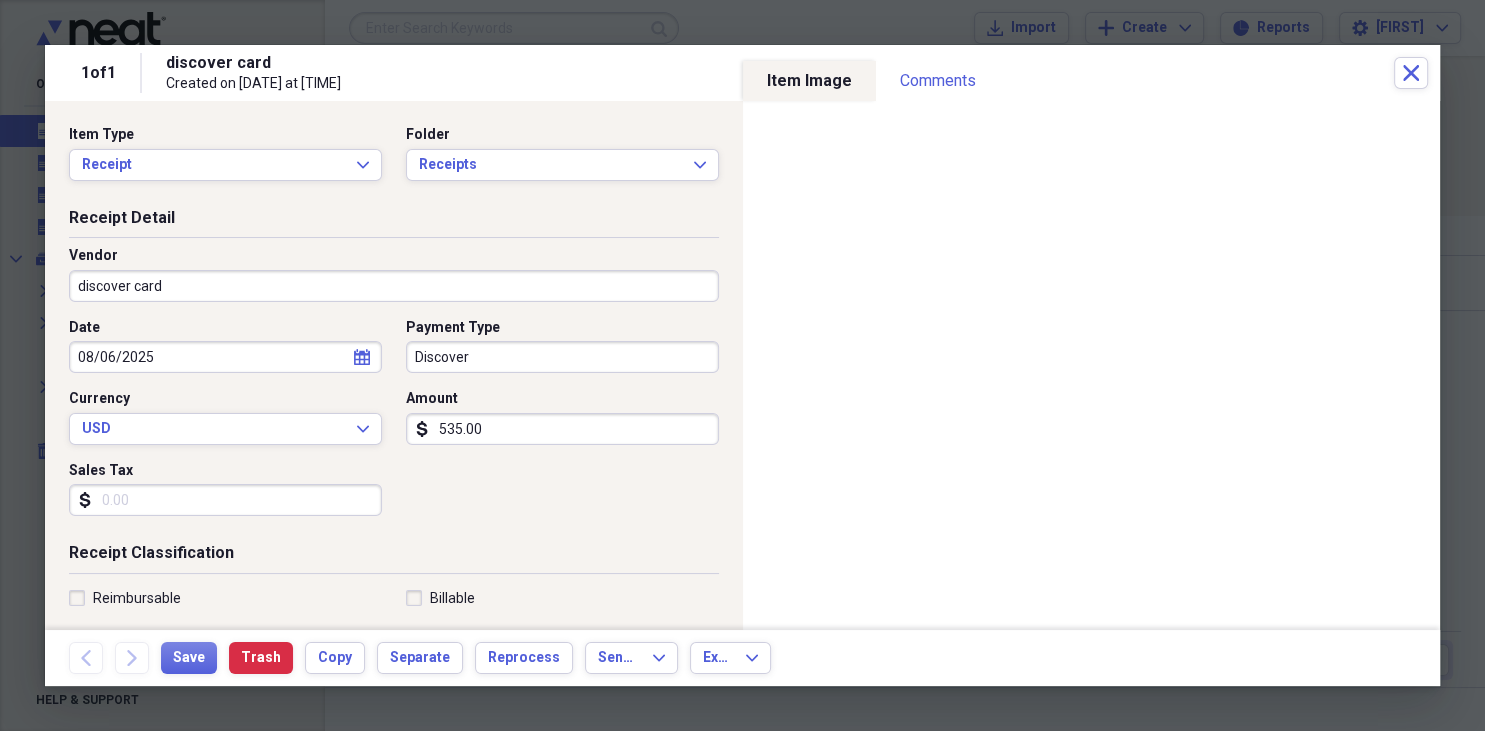 click on "discover card" at bounding box center [394, 286] 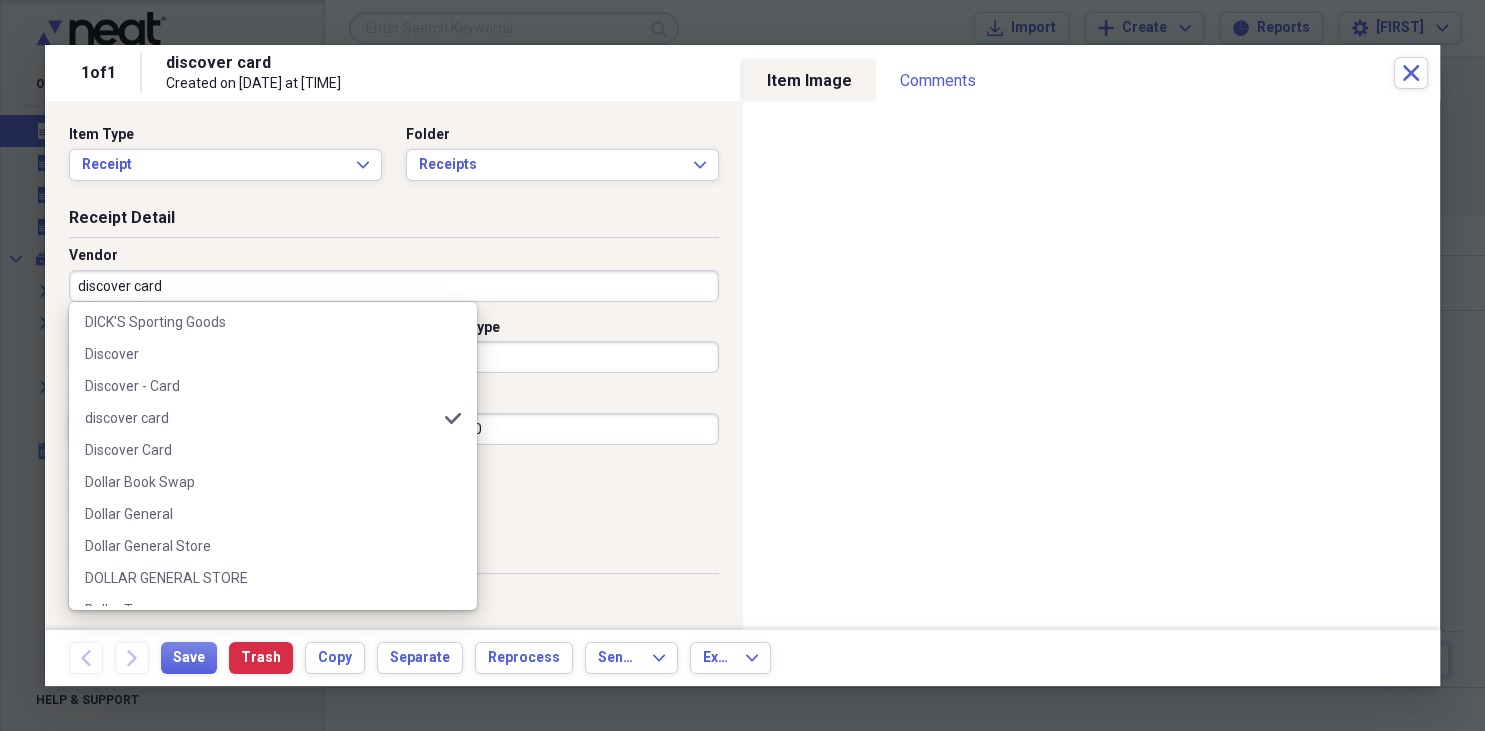 scroll, scrollTop: 2764, scrollLeft: 0, axis: vertical 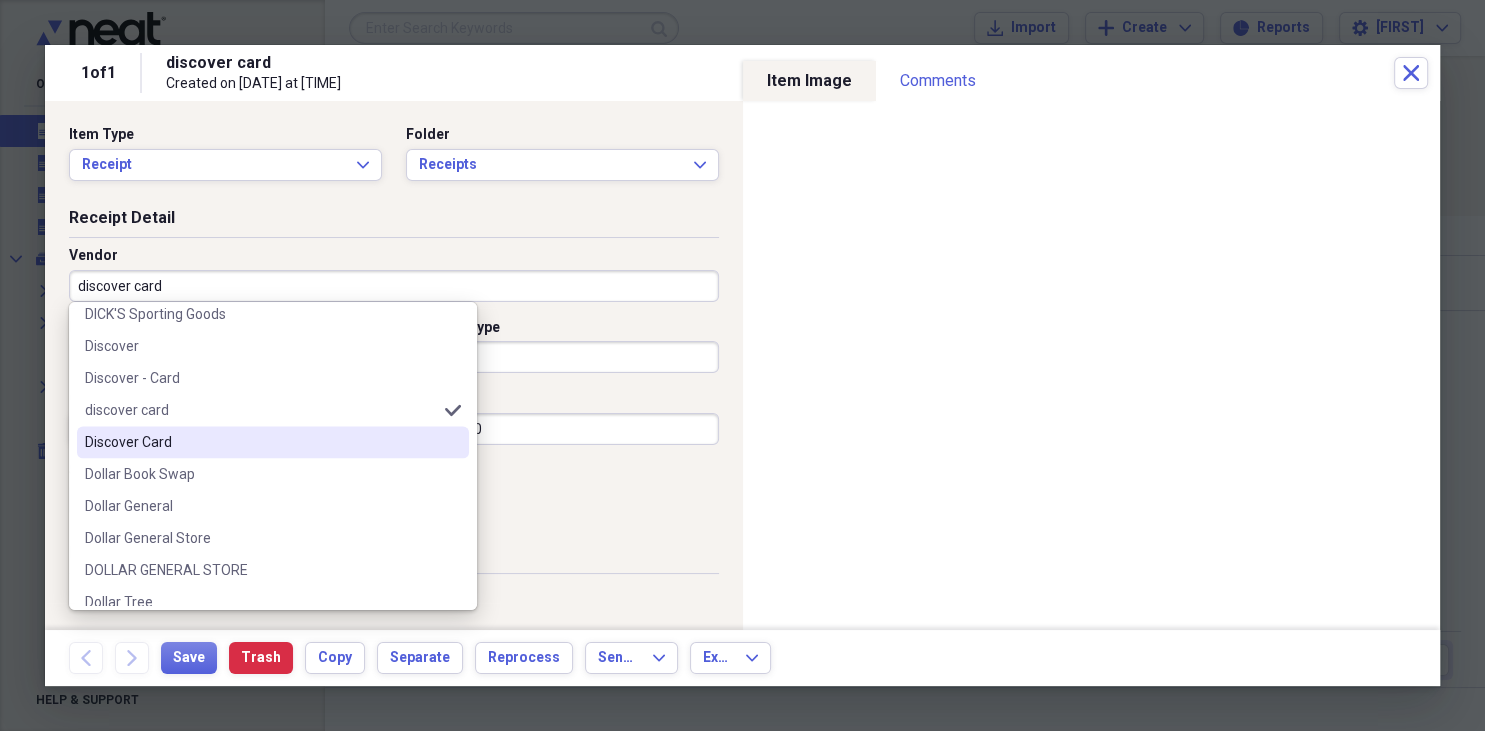 click on "Discover Card" at bounding box center [261, 442] 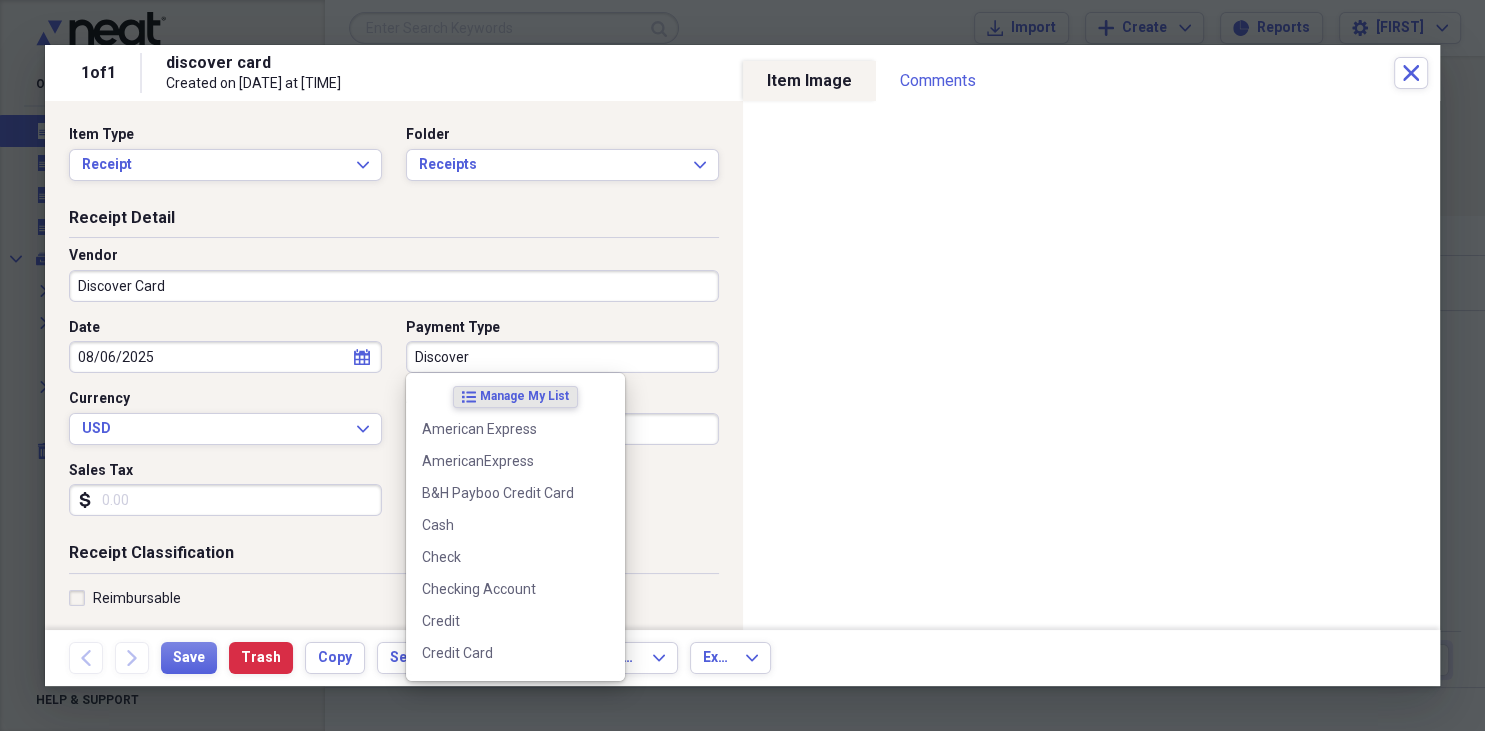 click on "Discover" at bounding box center (562, 357) 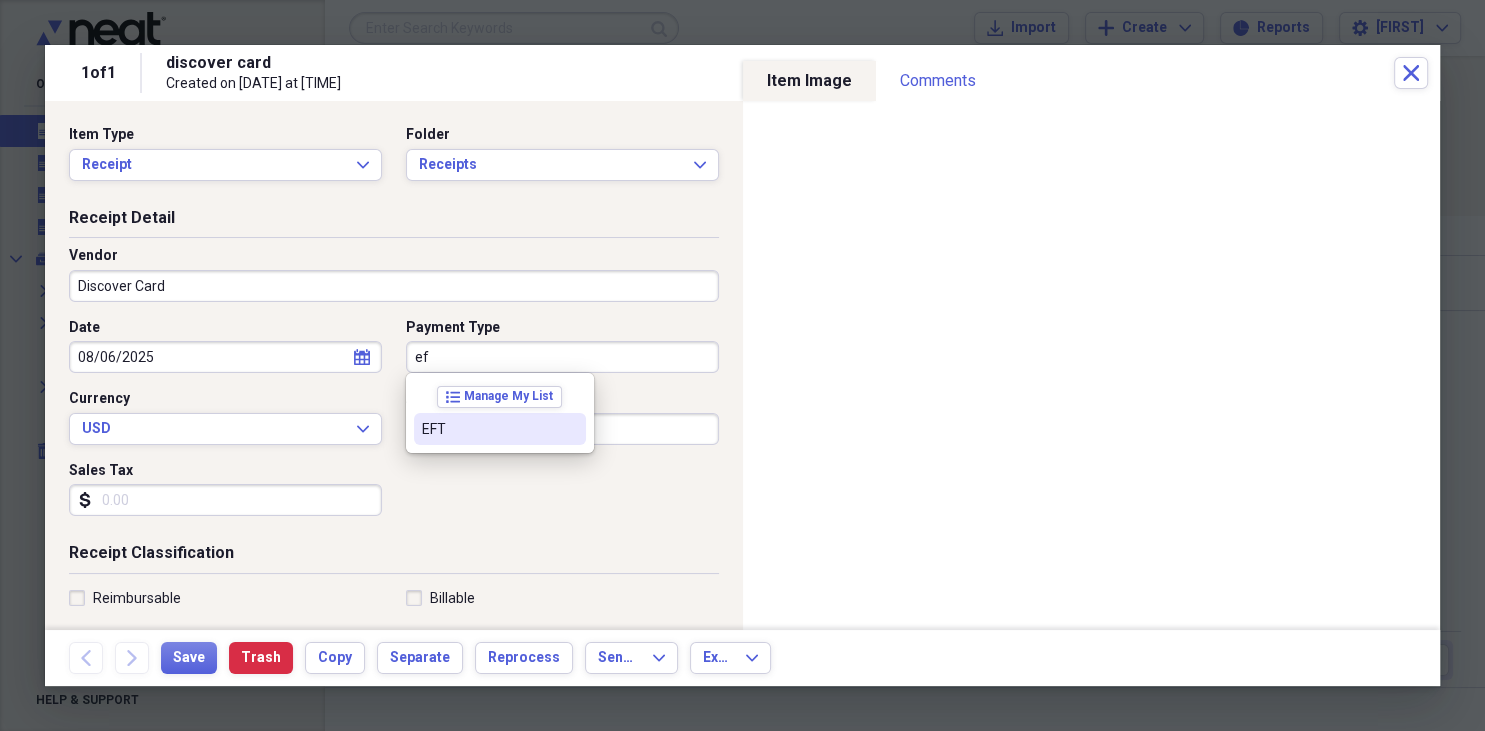 click on "EFT" at bounding box center [488, 429] 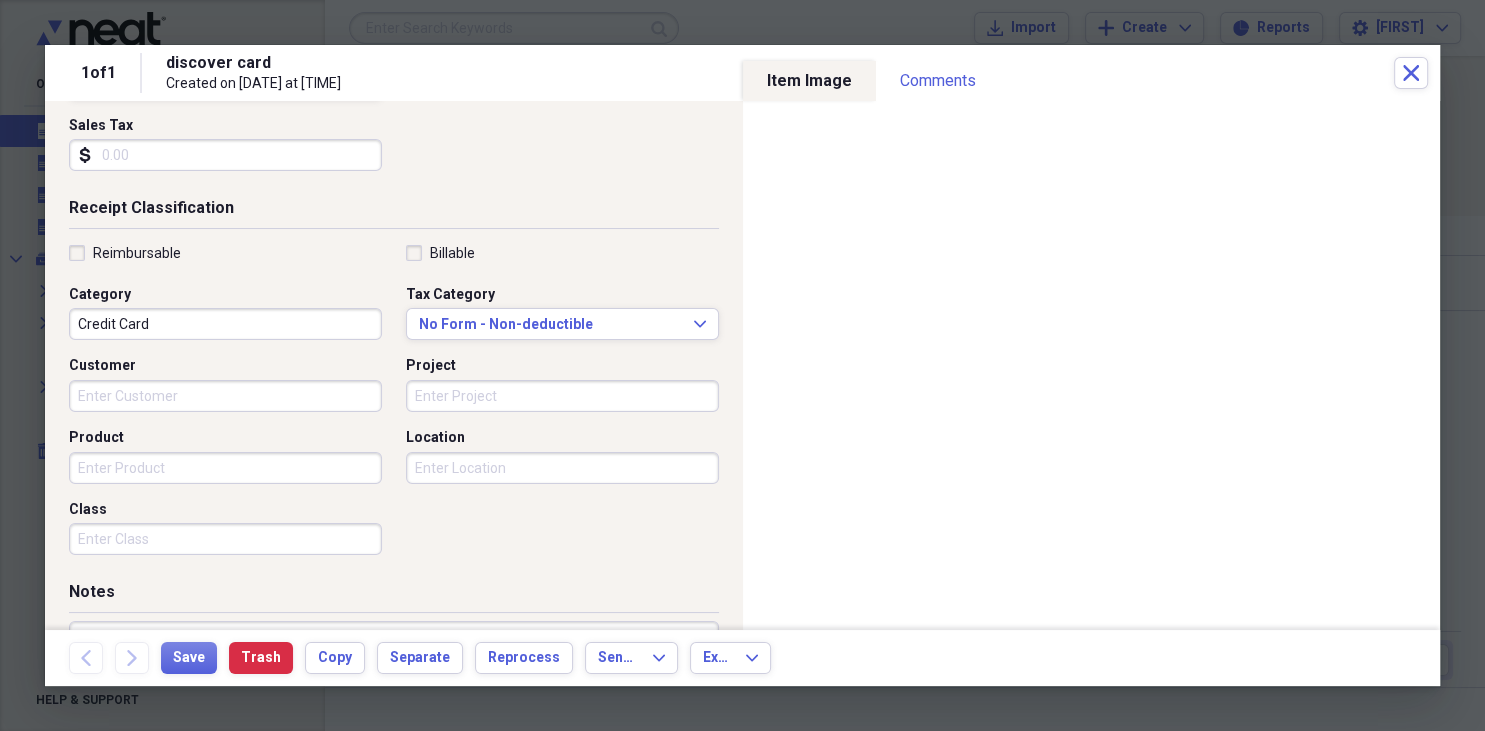 scroll, scrollTop: 490, scrollLeft: 0, axis: vertical 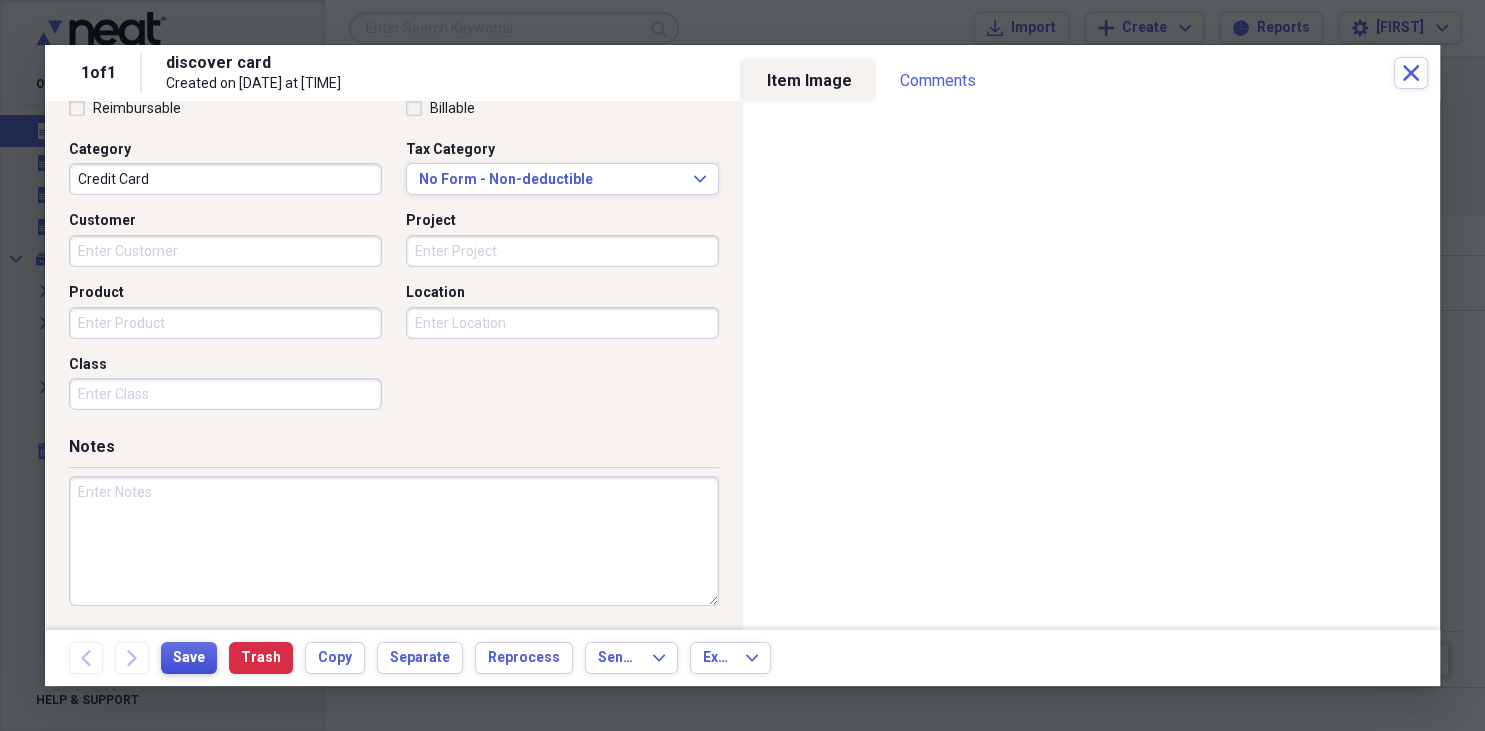click on "Save" at bounding box center (189, 658) 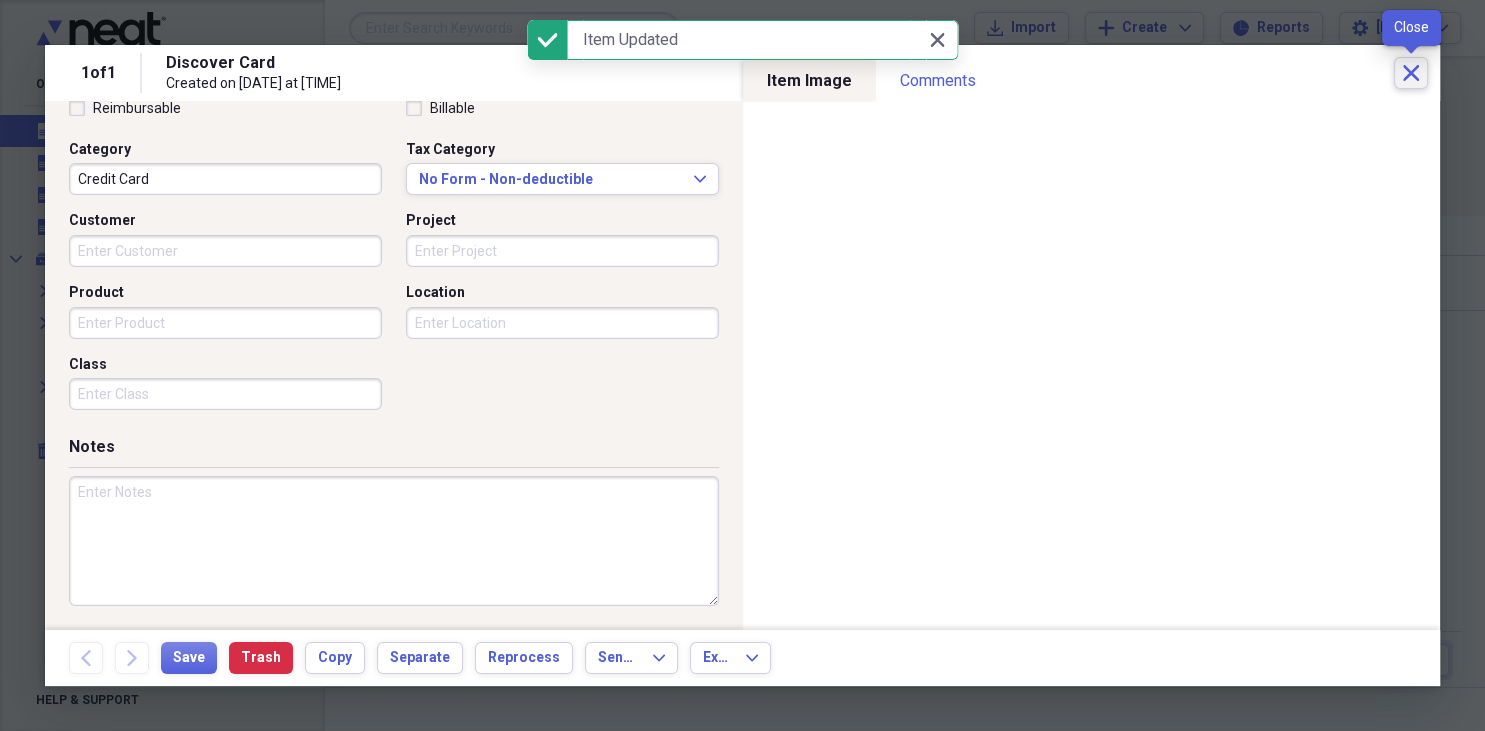 click on "Close" 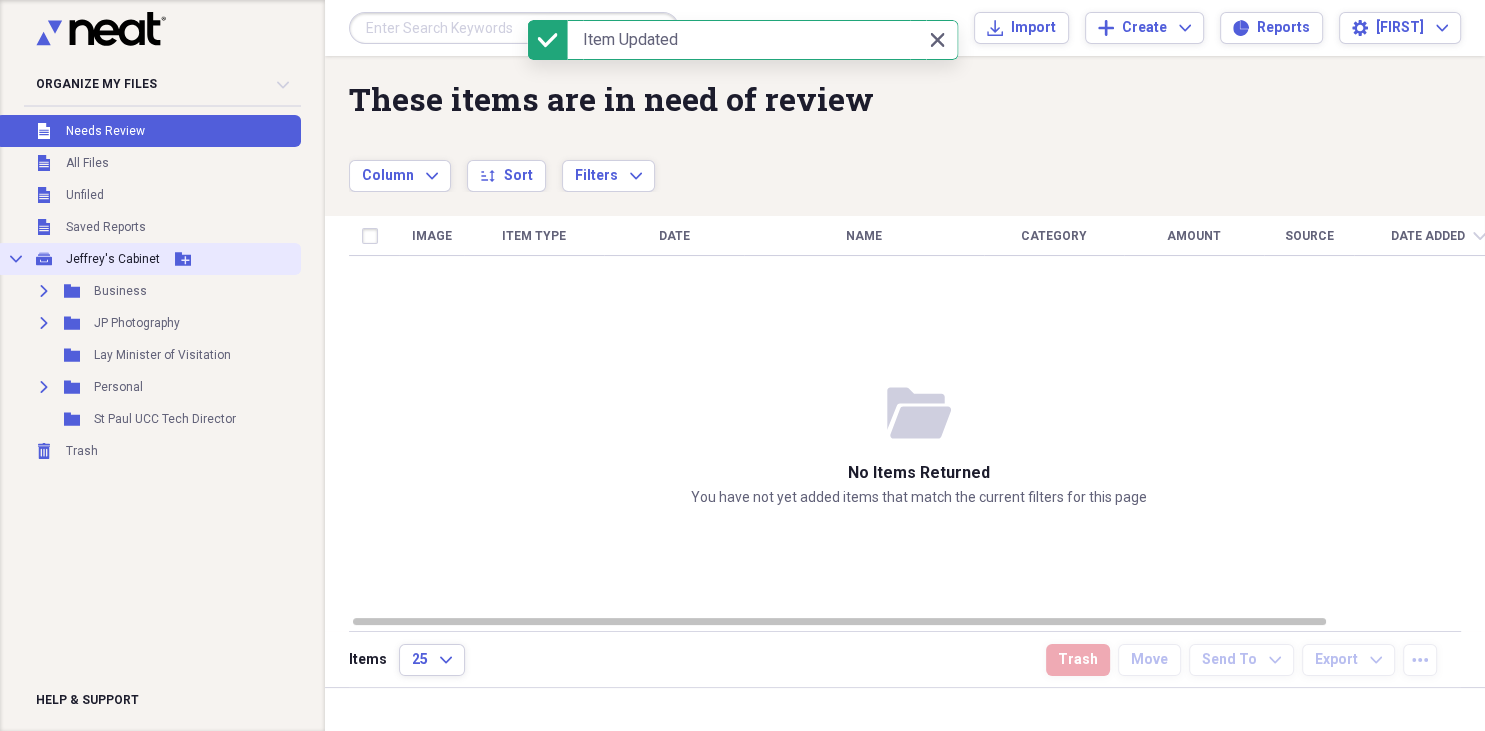click on "Collapse" 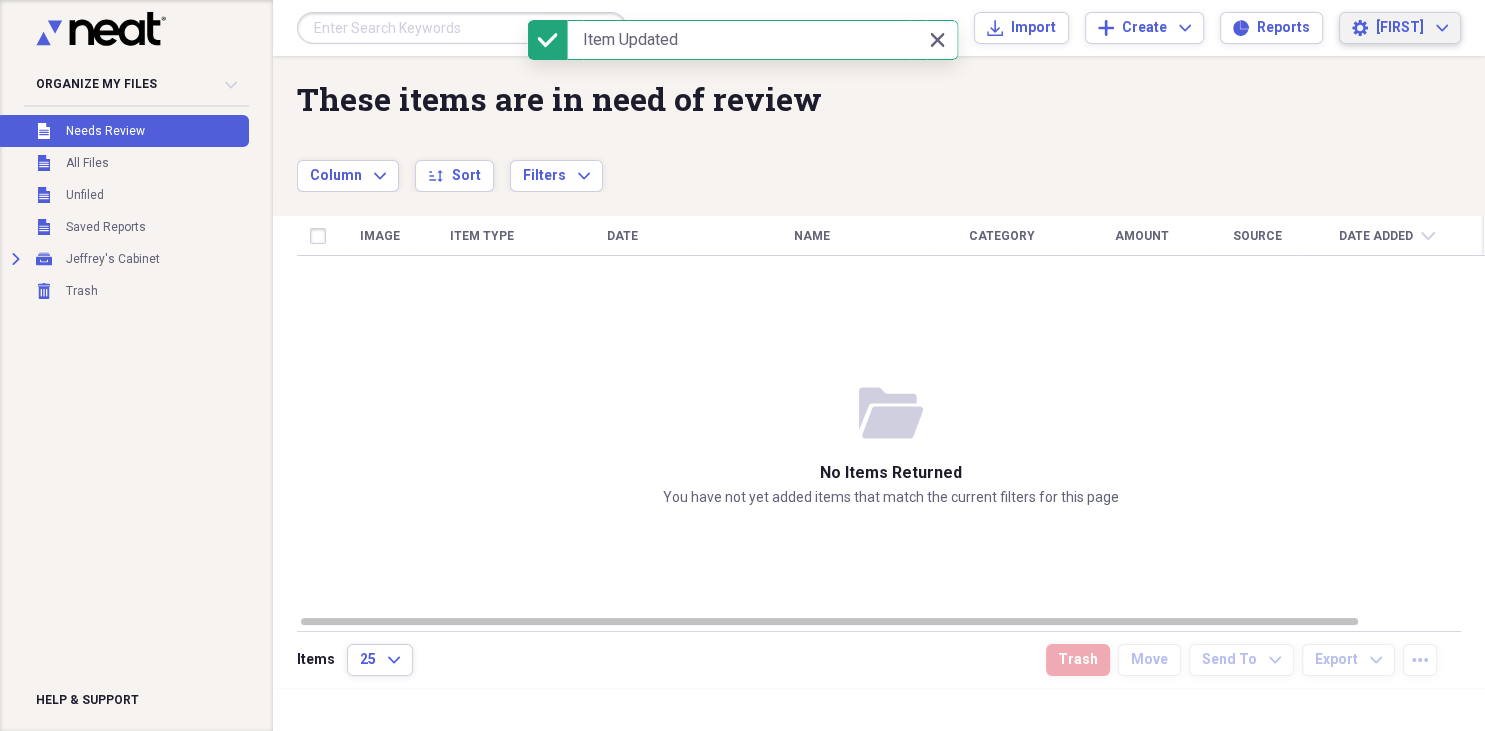click on "[FIRST]" at bounding box center (1400, 28) 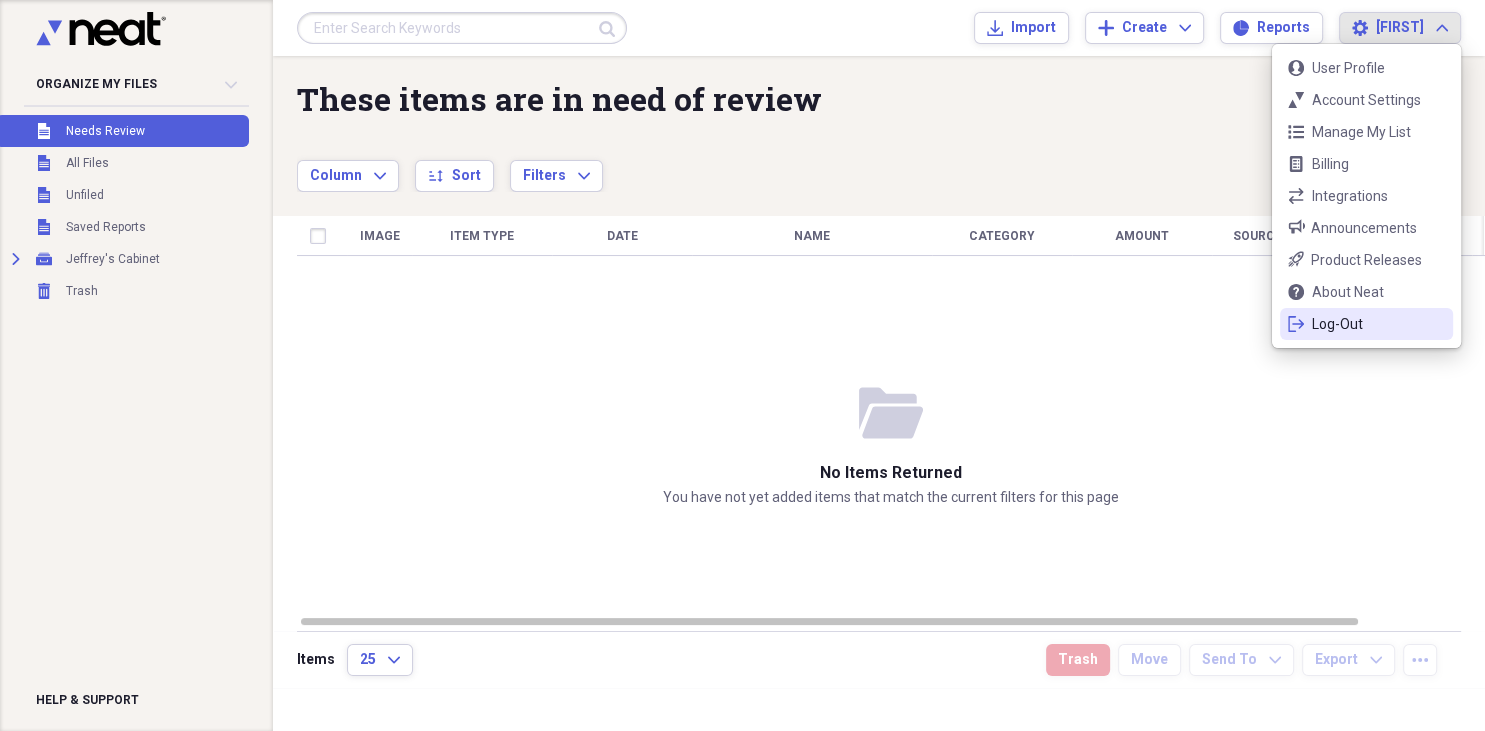 click on "Log-Out" at bounding box center (1366, 324) 